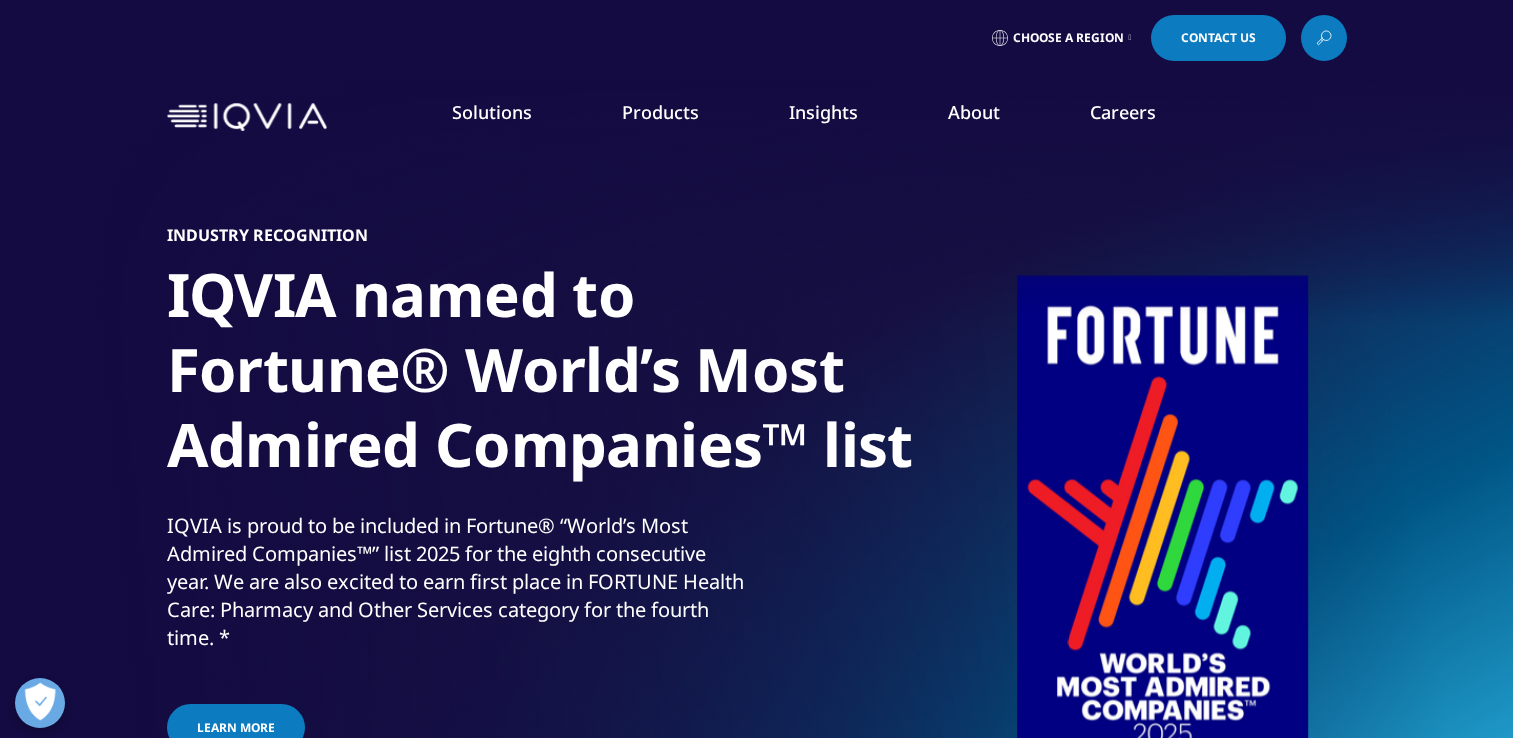 scroll, scrollTop: 0, scrollLeft: 0, axis: both 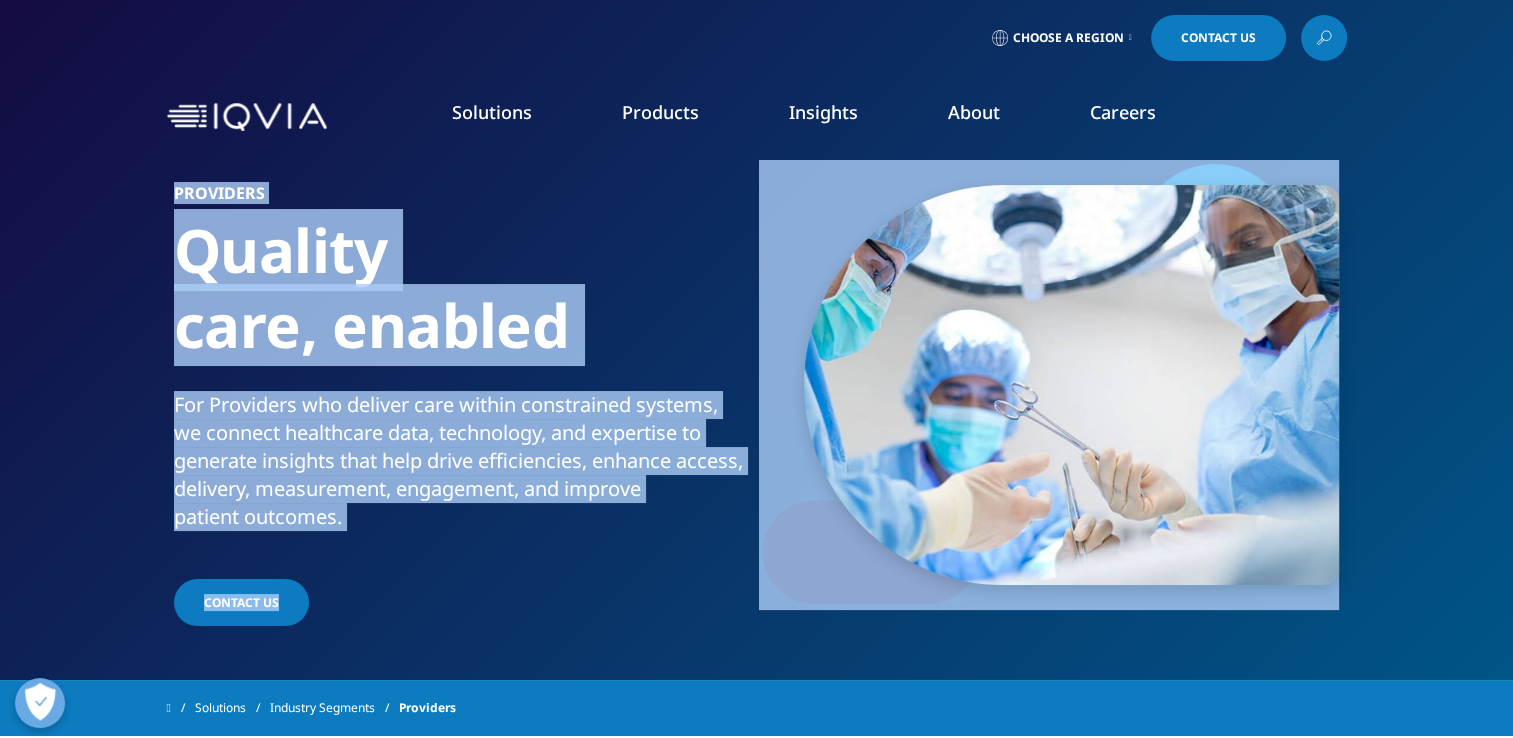drag, startPoint x: 1511, startPoint y: 149, endPoint x: 1519, endPoint y: 182, distance: 33.955853 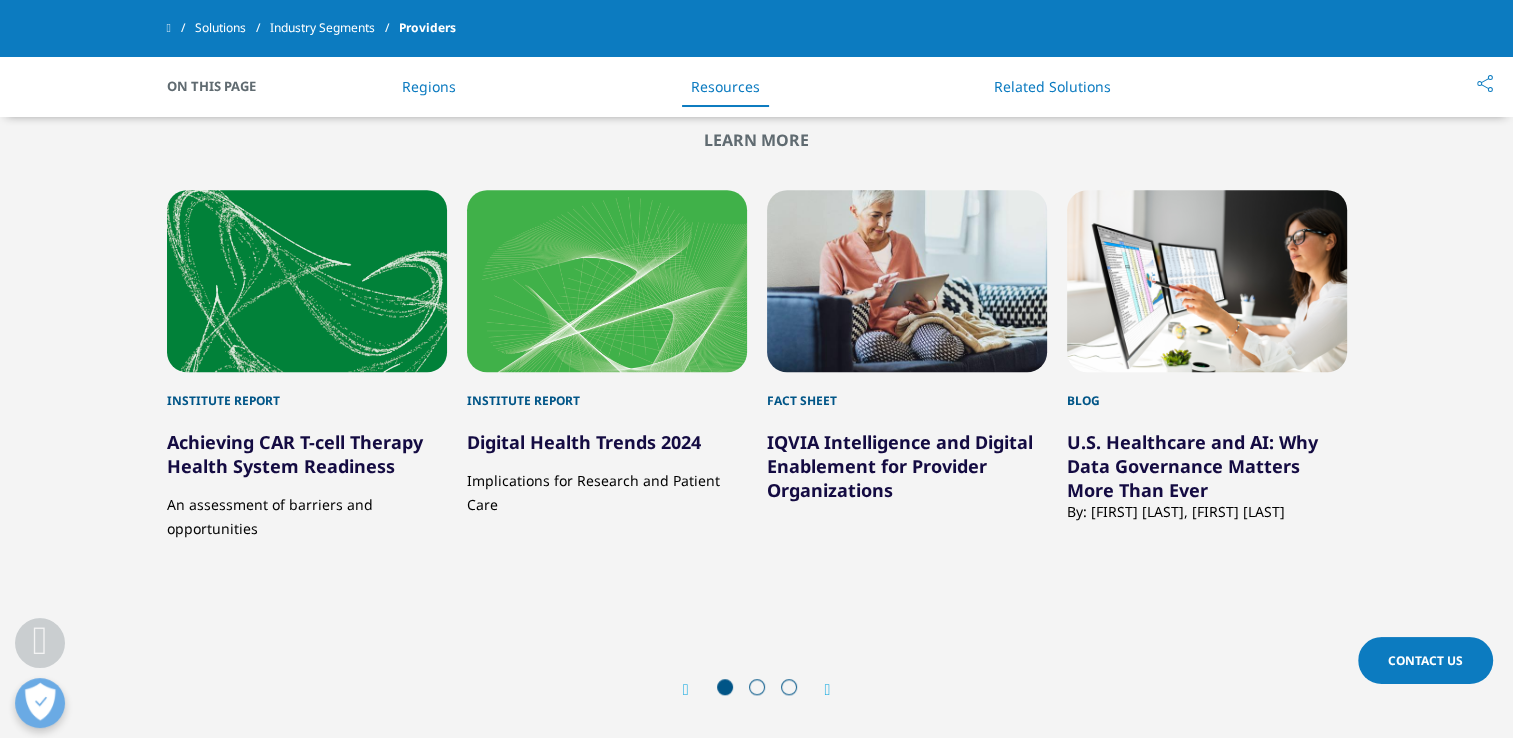 scroll, scrollTop: 1466, scrollLeft: 0, axis: vertical 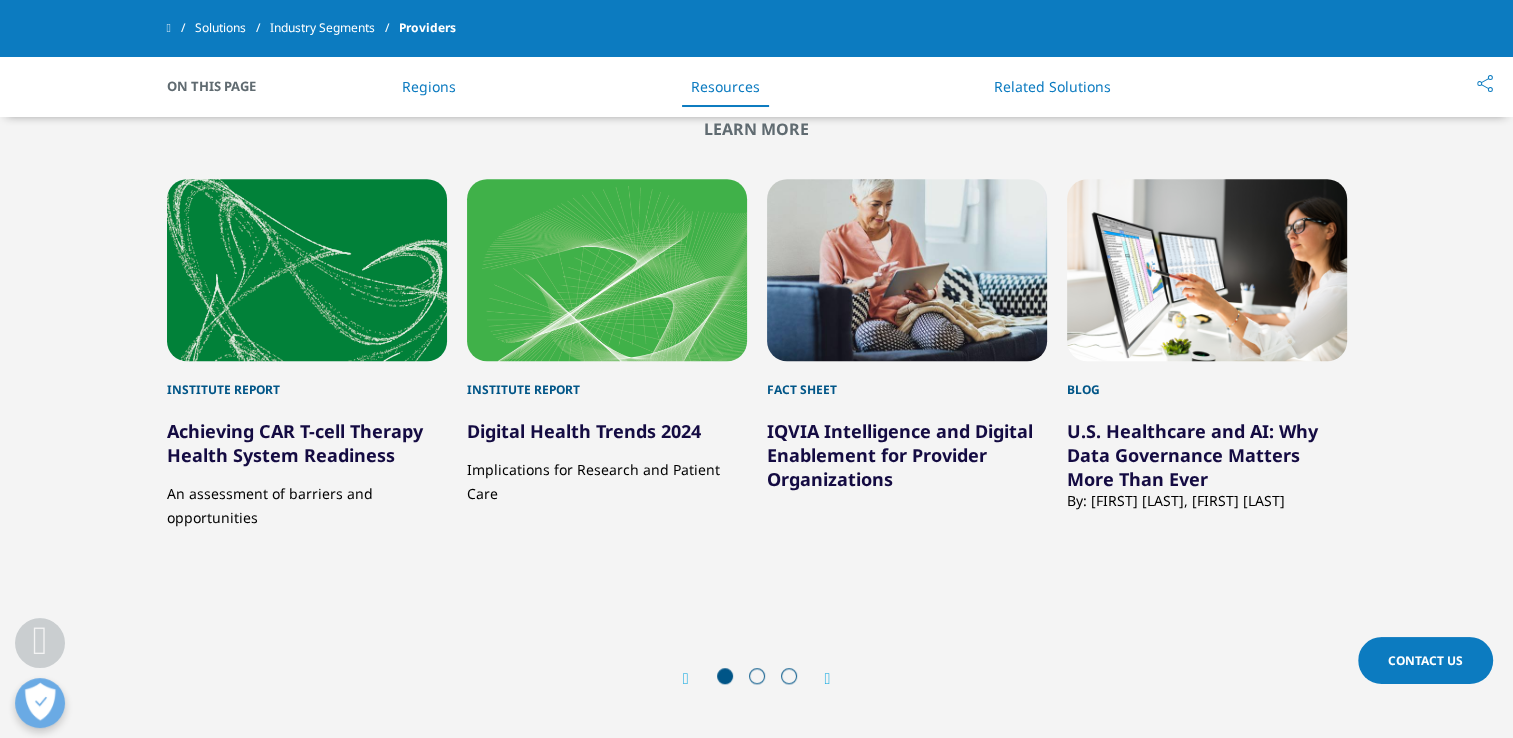 click at bounding box center (757, 676) 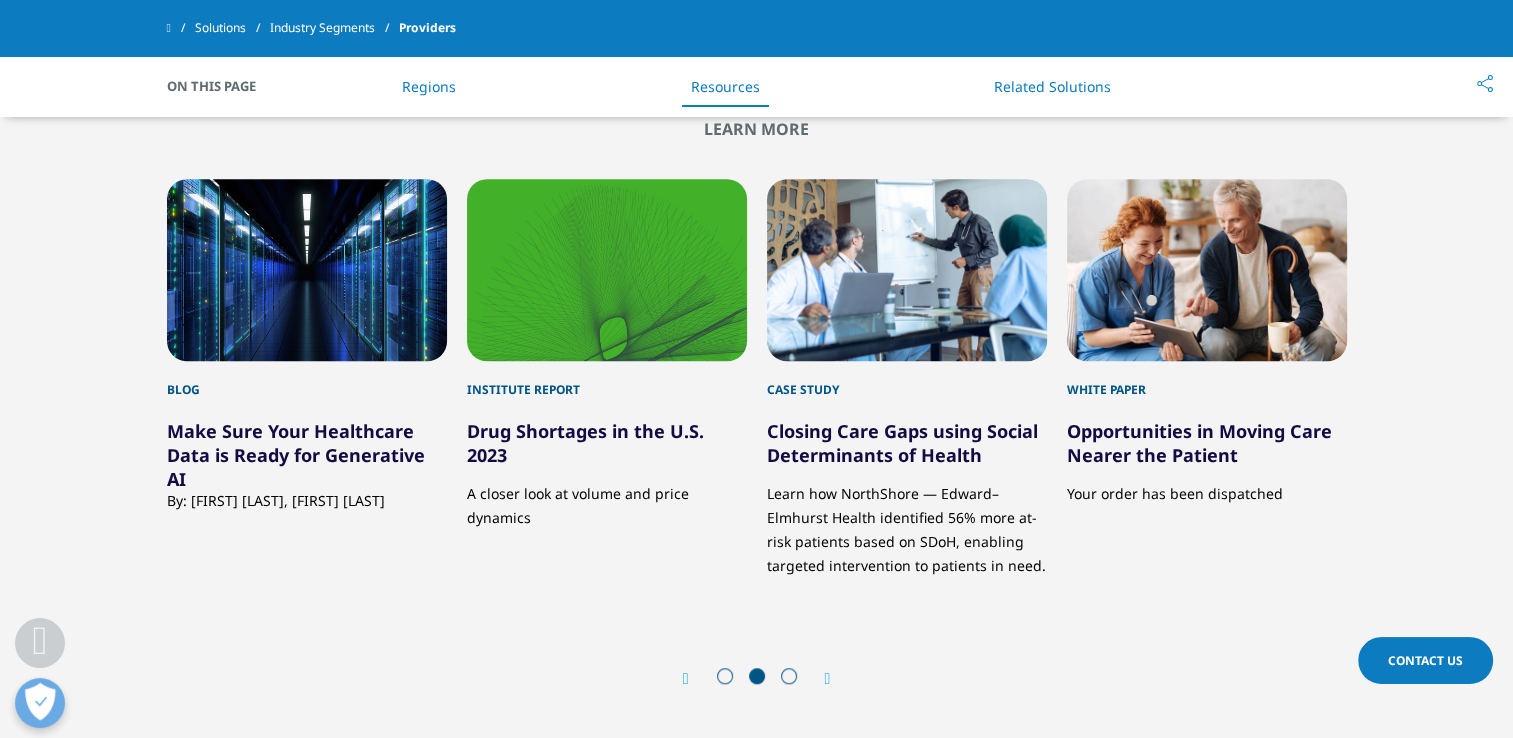 click at bounding box center (828, 679) 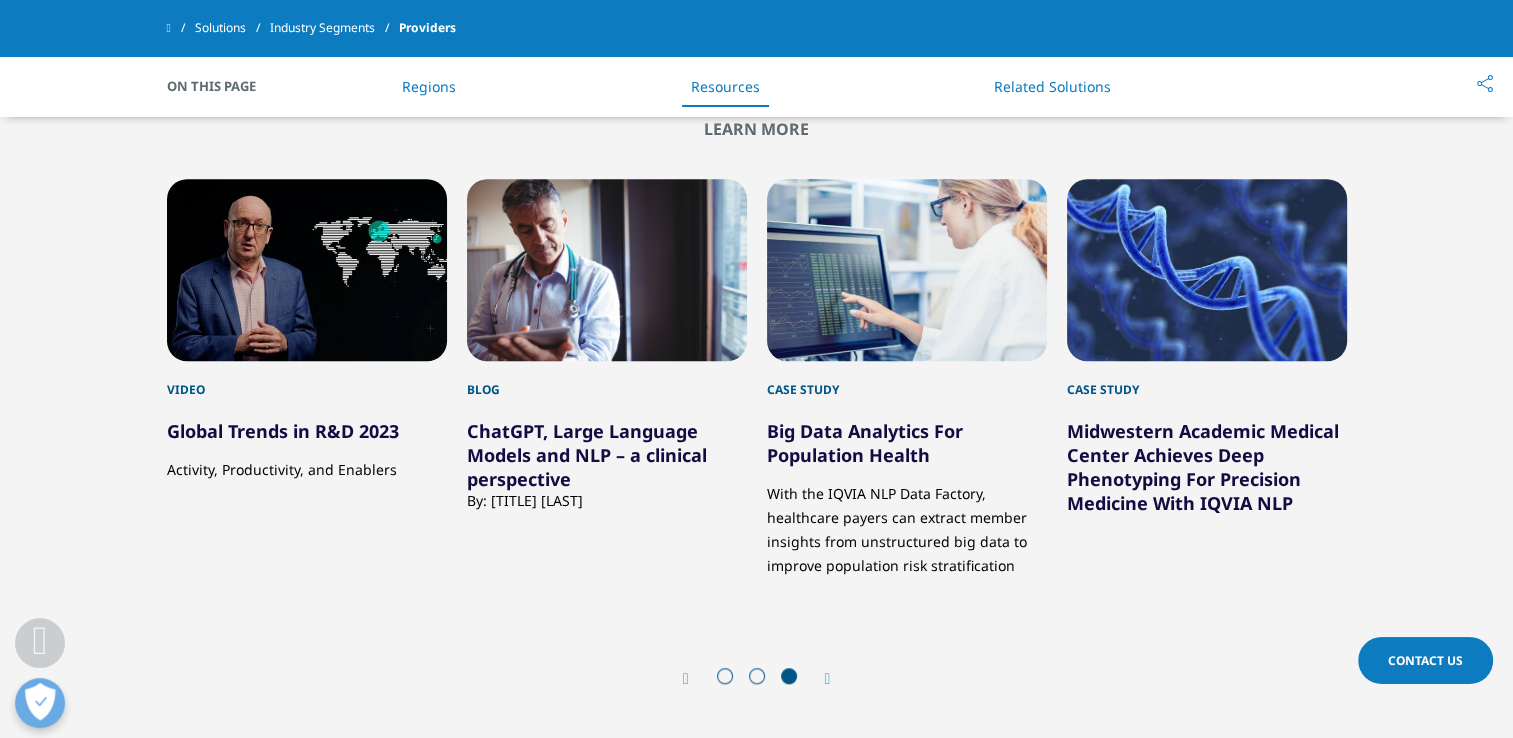 click at bounding box center [686, 679] 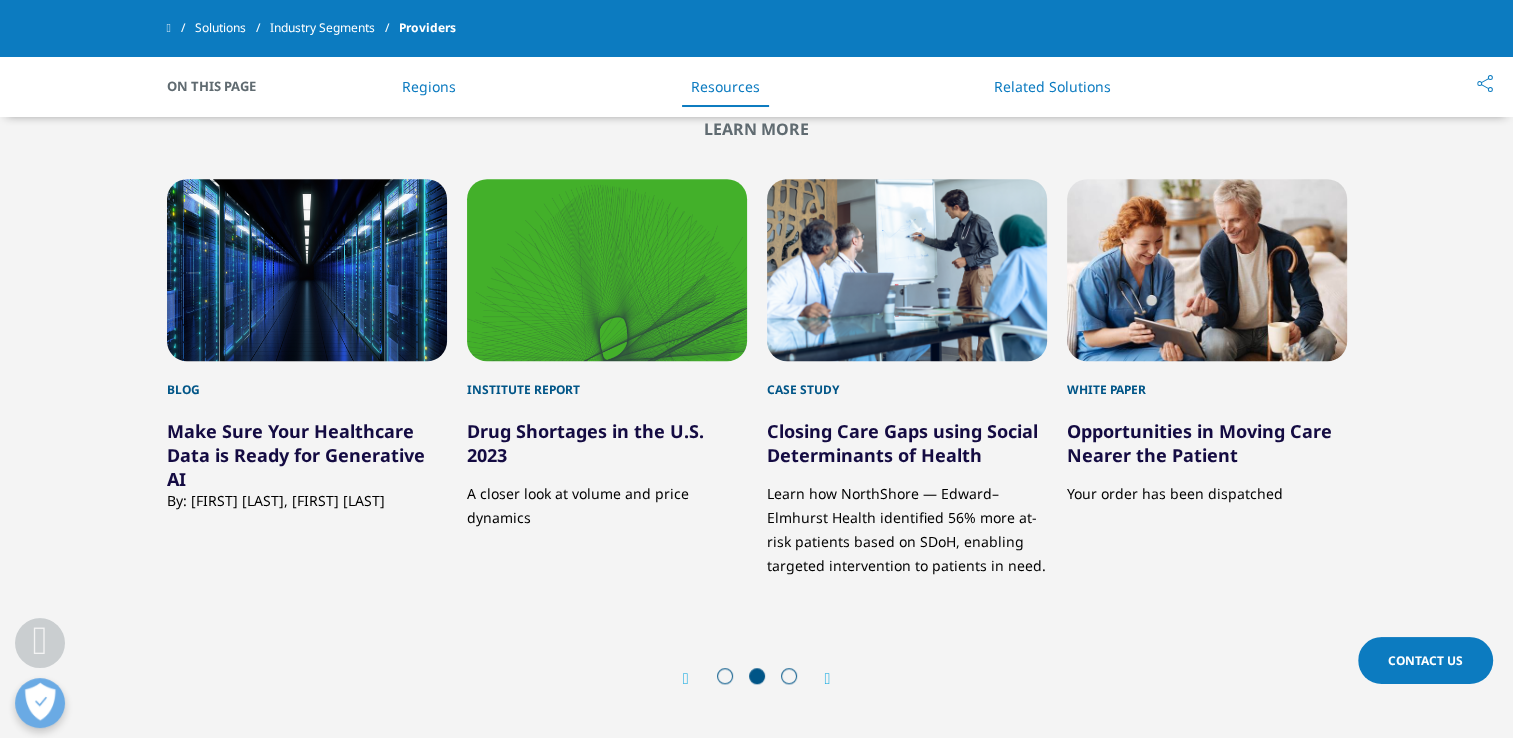 click at bounding box center (686, 679) 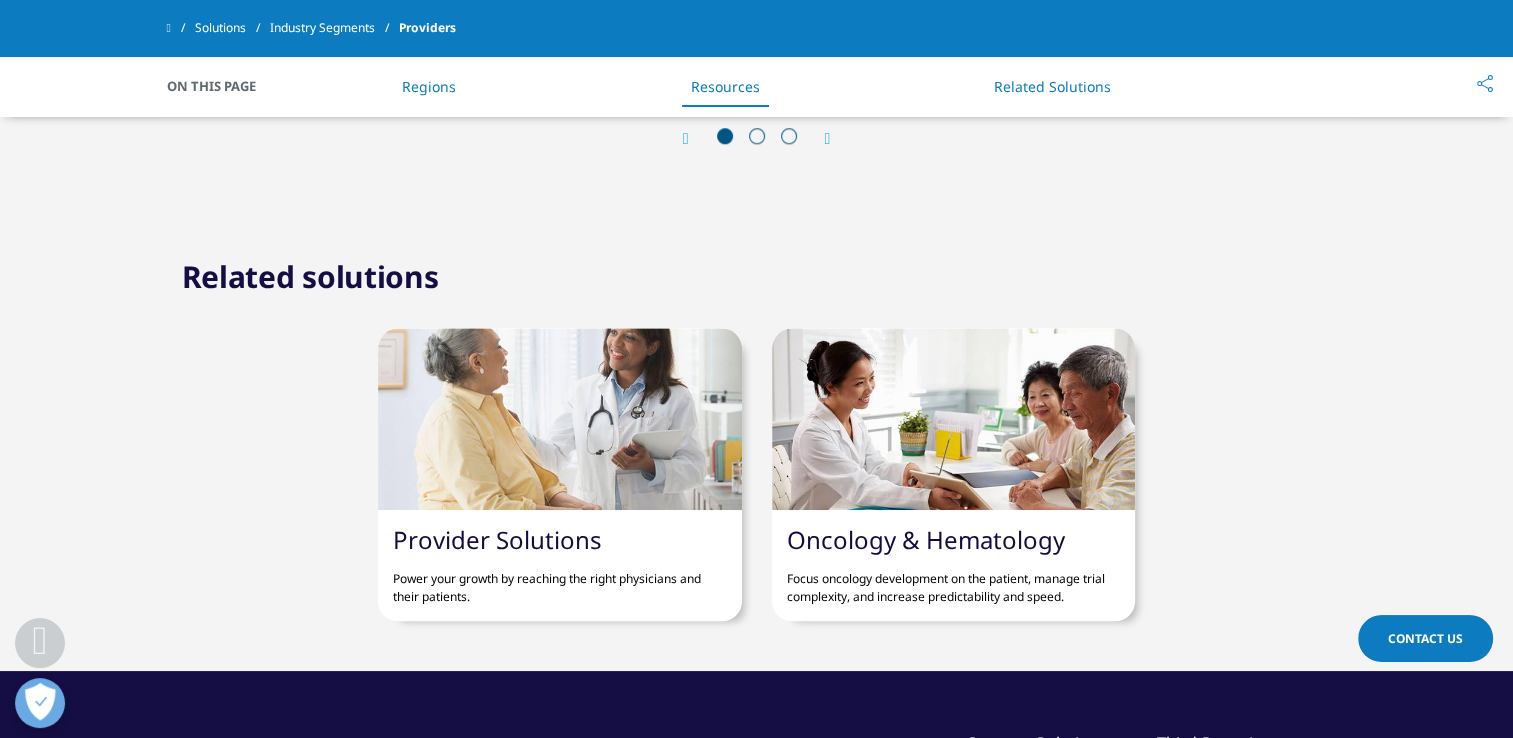 scroll, scrollTop: 2009, scrollLeft: 0, axis: vertical 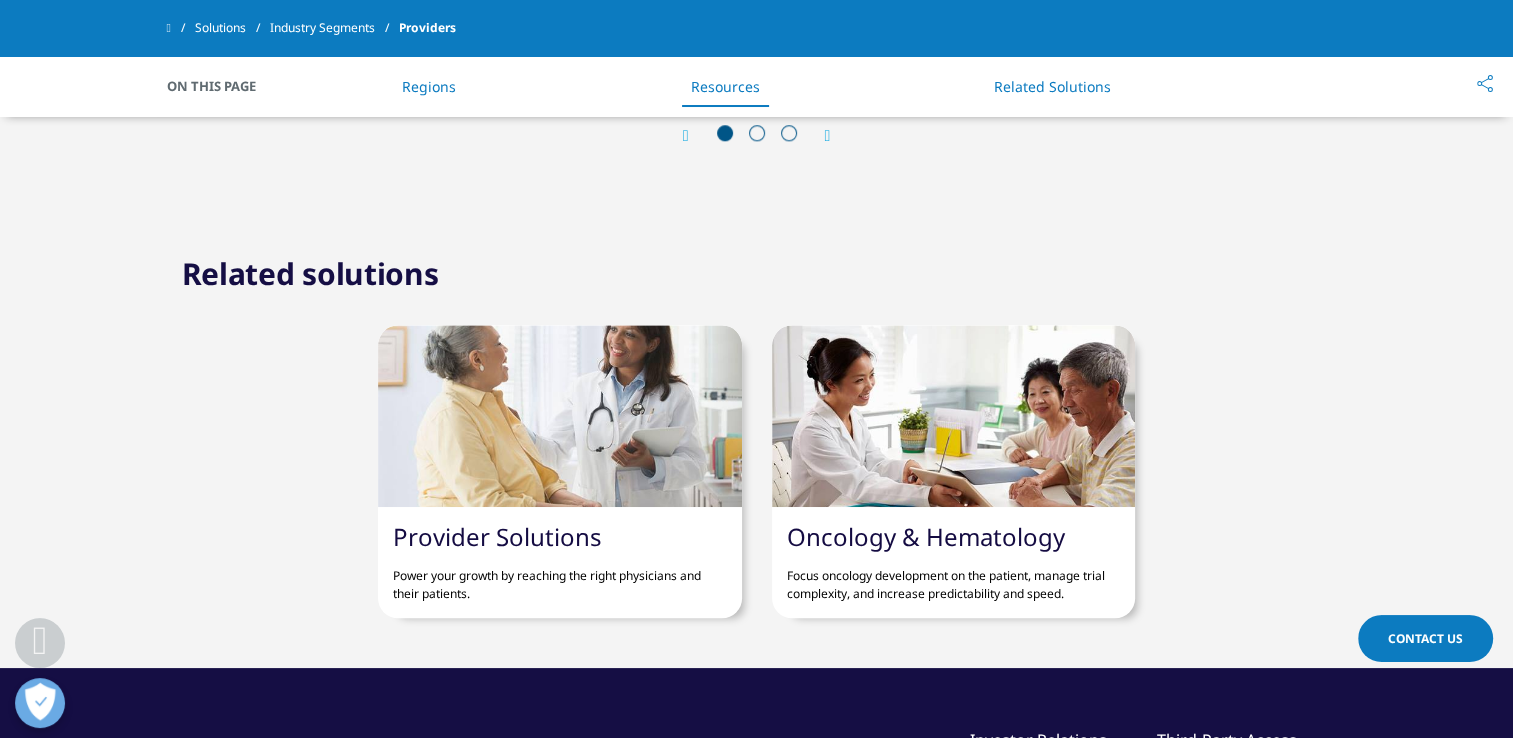 click on "Provider Solutions" at bounding box center [497, 536] 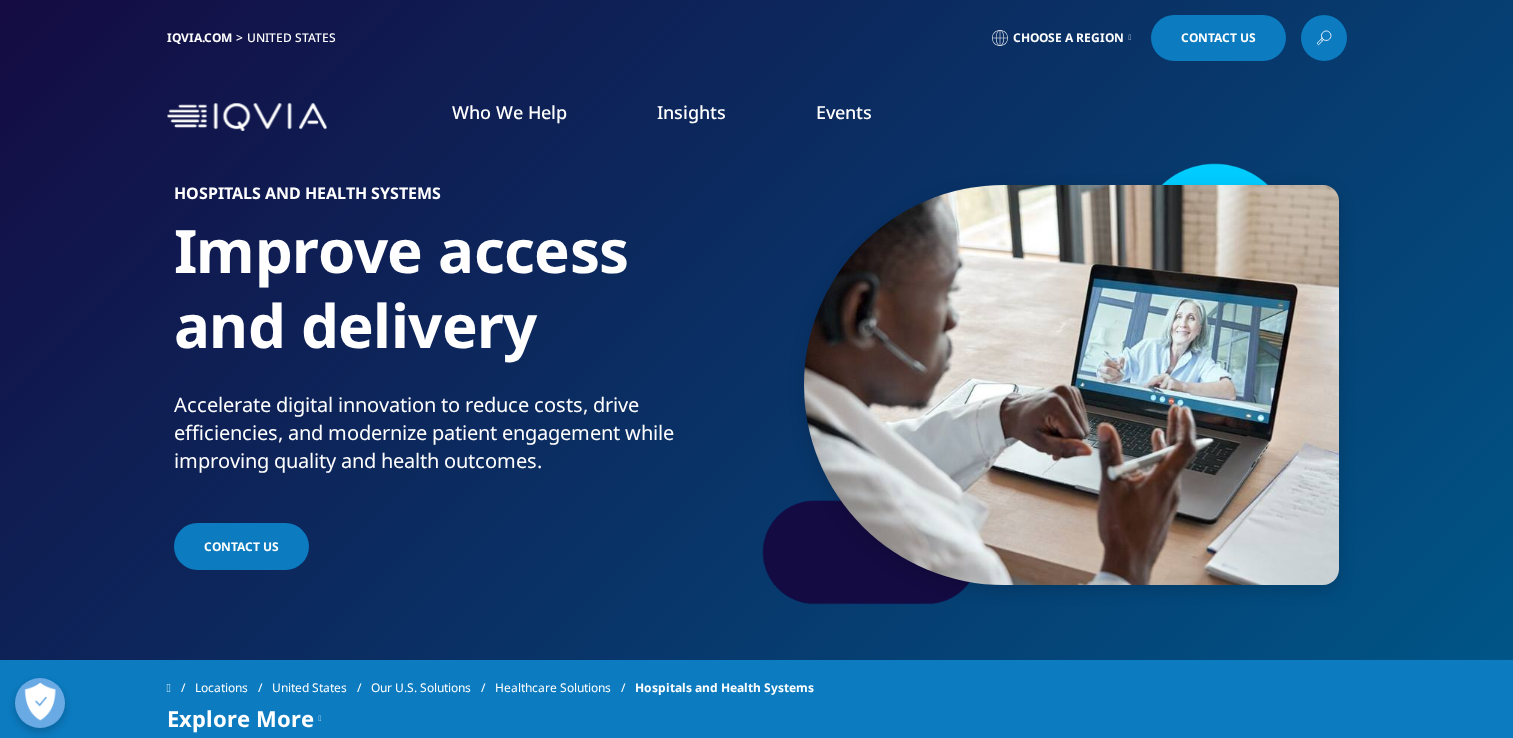 scroll, scrollTop: 0, scrollLeft: 0, axis: both 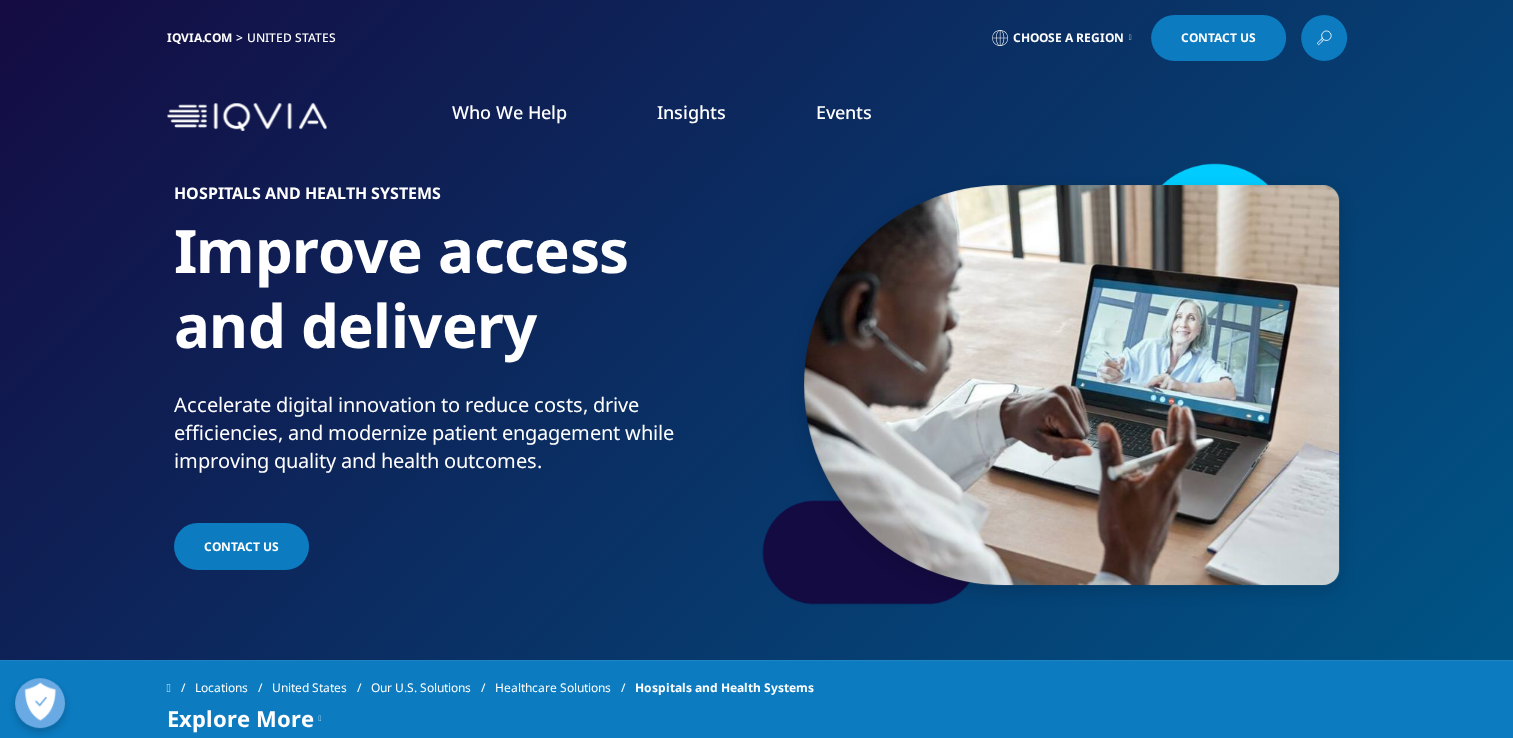 click at bounding box center (1324, 38) 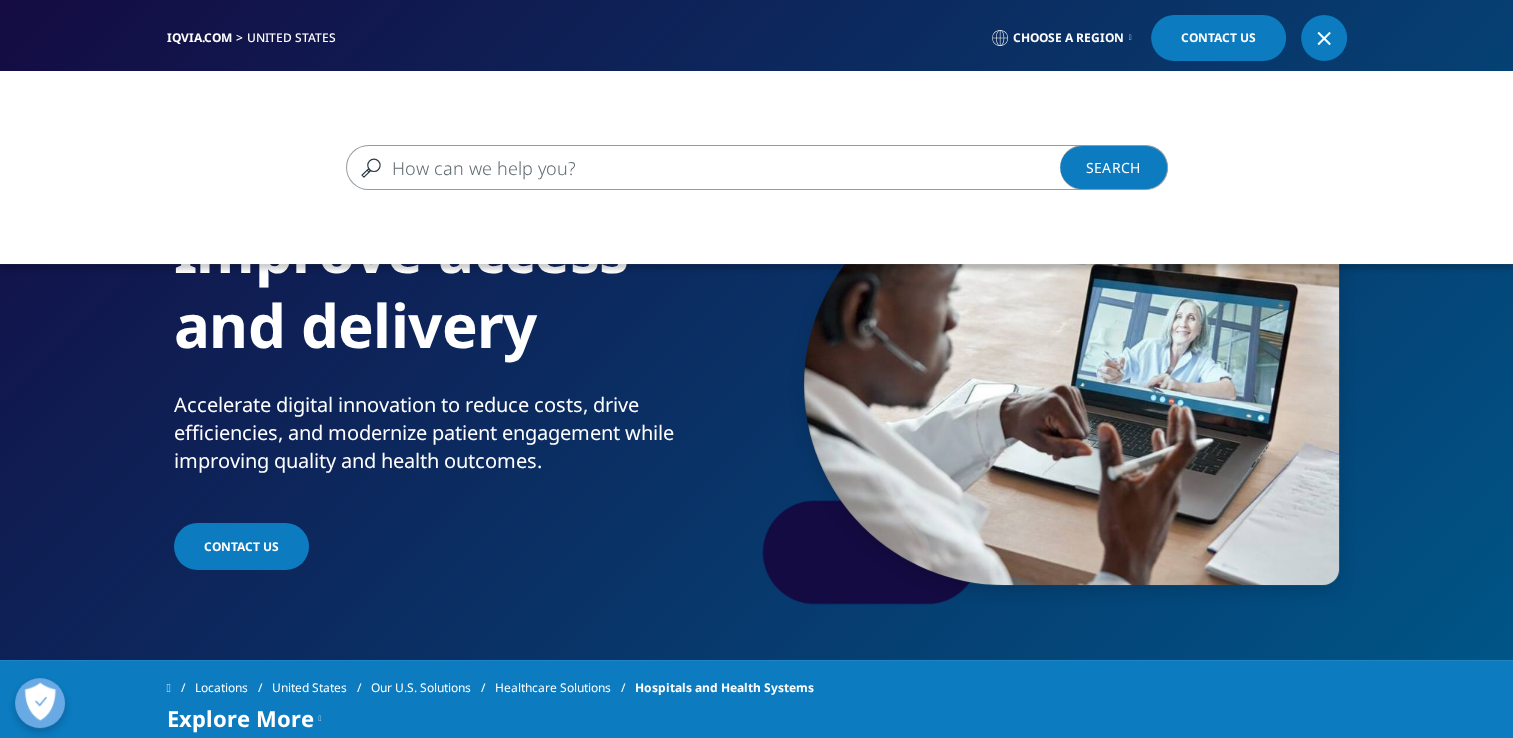 click at bounding box center (728, 167) 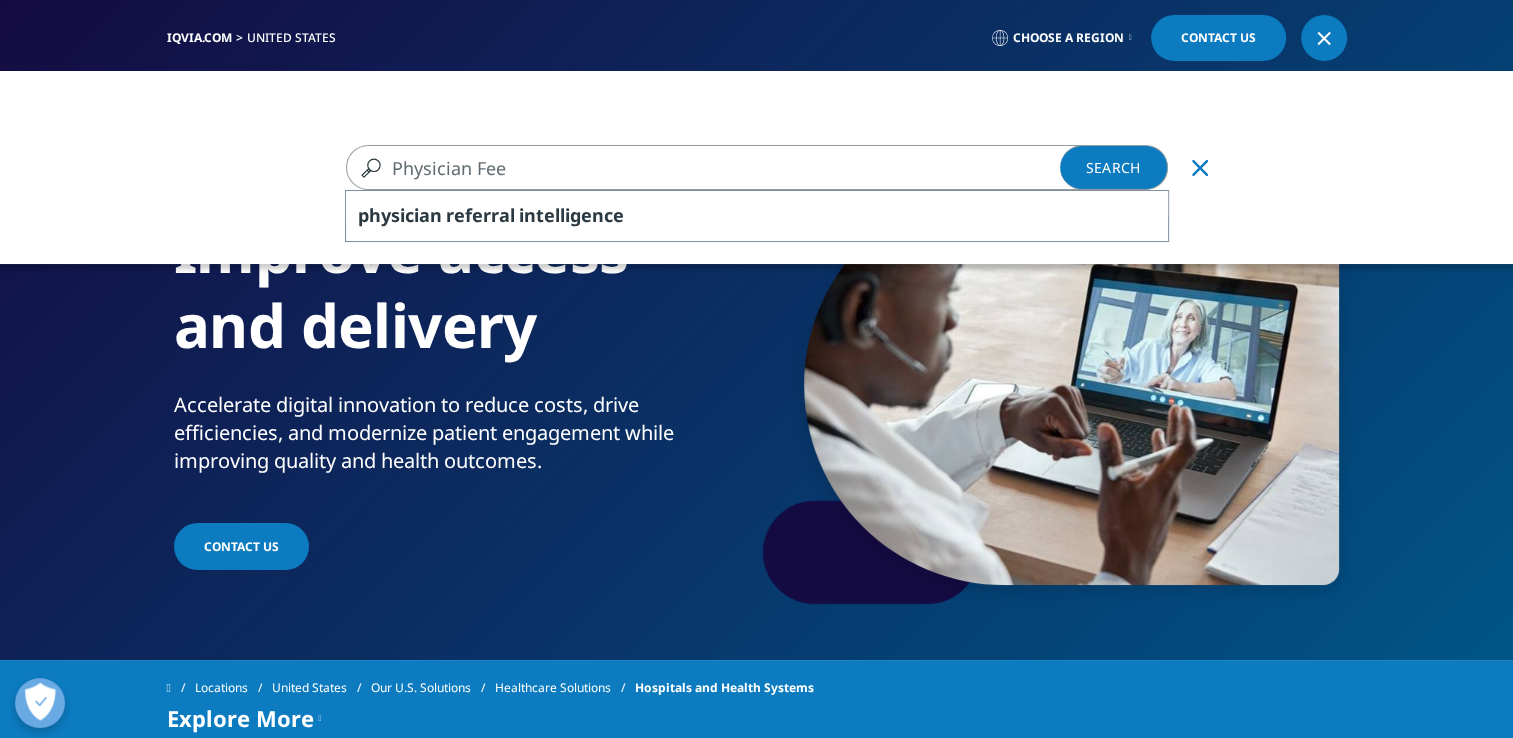click on "Physician Fee" at bounding box center (728, 167) 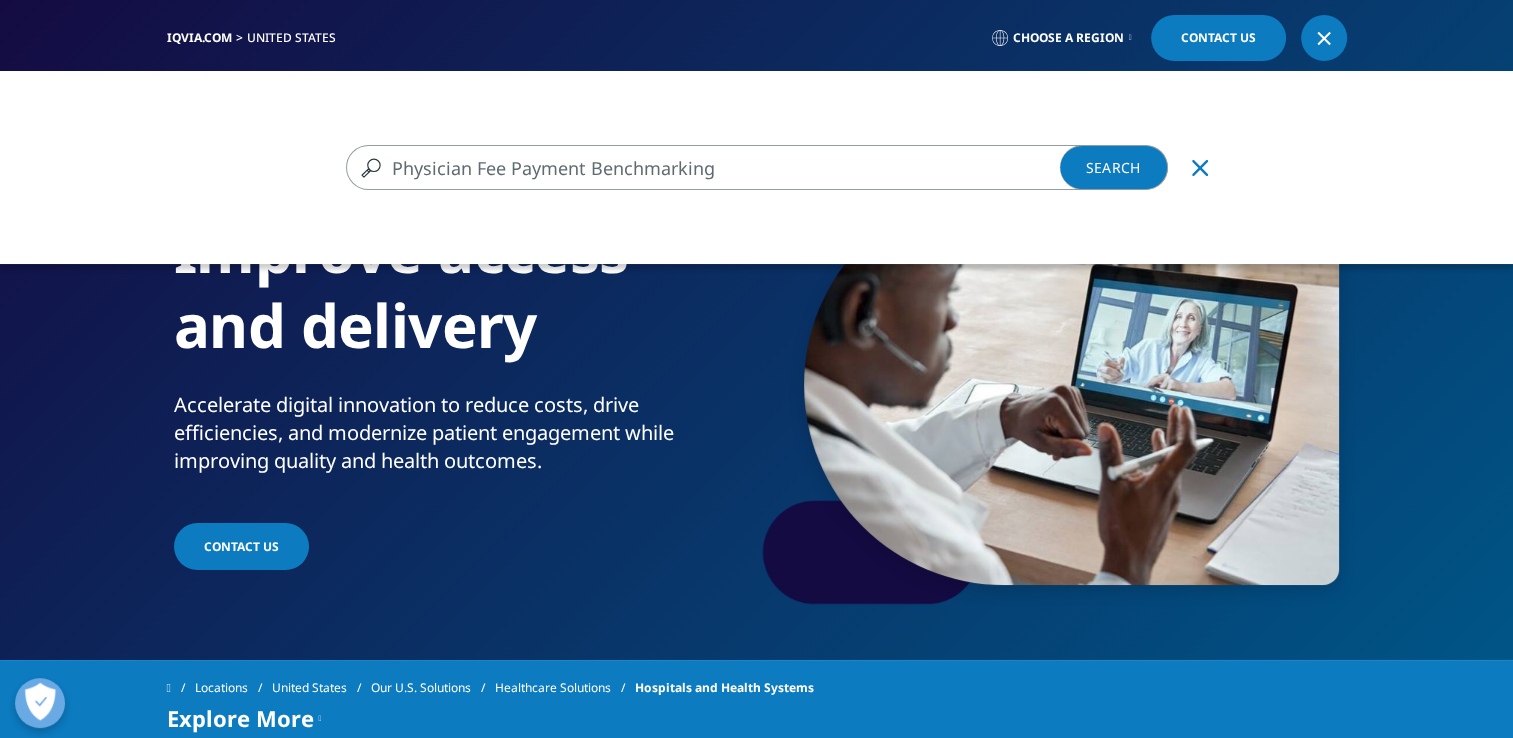 type on "Physician Fee Payment Benchmarking" 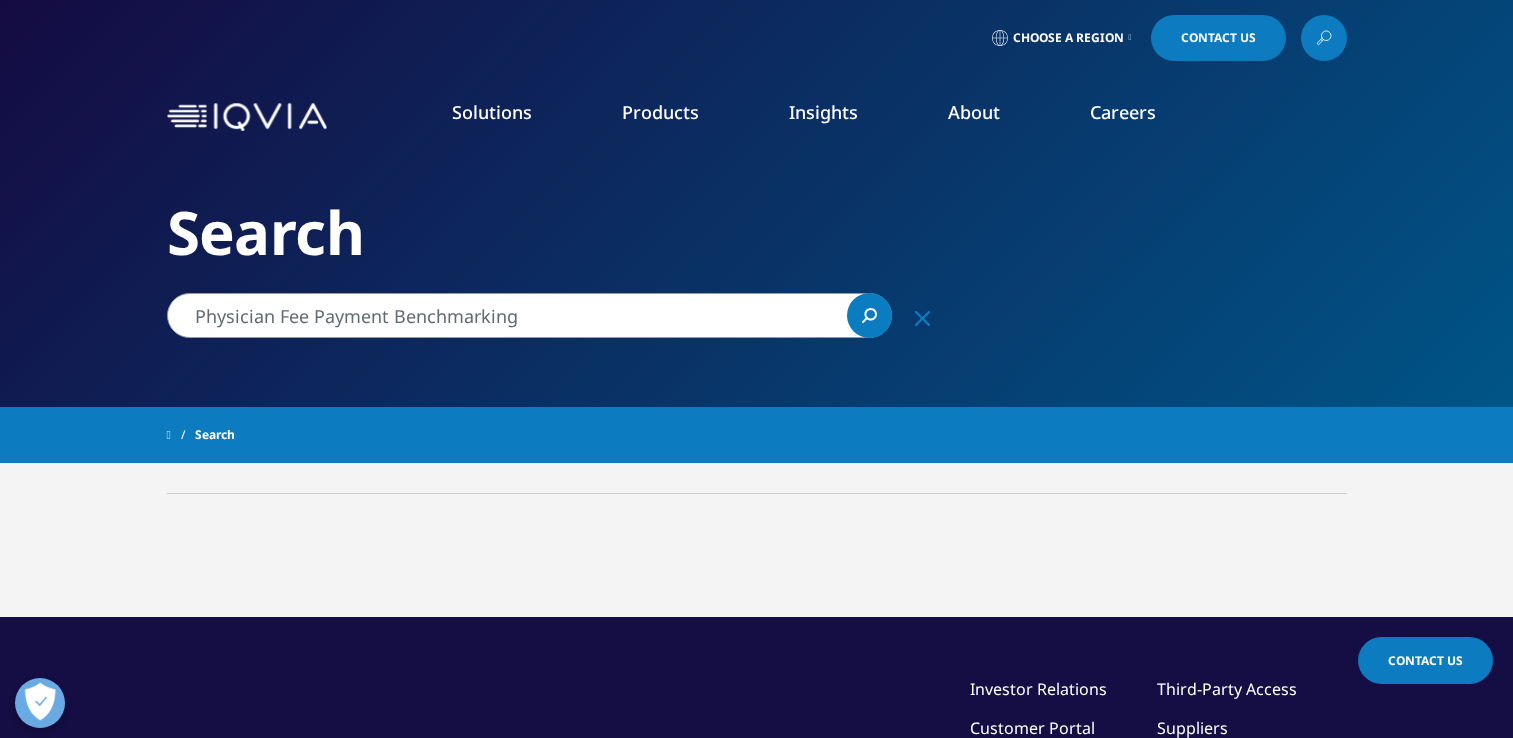 scroll, scrollTop: 0, scrollLeft: 0, axis: both 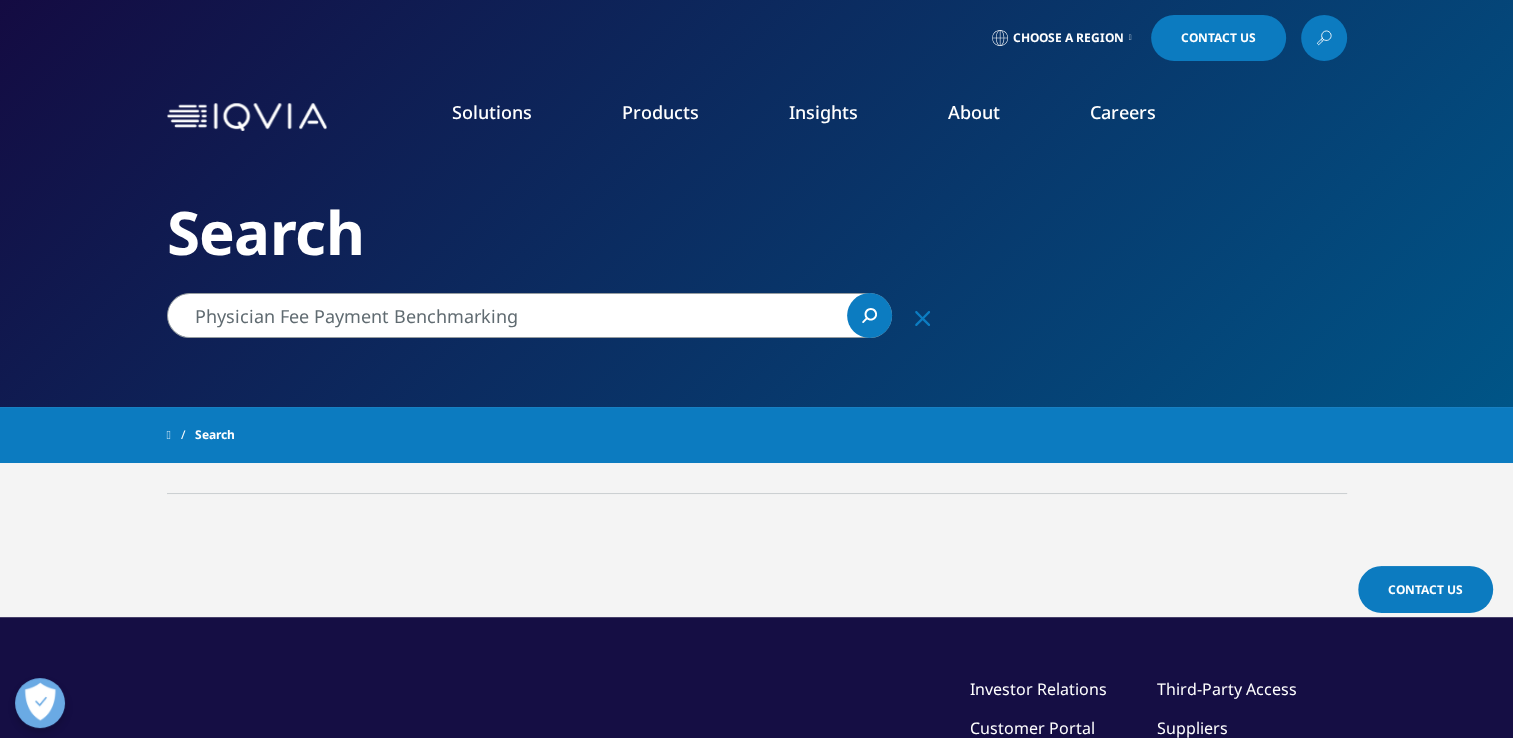 click on "Physician Fee Payment Benchmarking" at bounding box center (529, 315) 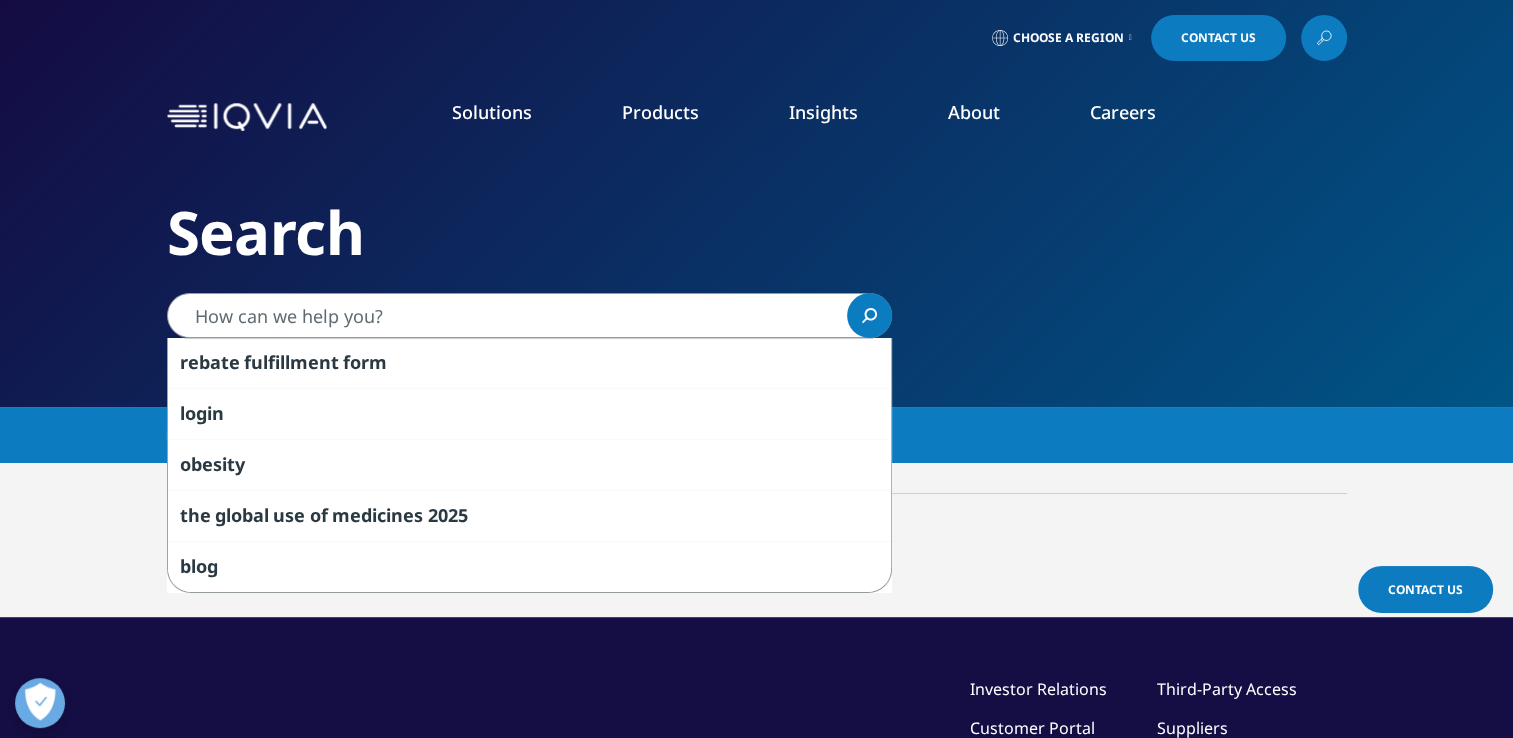 type on "Physician Fee Payment Benchmarking" 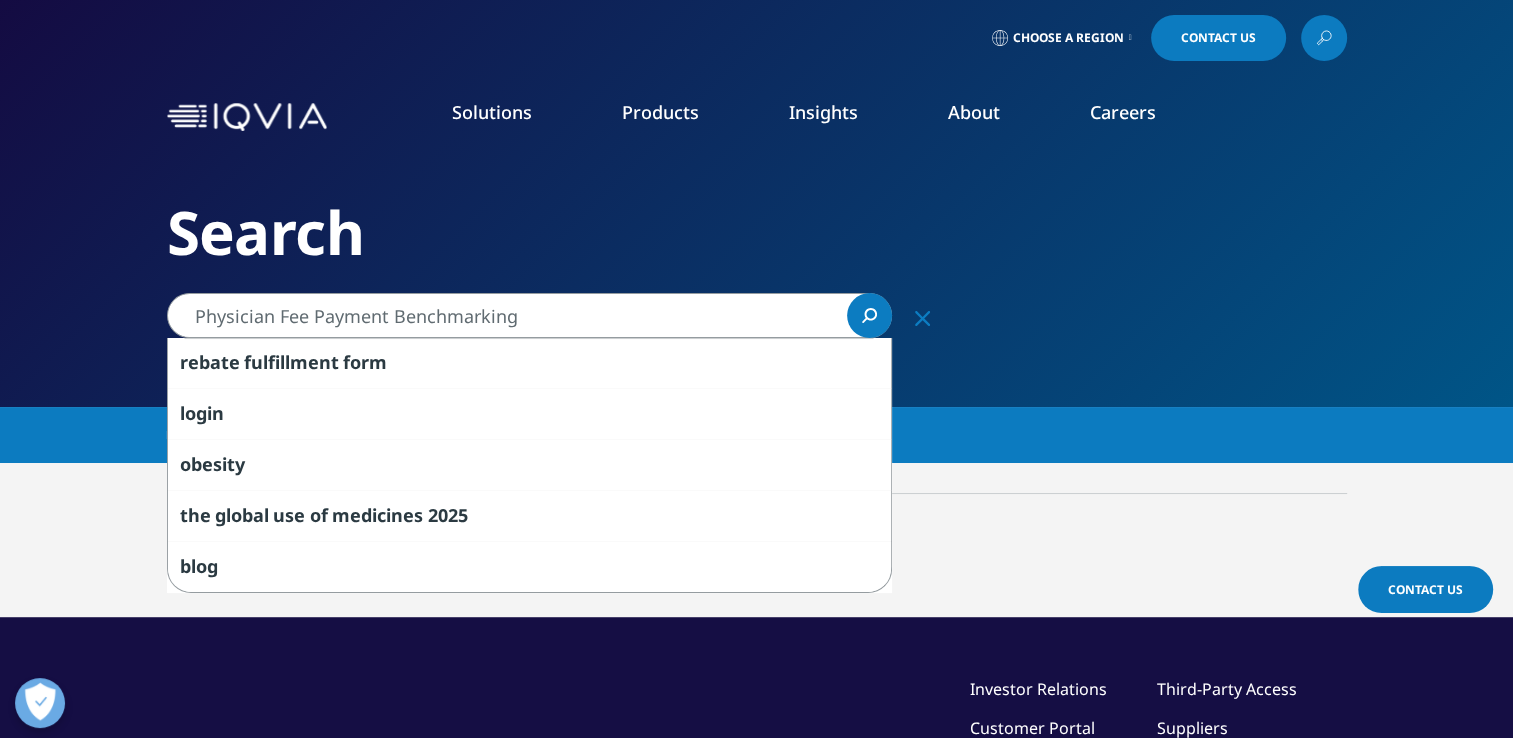 click on "Information Partner Services" at bounding box center (949, 329) 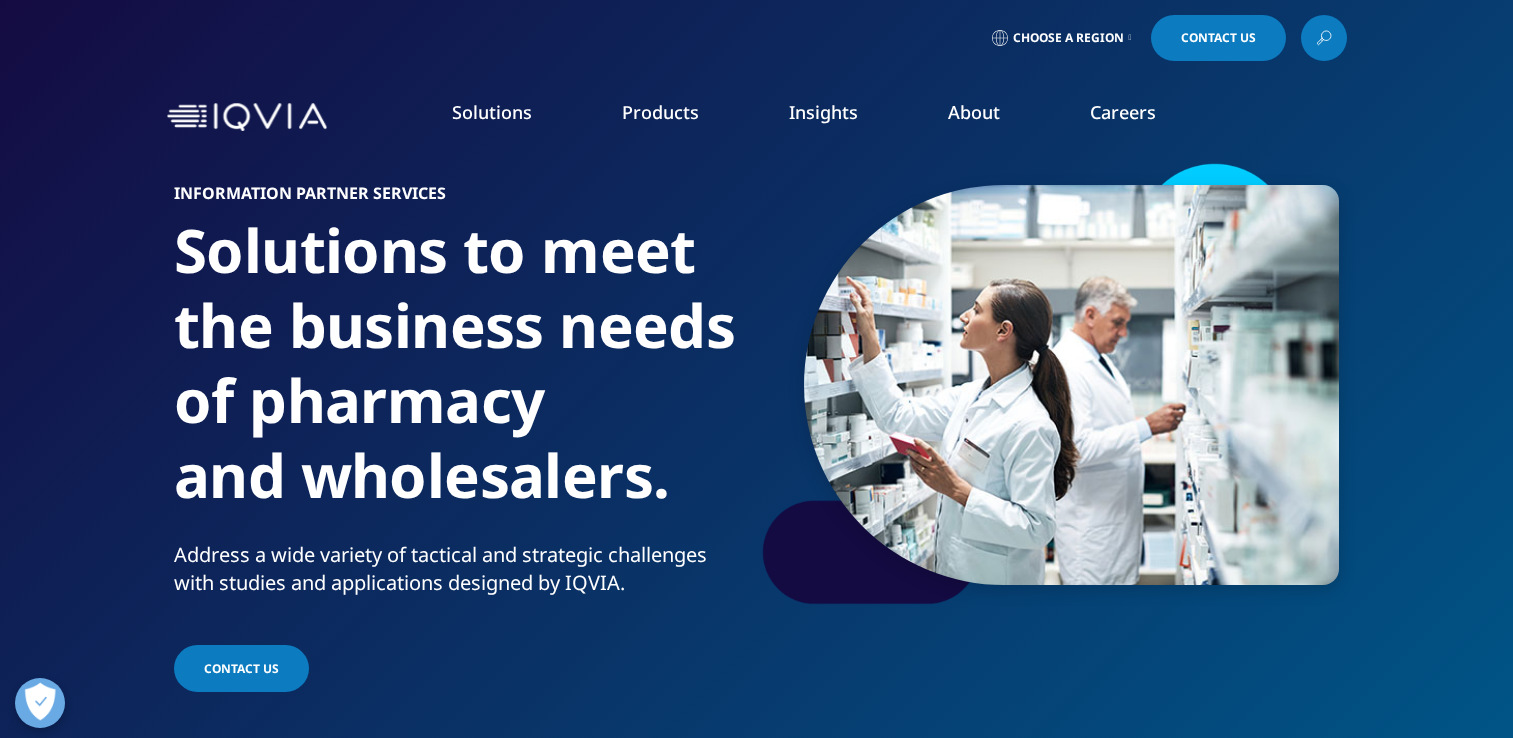 scroll, scrollTop: 0, scrollLeft: 0, axis: both 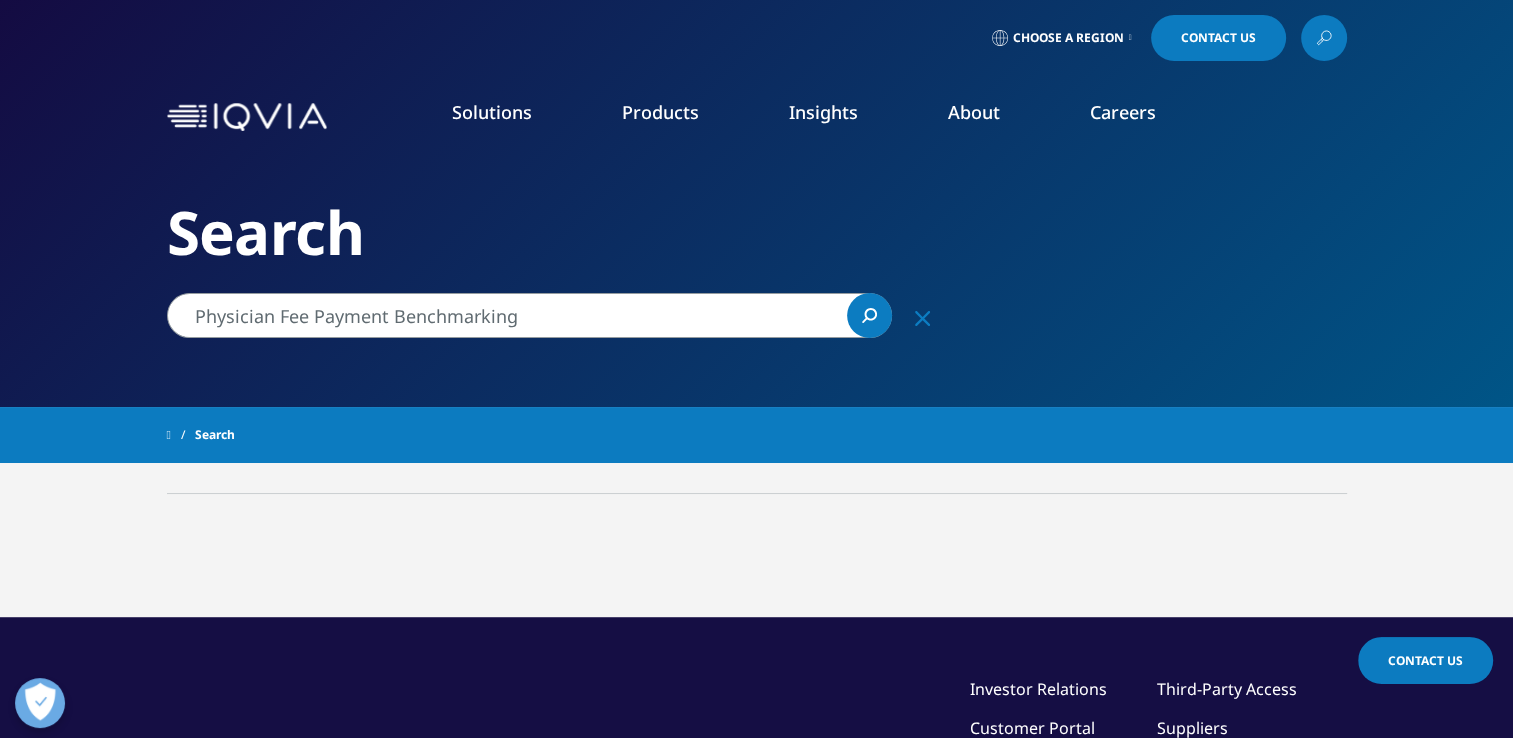 click 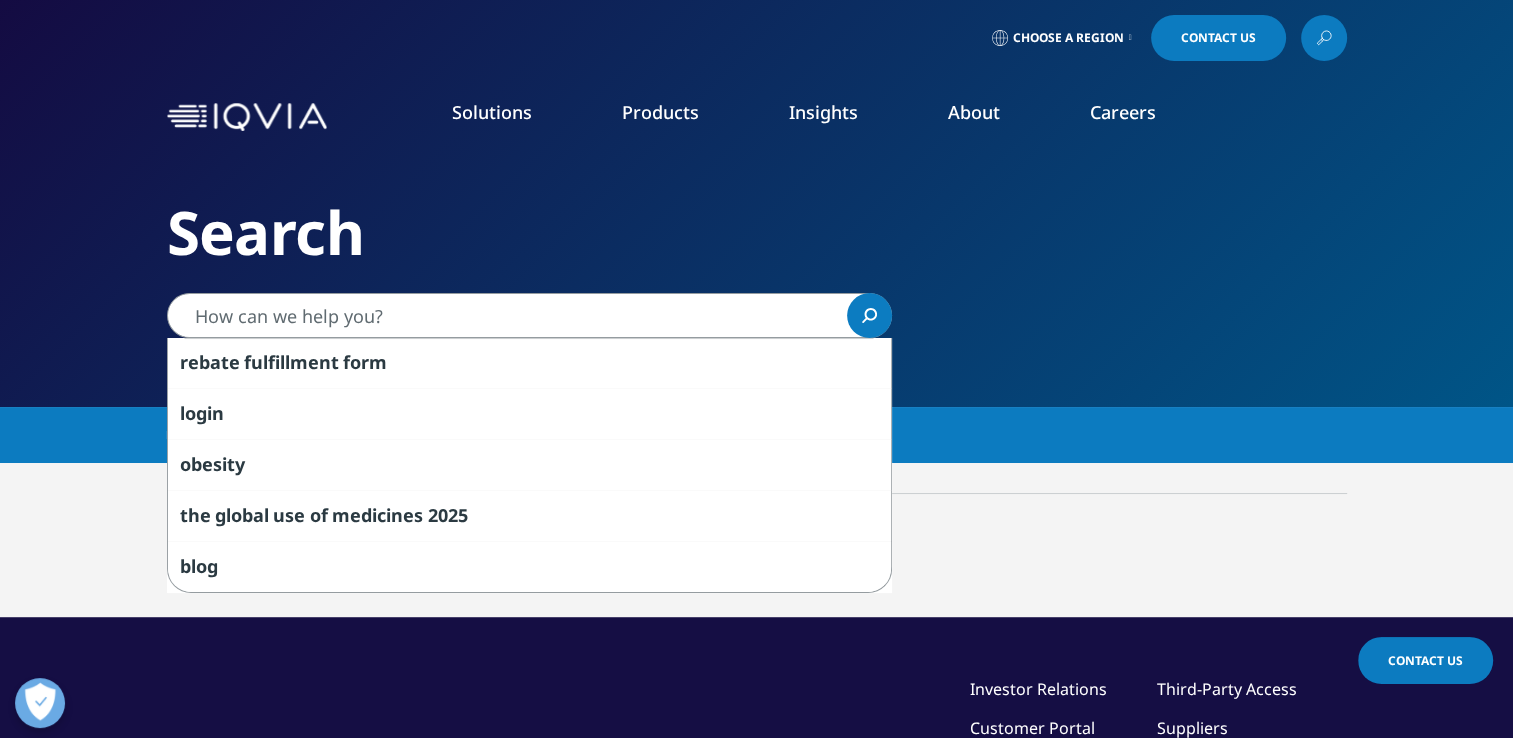 click on "Search" at bounding box center (757, 232) 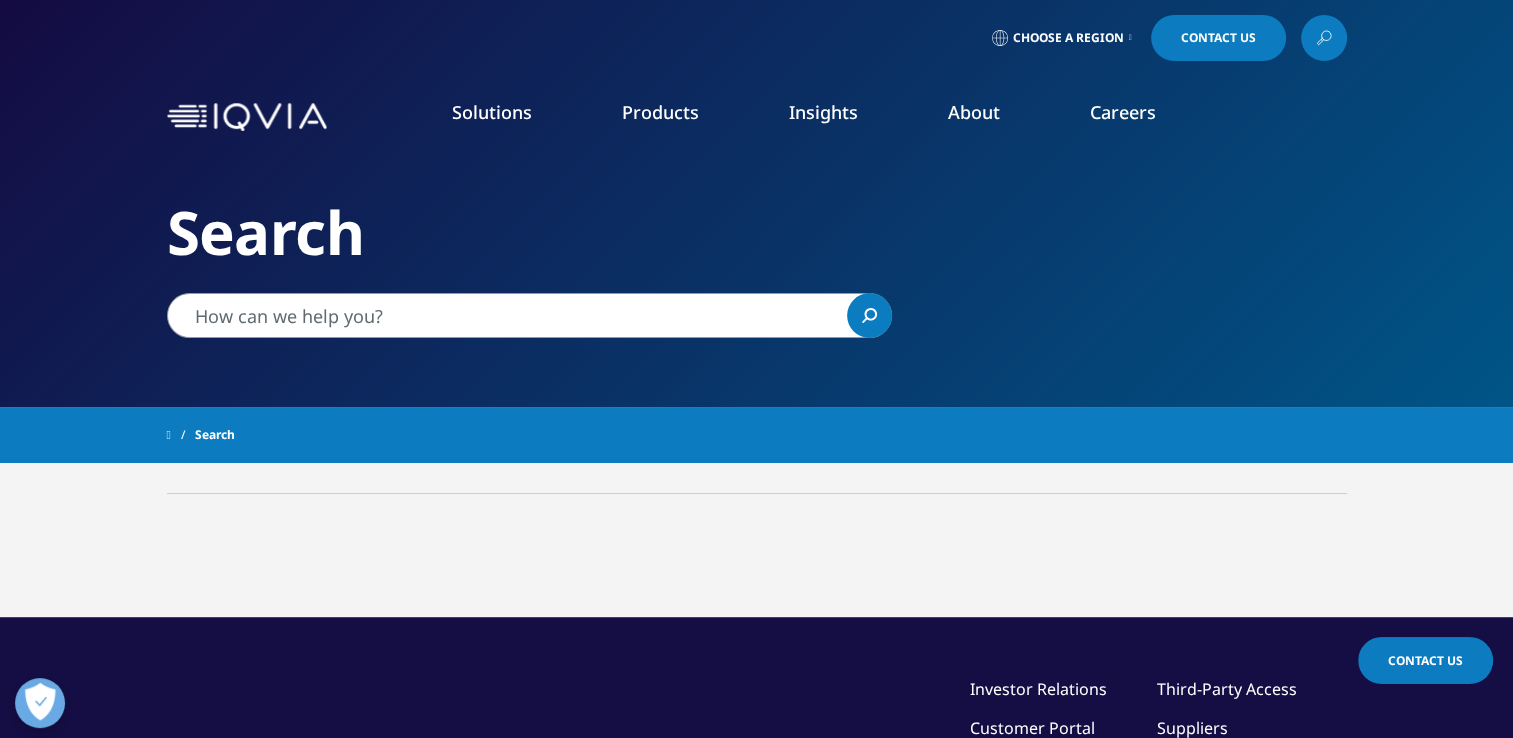 click at bounding box center [247, 117] 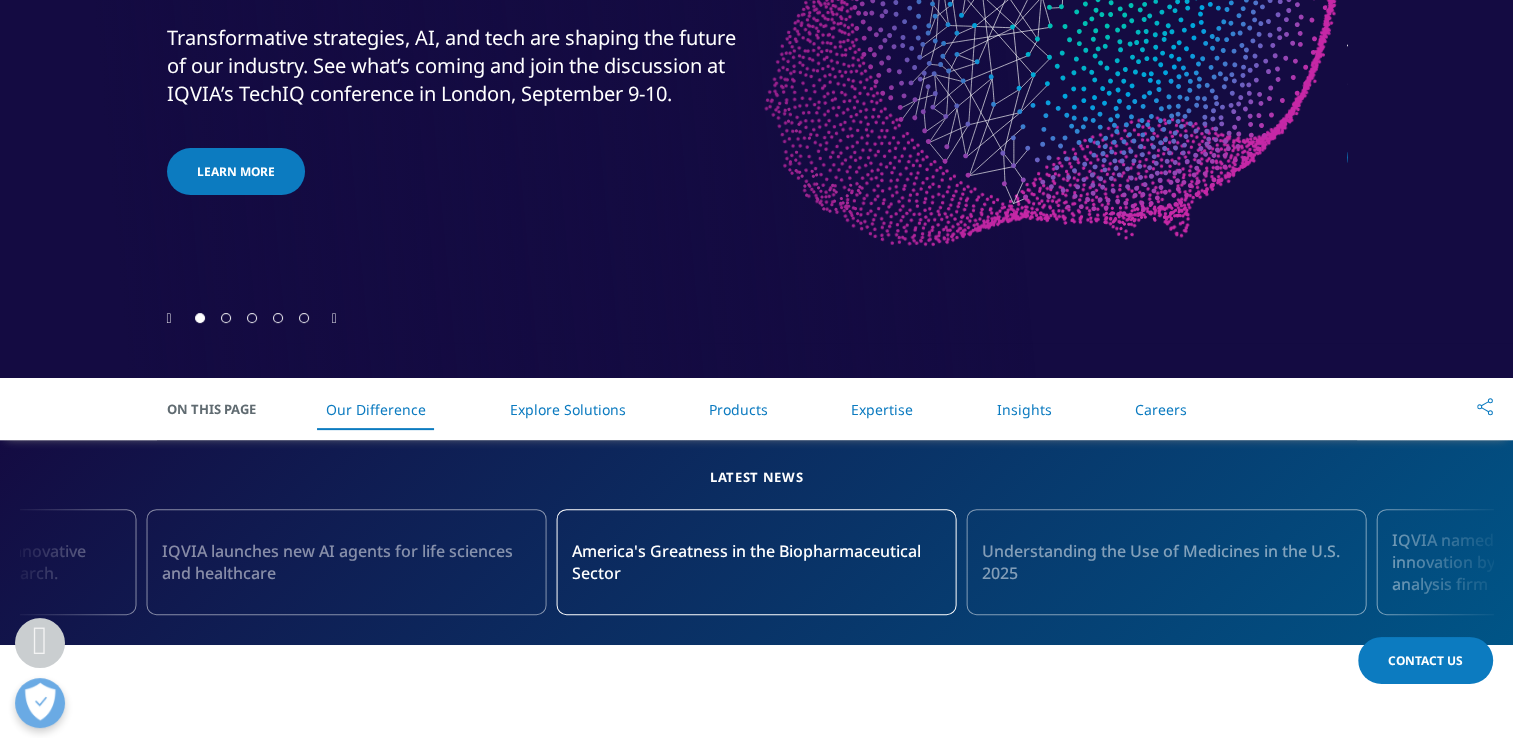 scroll, scrollTop: 522, scrollLeft: 0, axis: vertical 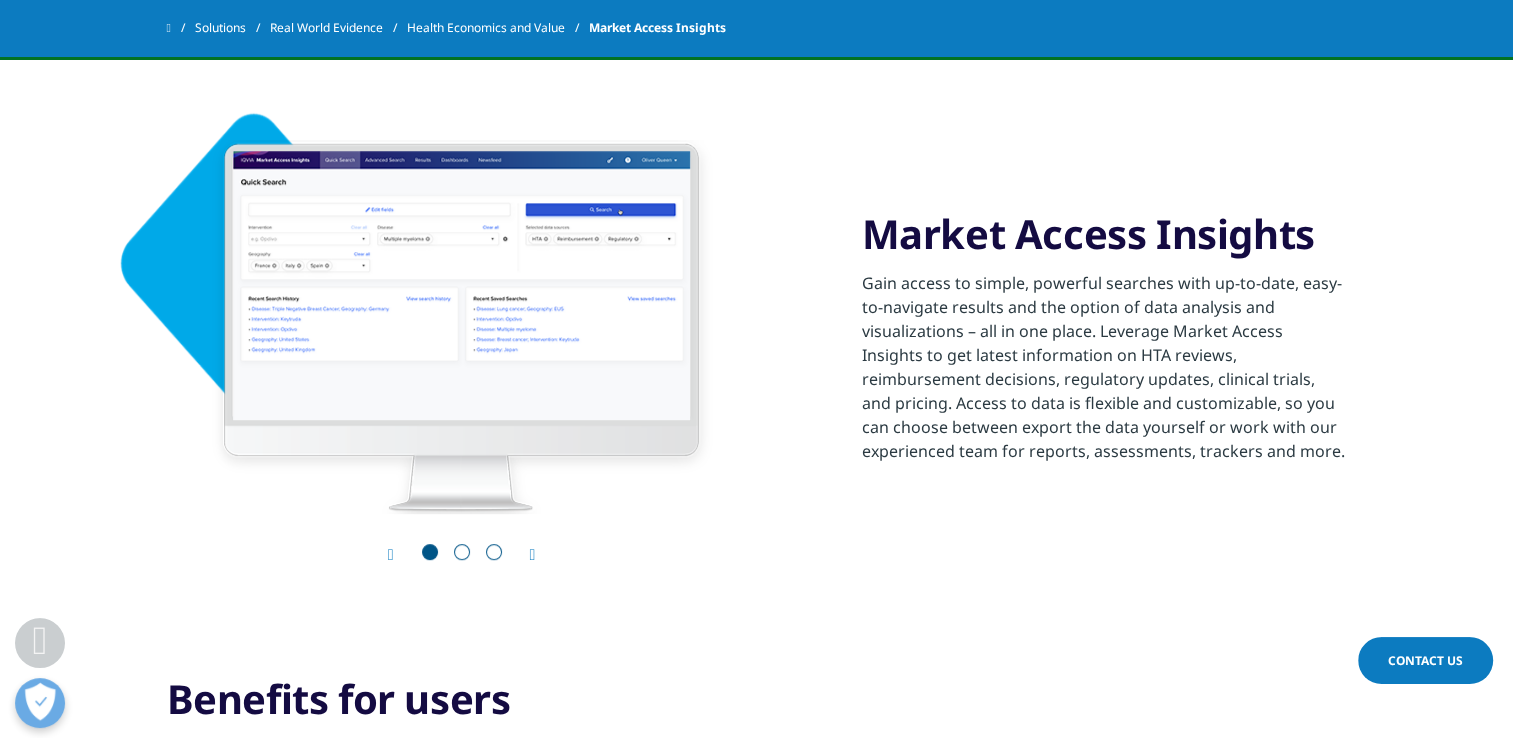 click at bounding box center [462, 552] 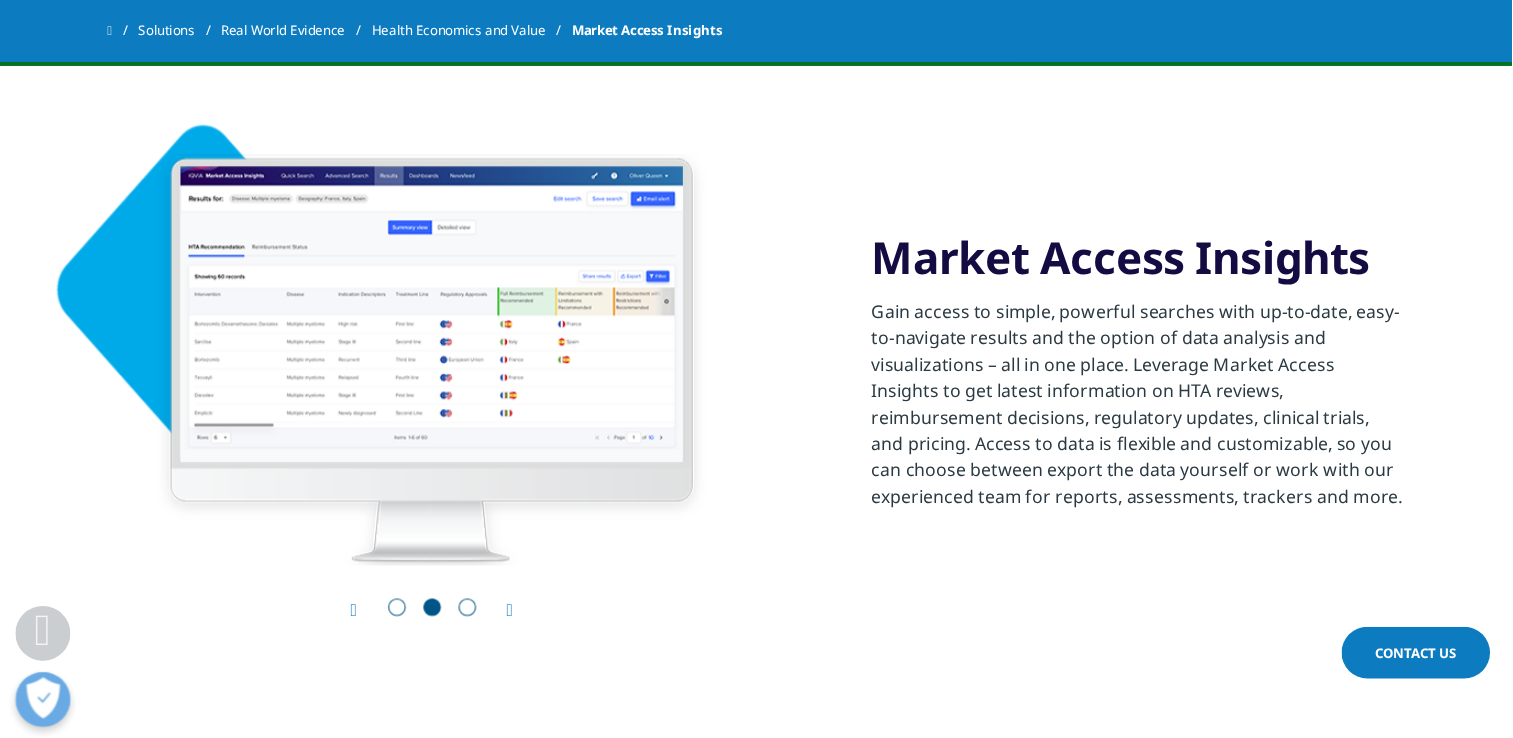 scroll, scrollTop: 846, scrollLeft: 0, axis: vertical 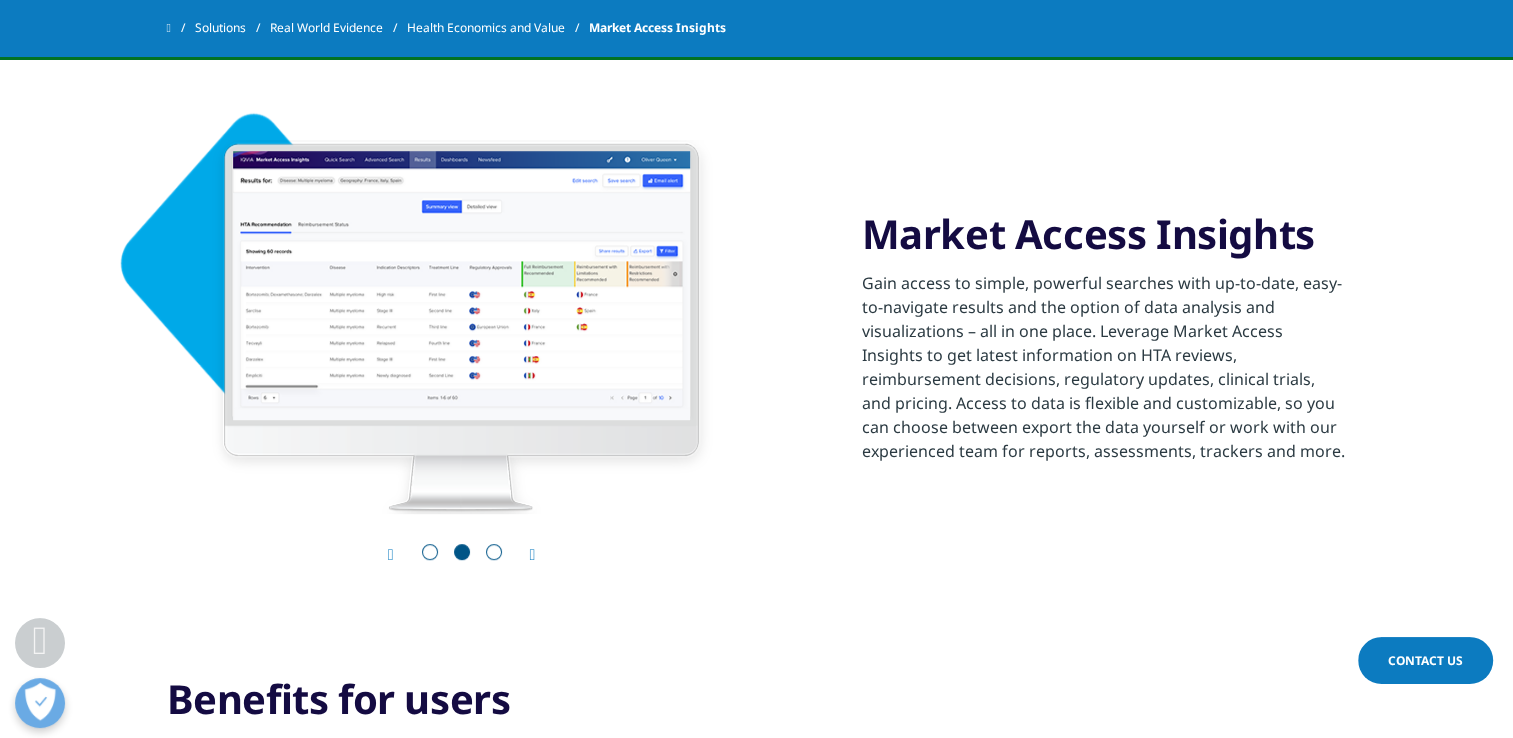 drag, startPoint x: 1438, startPoint y: 7, endPoint x: 835, endPoint y: 395, distance: 717.0446 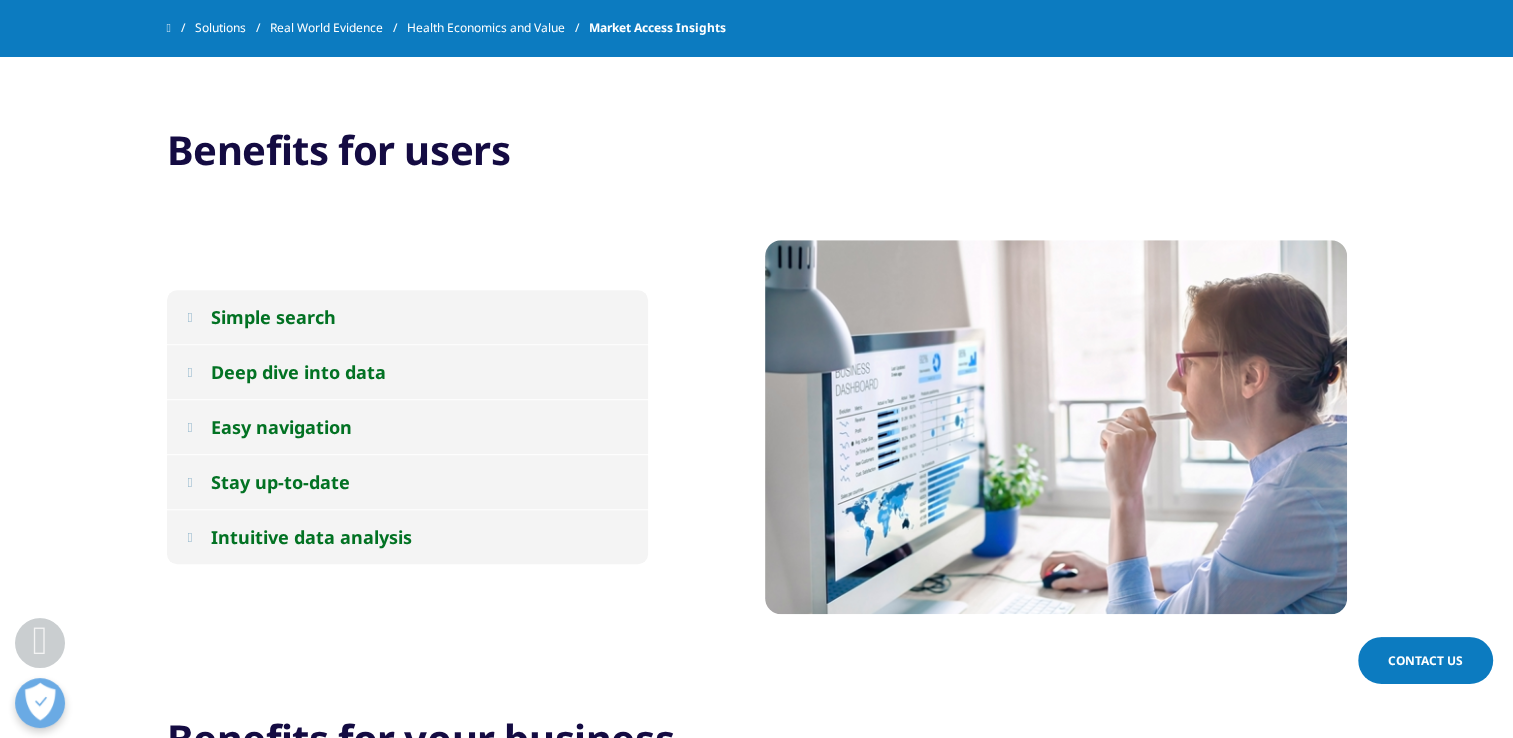 scroll, scrollTop: 1408, scrollLeft: 0, axis: vertical 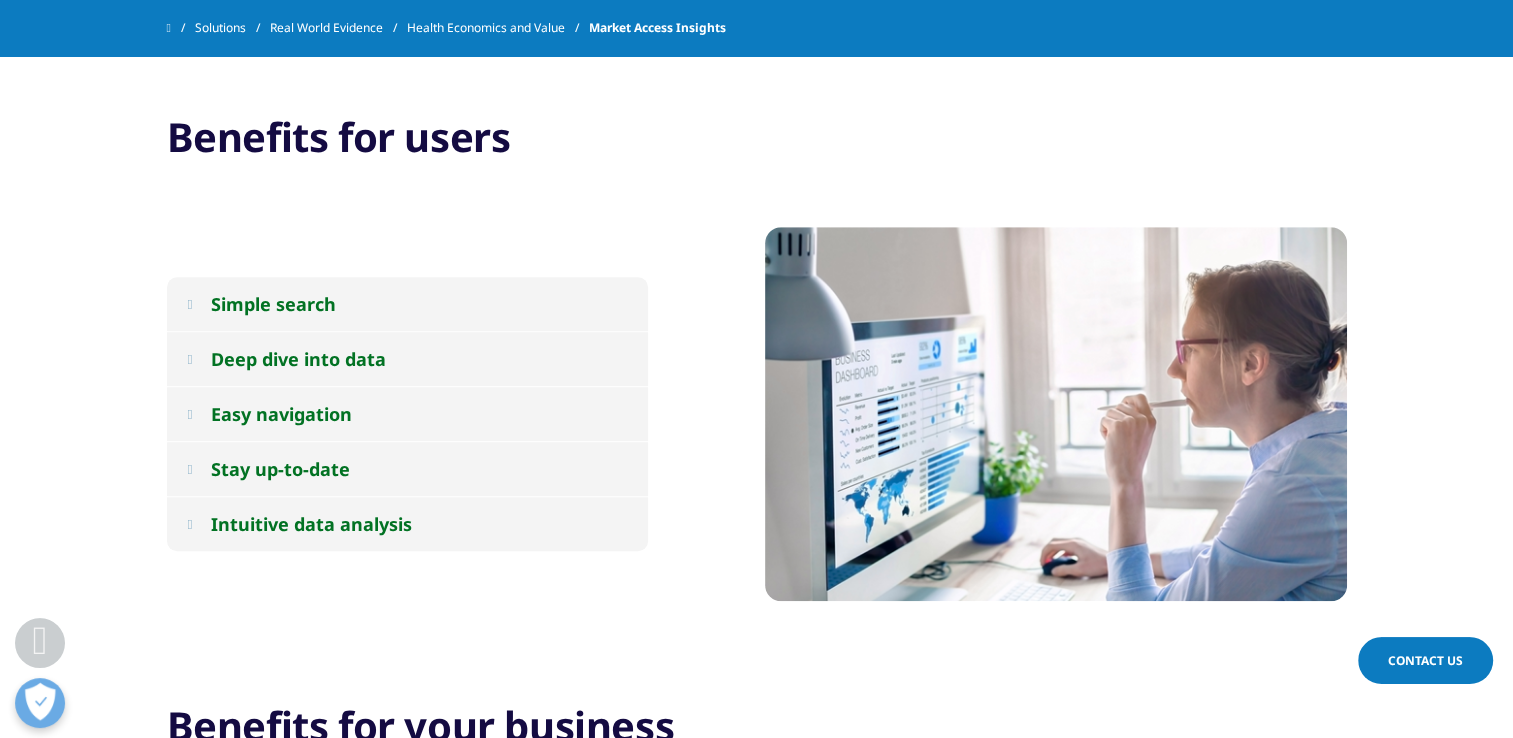 click at bounding box center [189, 523] 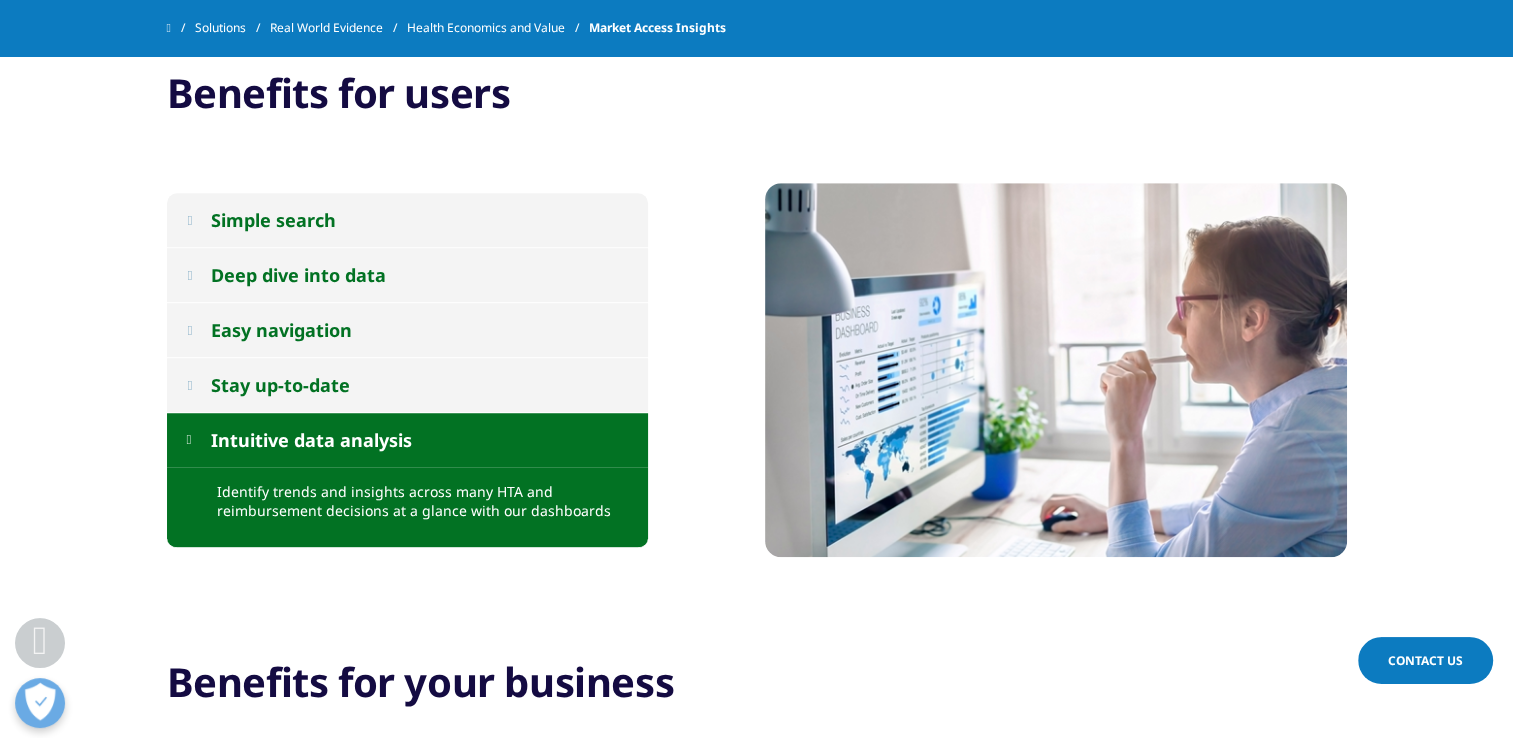 scroll, scrollTop: 1424, scrollLeft: 0, axis: vertical 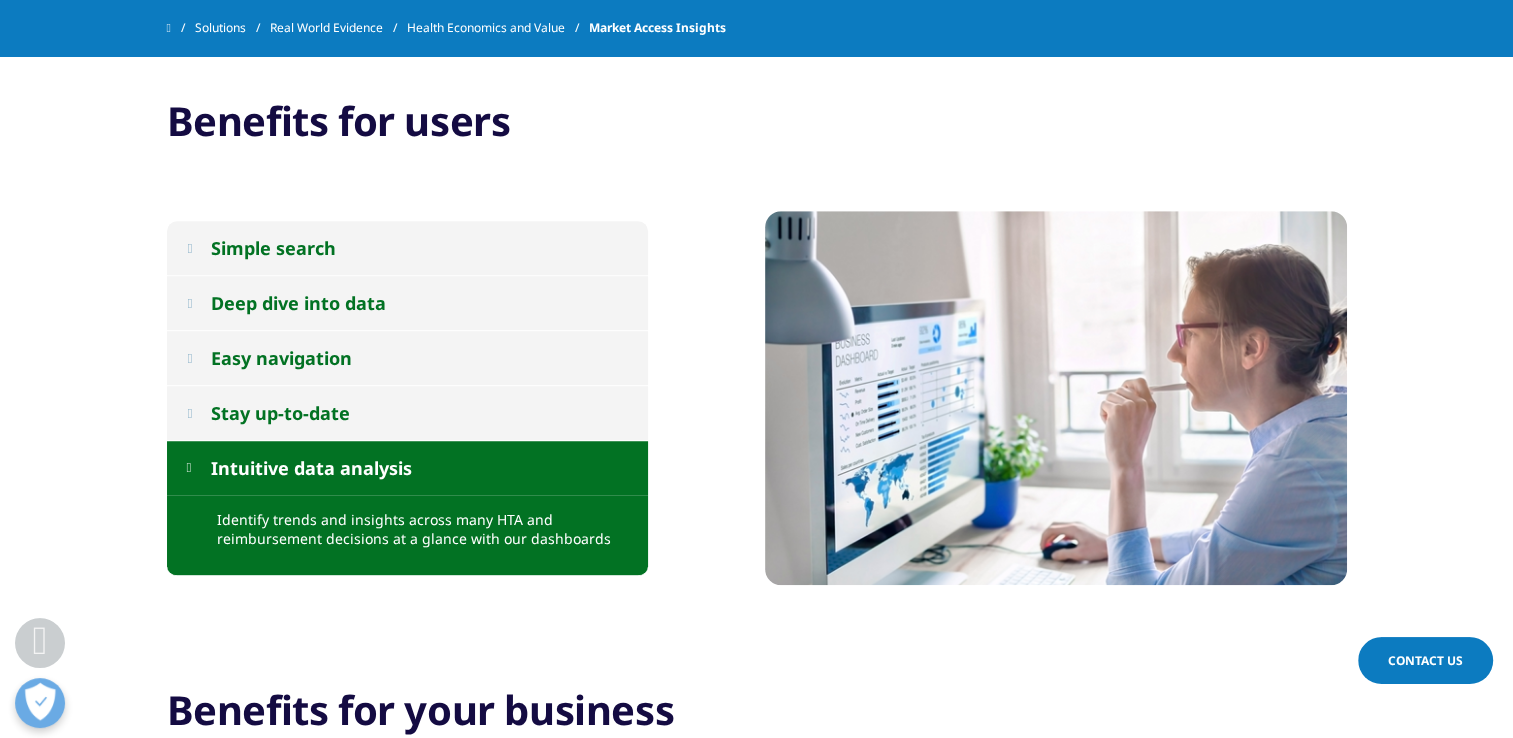 click at bounding box center (189, 302) 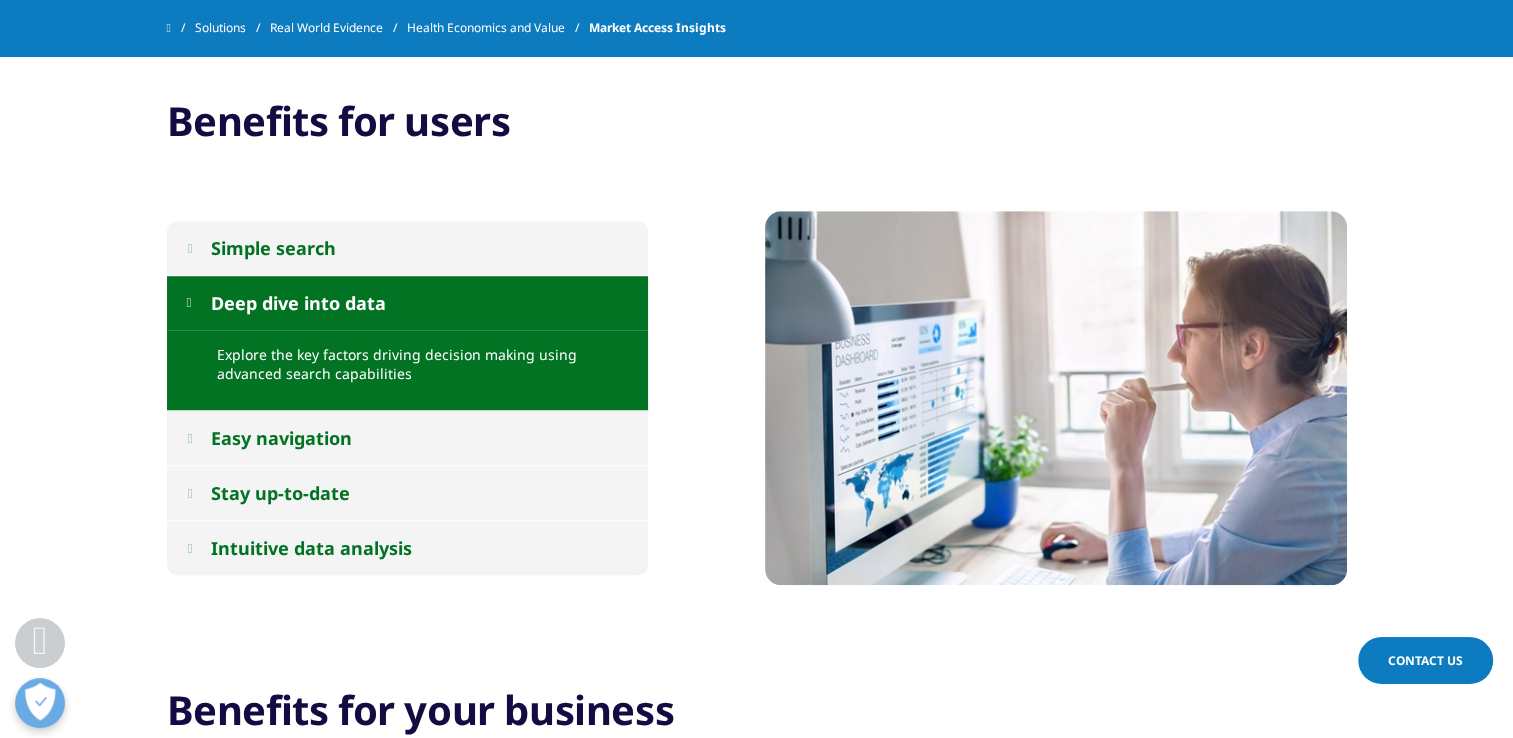 click at bounding box center (189, 437) 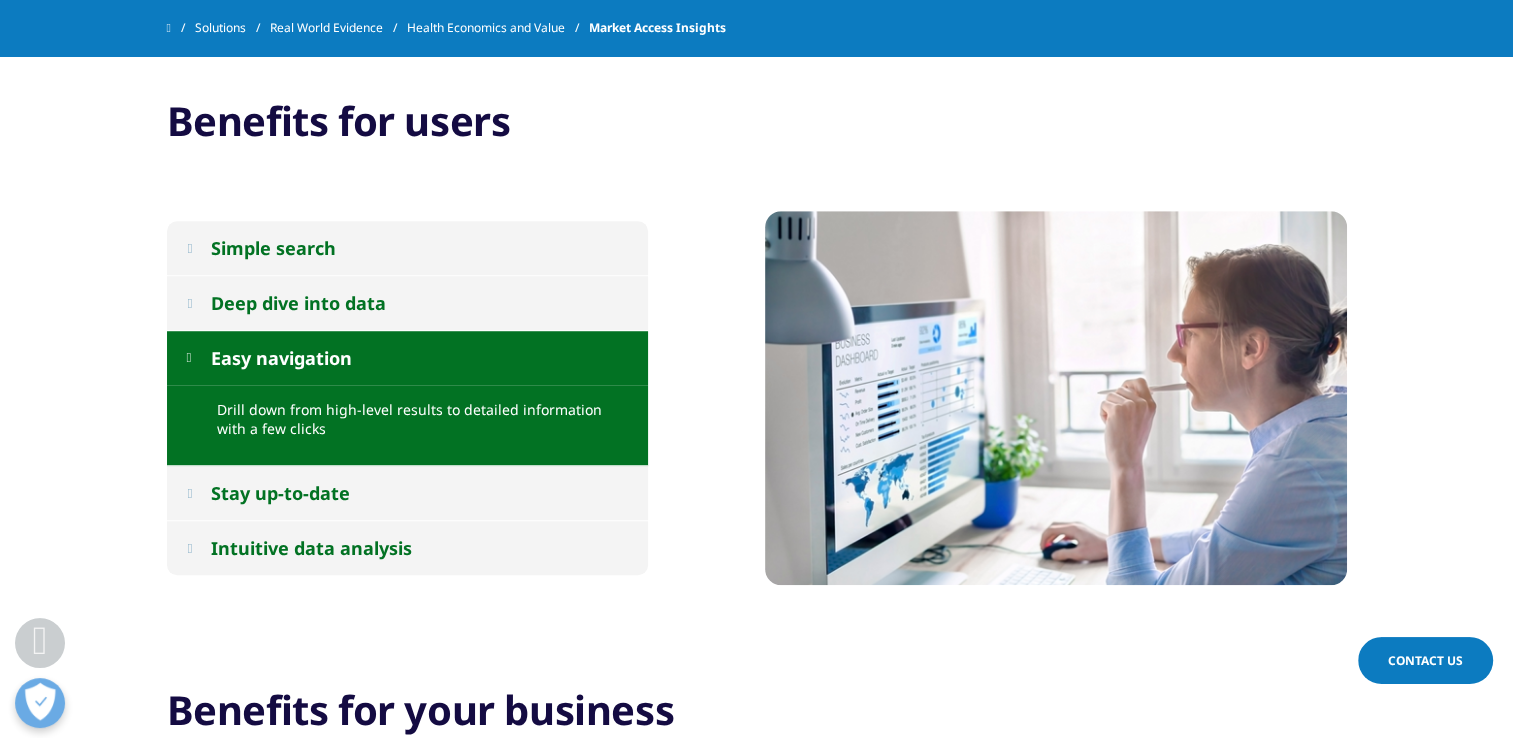 click on "Stay up-to-date" at bounding box center (407, 493) 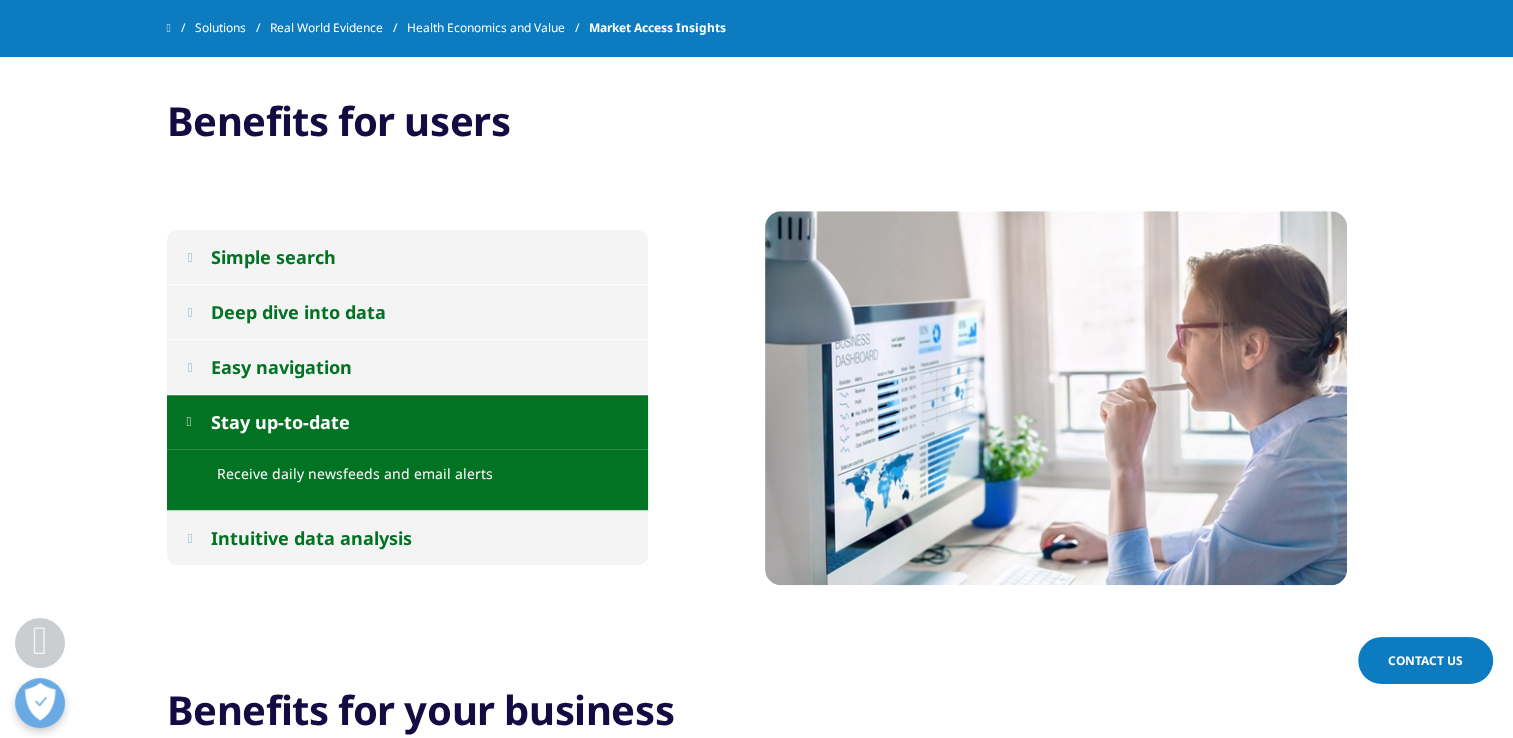 click at bounding box center (189, 537) 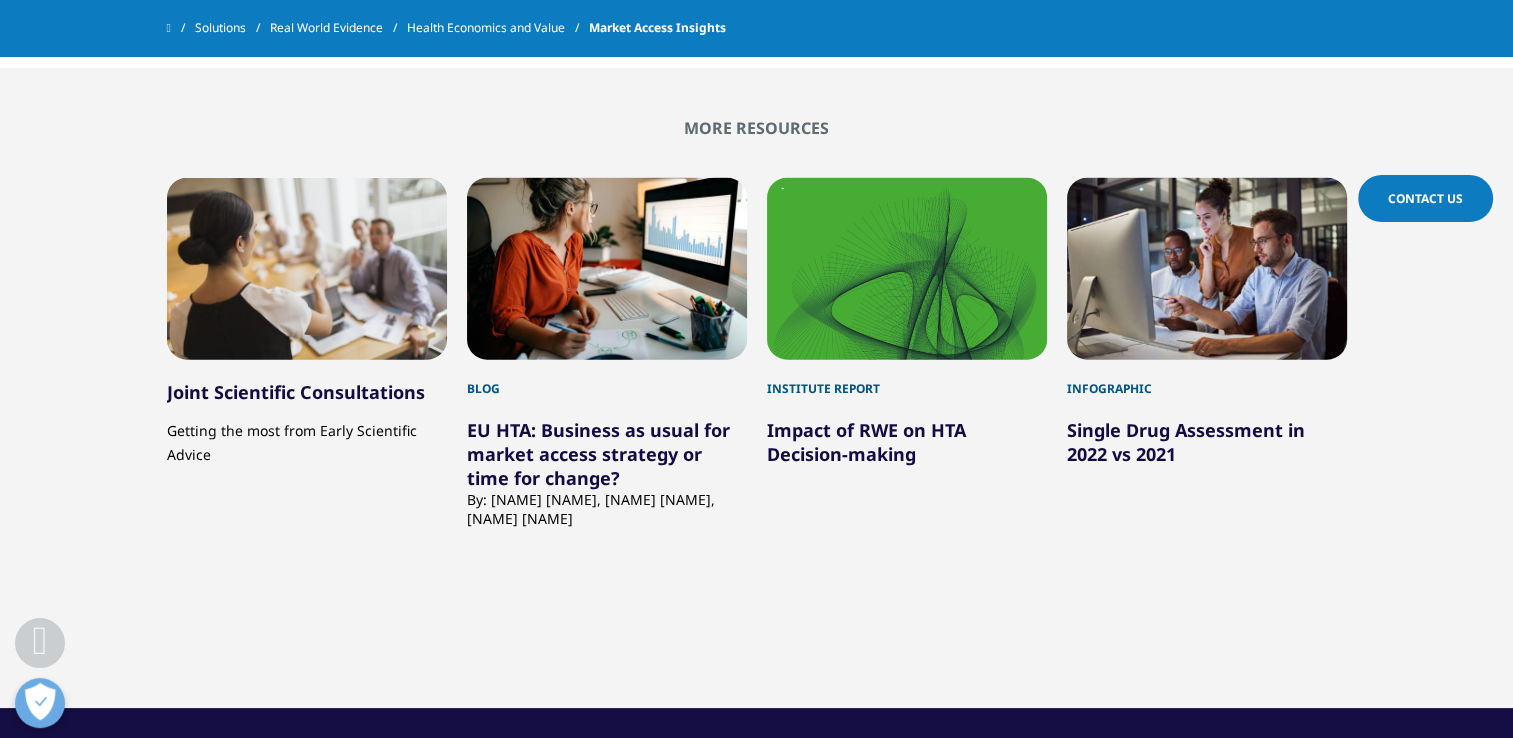 scroll, scrollTop: 5019, scrollLeft: 0, axis: vertical 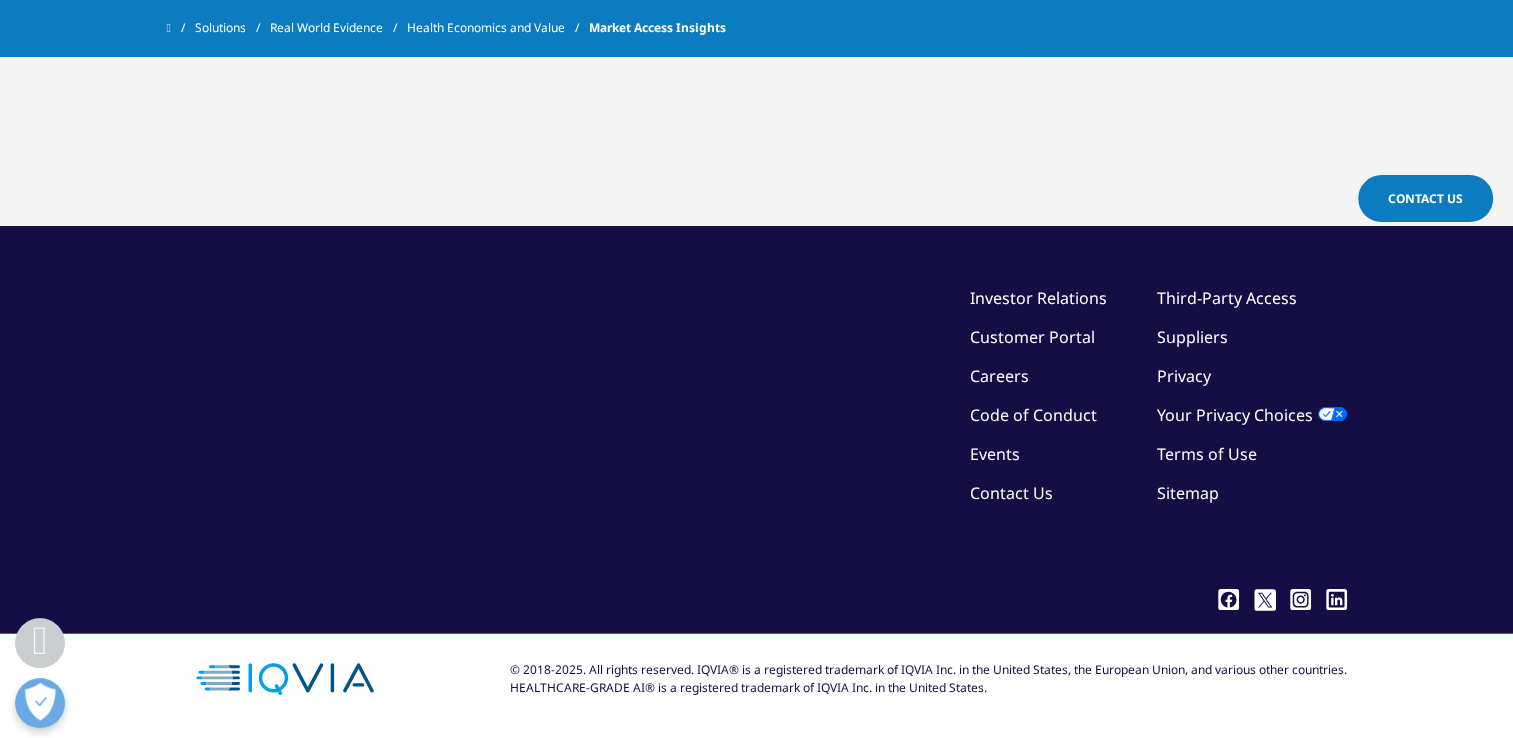 click on "Customer Portal" at bounding box center (1032, 337) 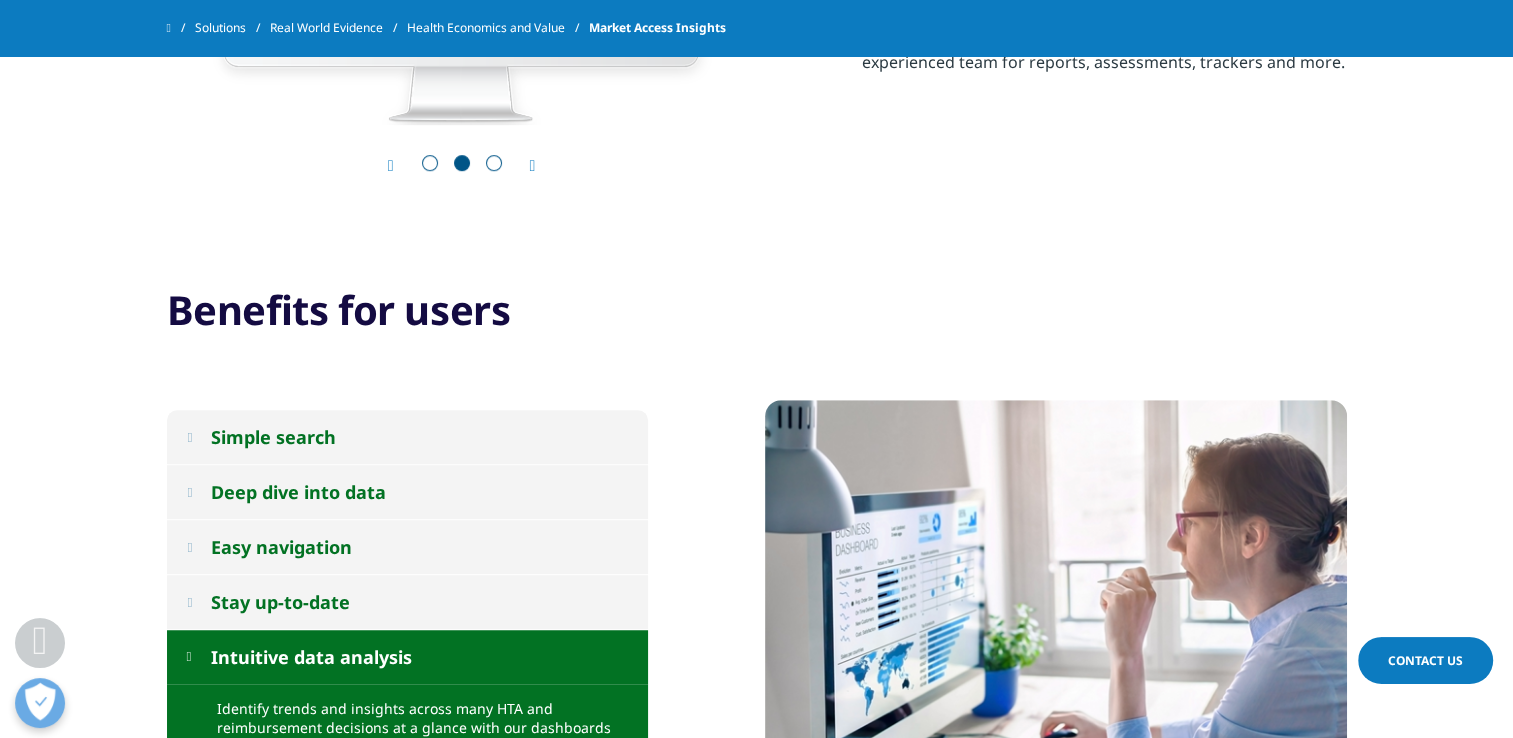 scroll, scrollTop: 1201, scrollLeft: 0, axis: vertical 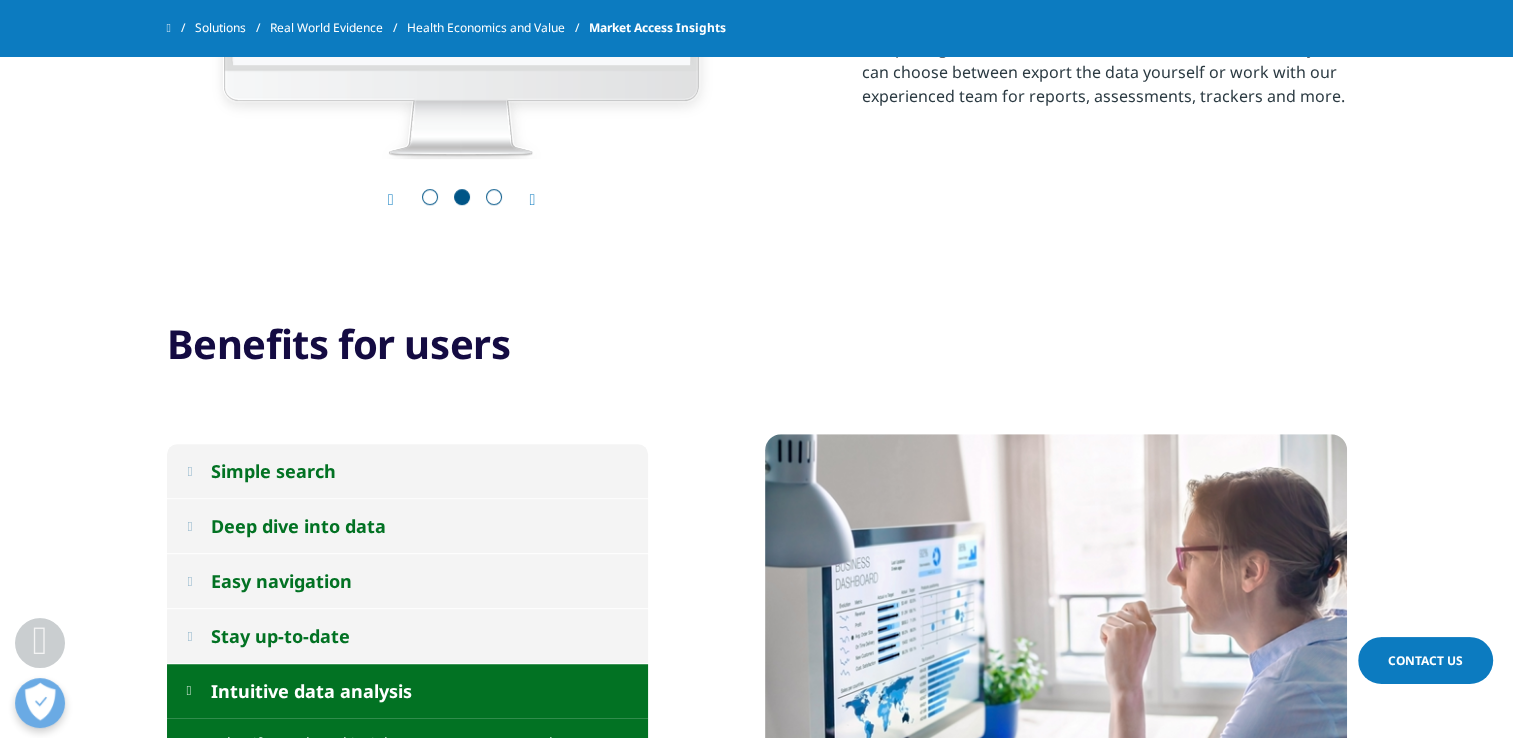 click on "Simple search" at bounding box center [407, 471] 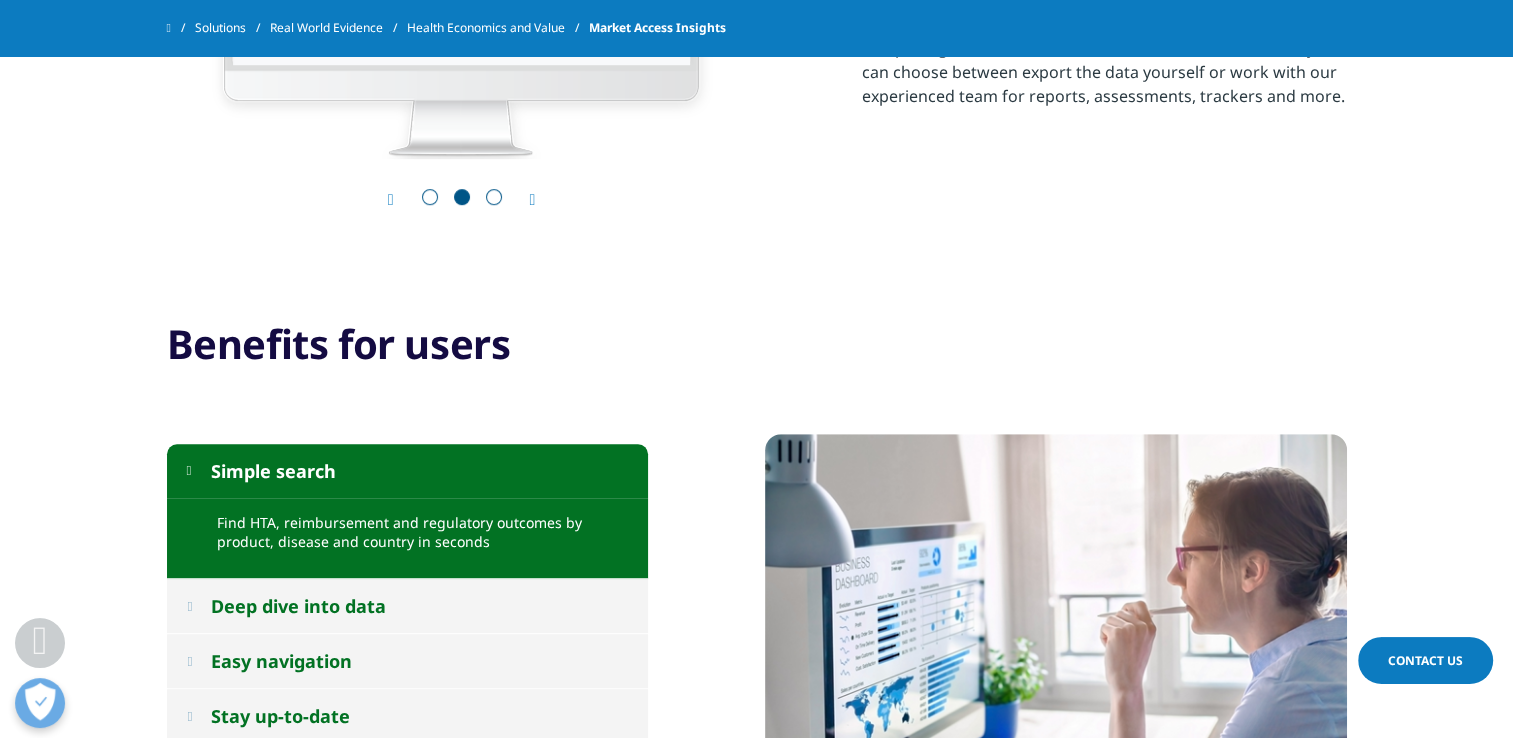 click at bounding box center [430, 197] 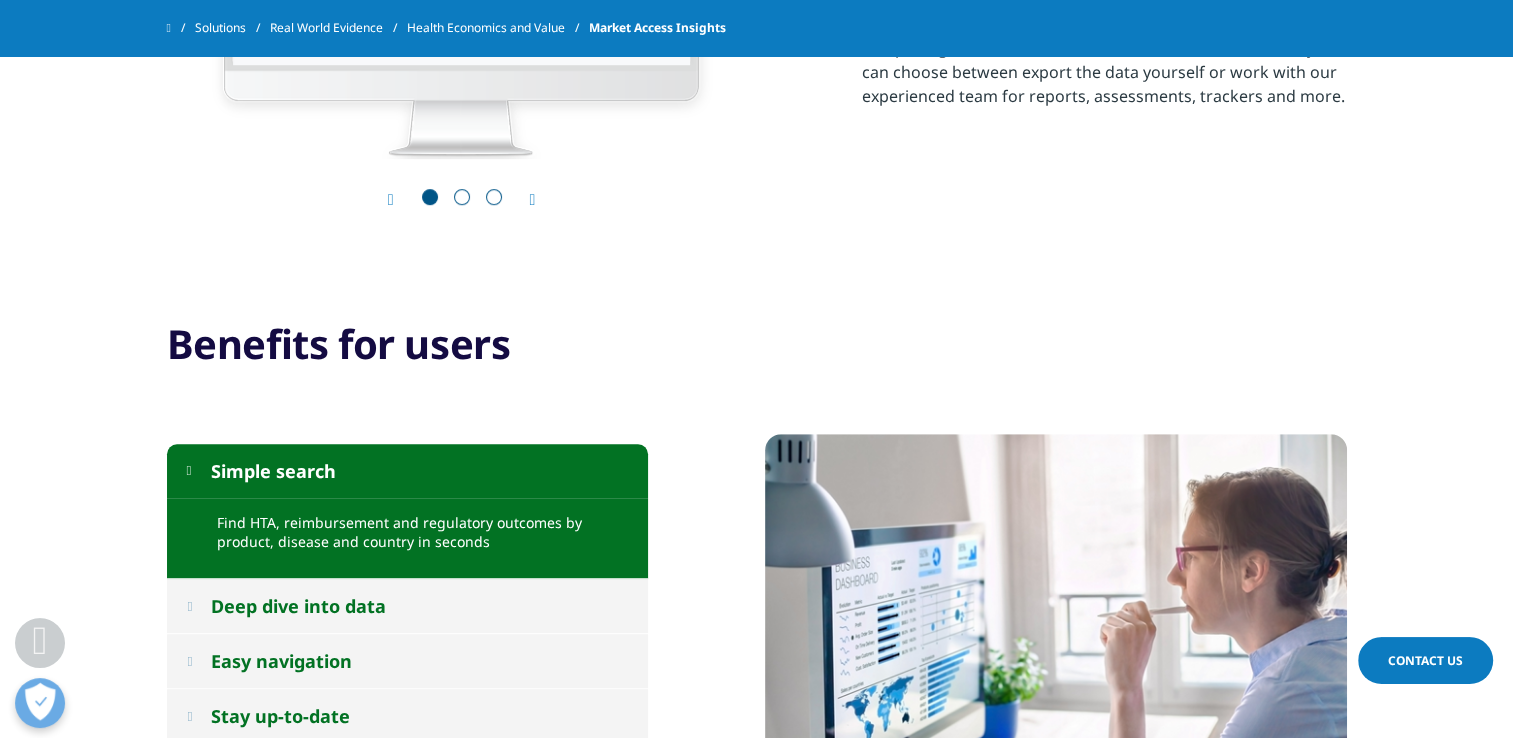 click at bounding box center [189, 605] 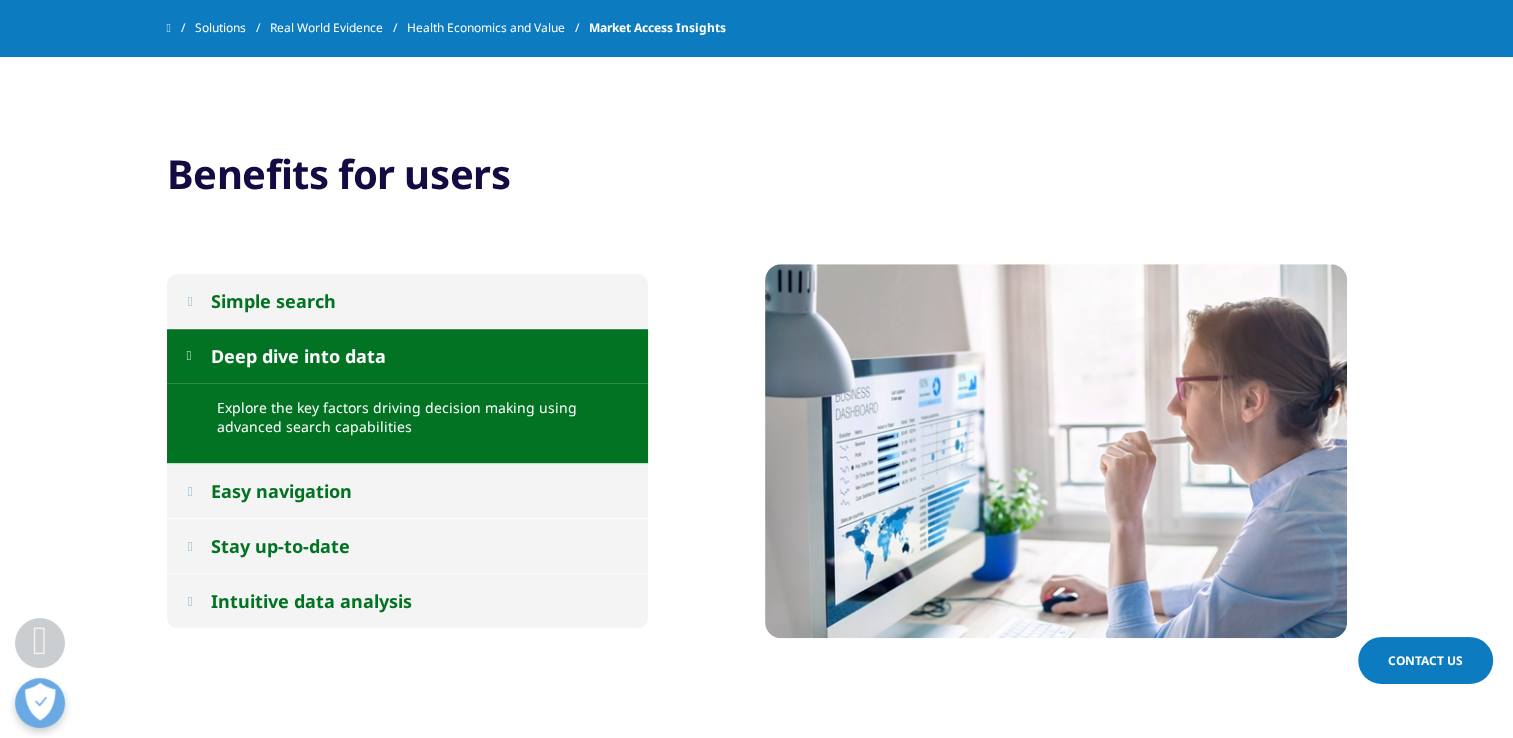scroll, scrollTop: 1384, scrollLeft: 0, axis: vertical 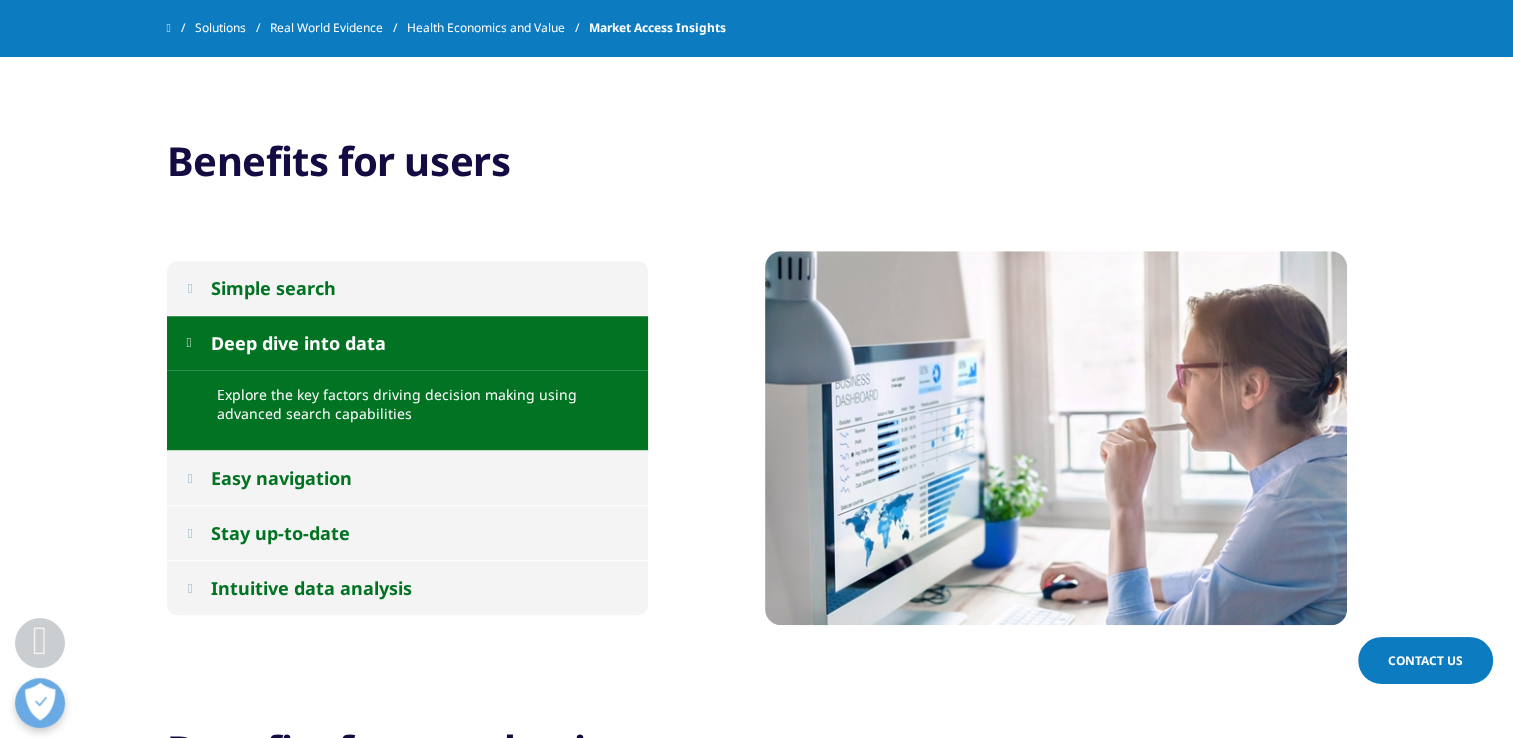 click on "Easy navigation" at bounding box center [407, 478] 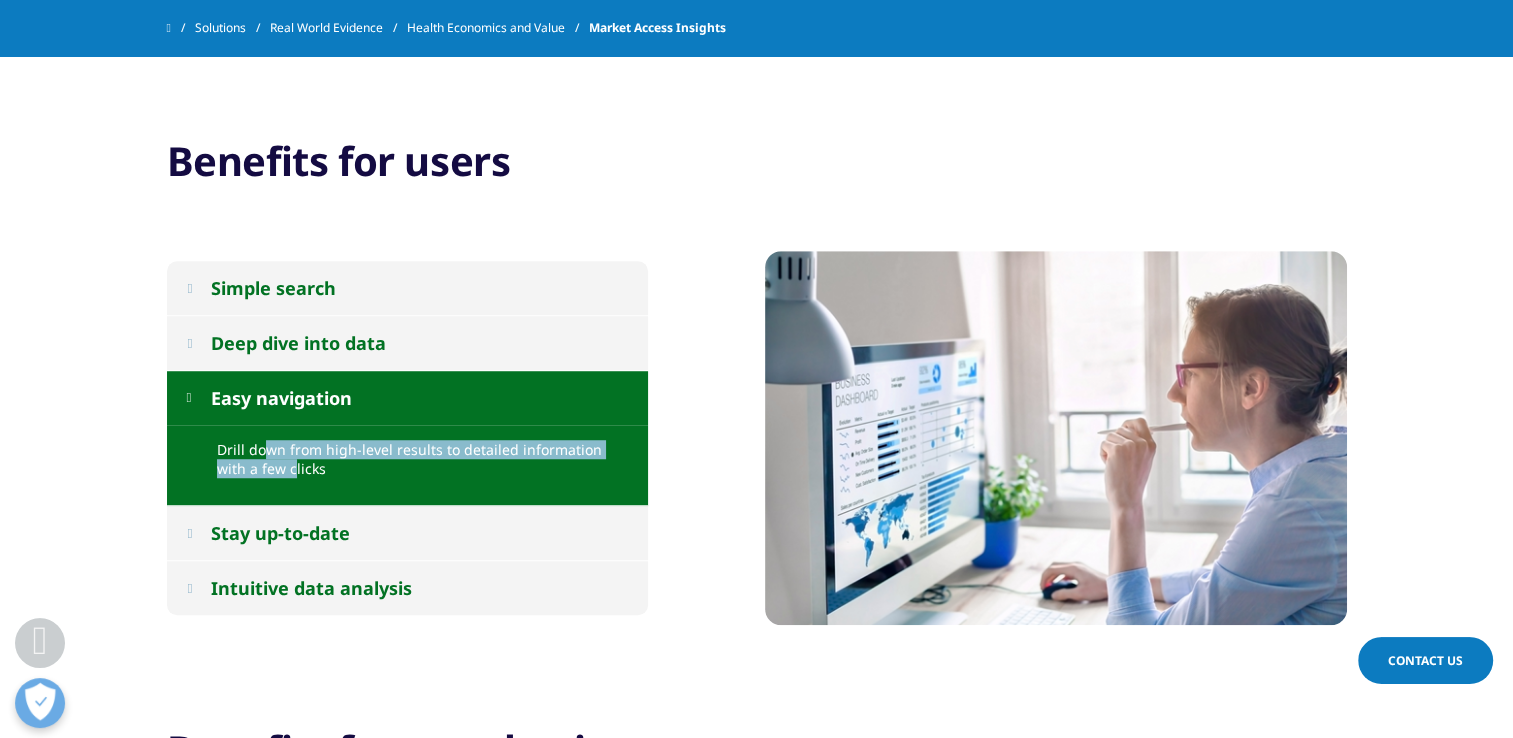 drag, startPoint x: 260, startPoint y: 452, endPoint x: 259, endPoint y: 481, distance: 29.017237 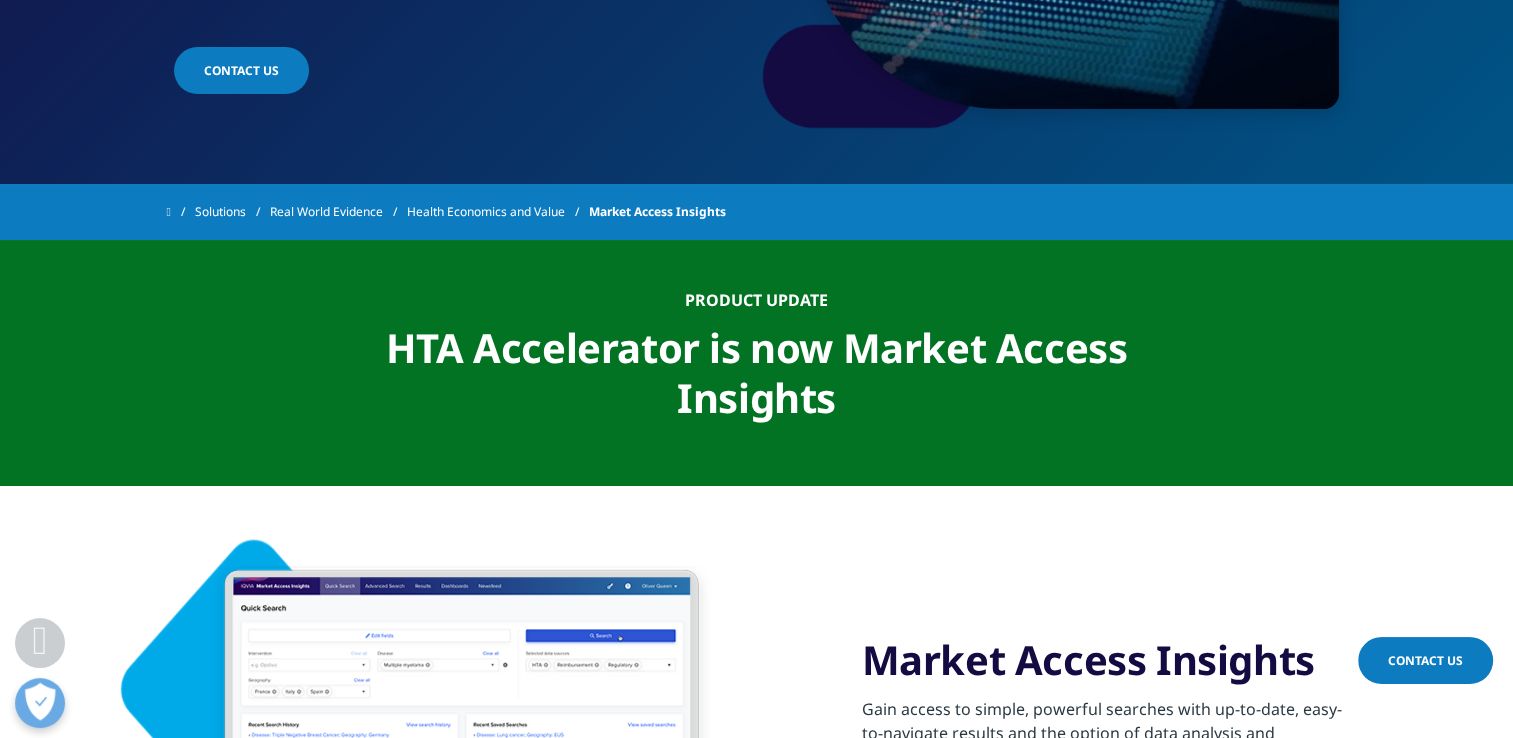 scroll, scrollTop: 448, scrollLeft: 0, axis: vertical 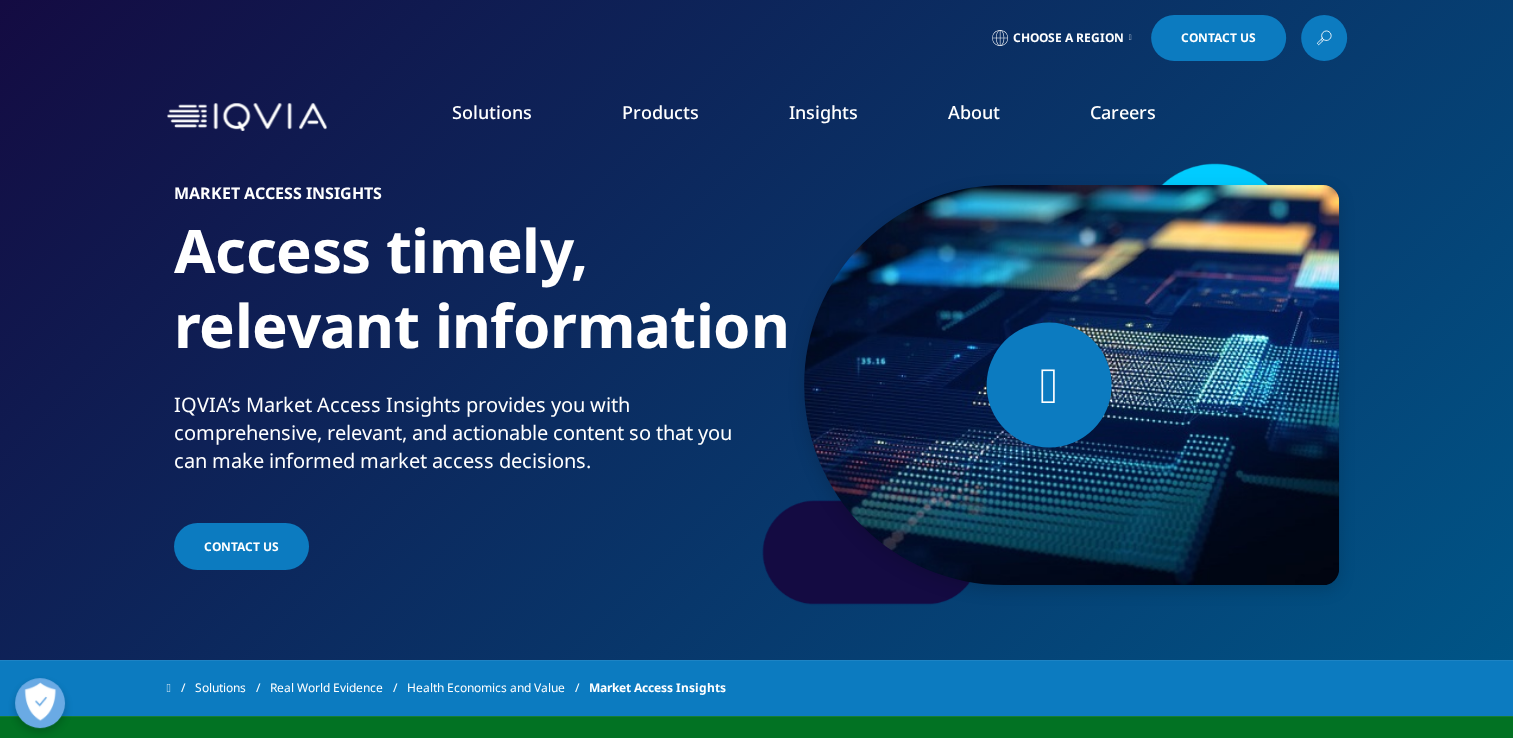 click on "Choose a Region" at bounding box center (1062, 38) 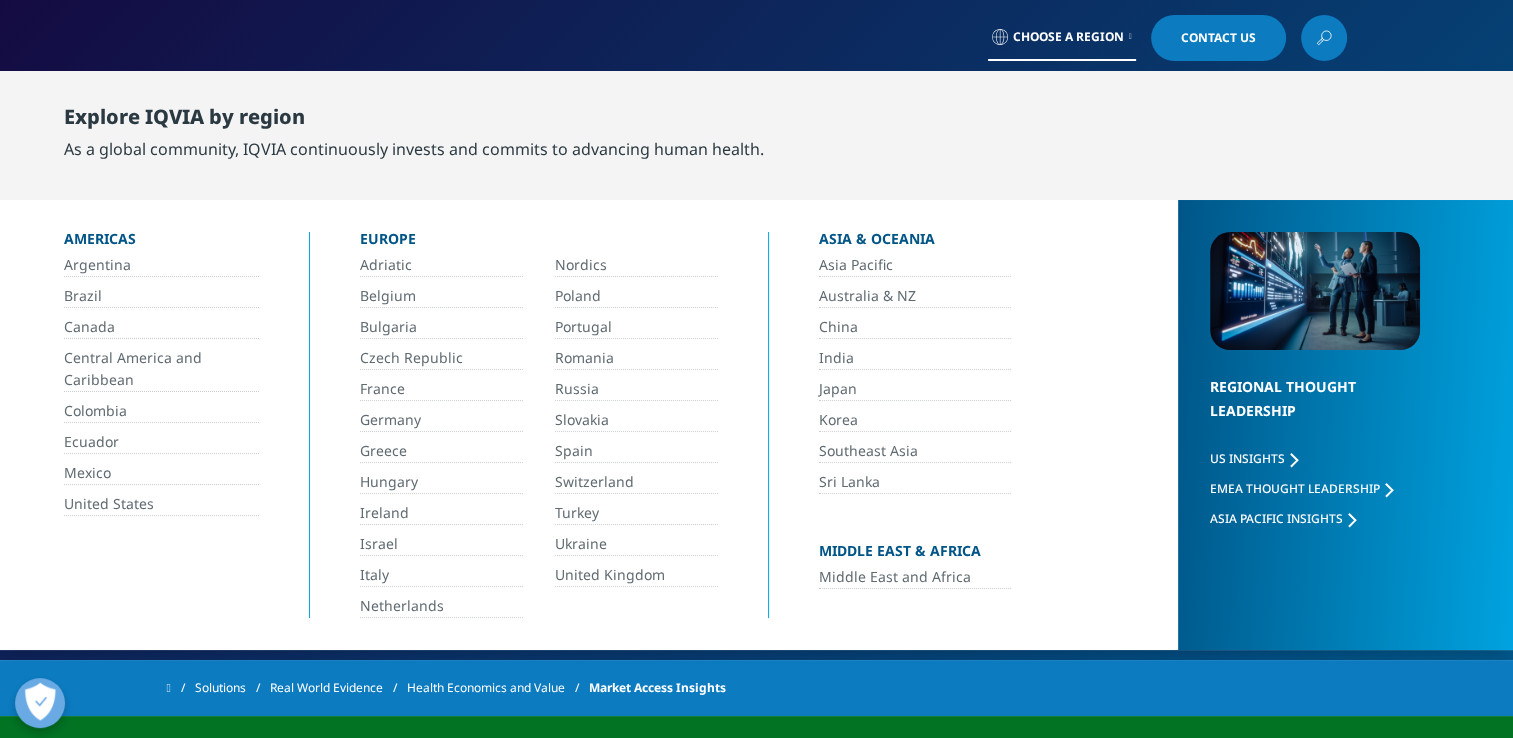 click on "United States" at bounding box center (161, 504) 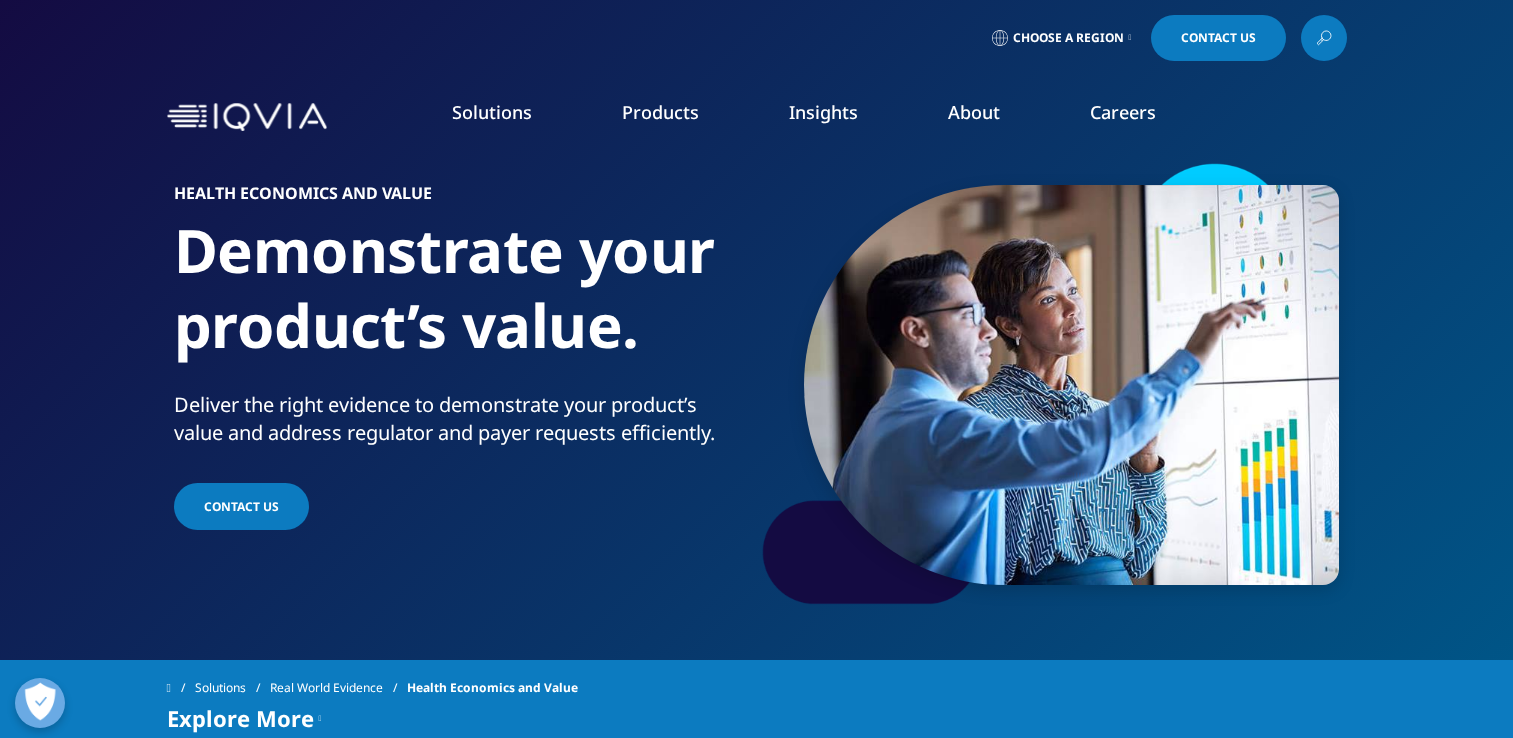 scroll, scrollTop: 0, scrollLeft: 0, axis: both 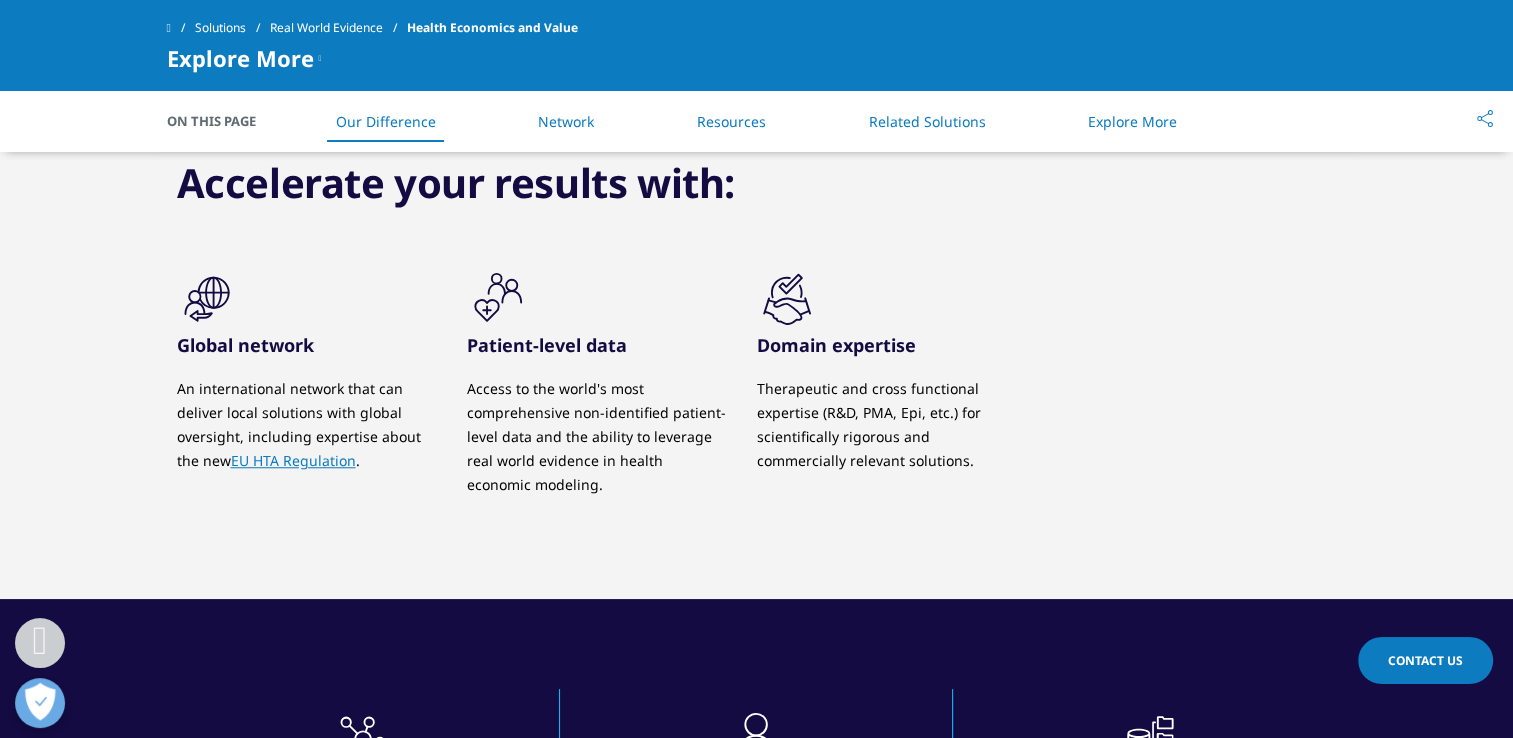 click on "Access to the world's most comprehensive non-identified patient-level data and the ability to leverage real world evidence in health economic modeling." at bounding box center (597, 437) 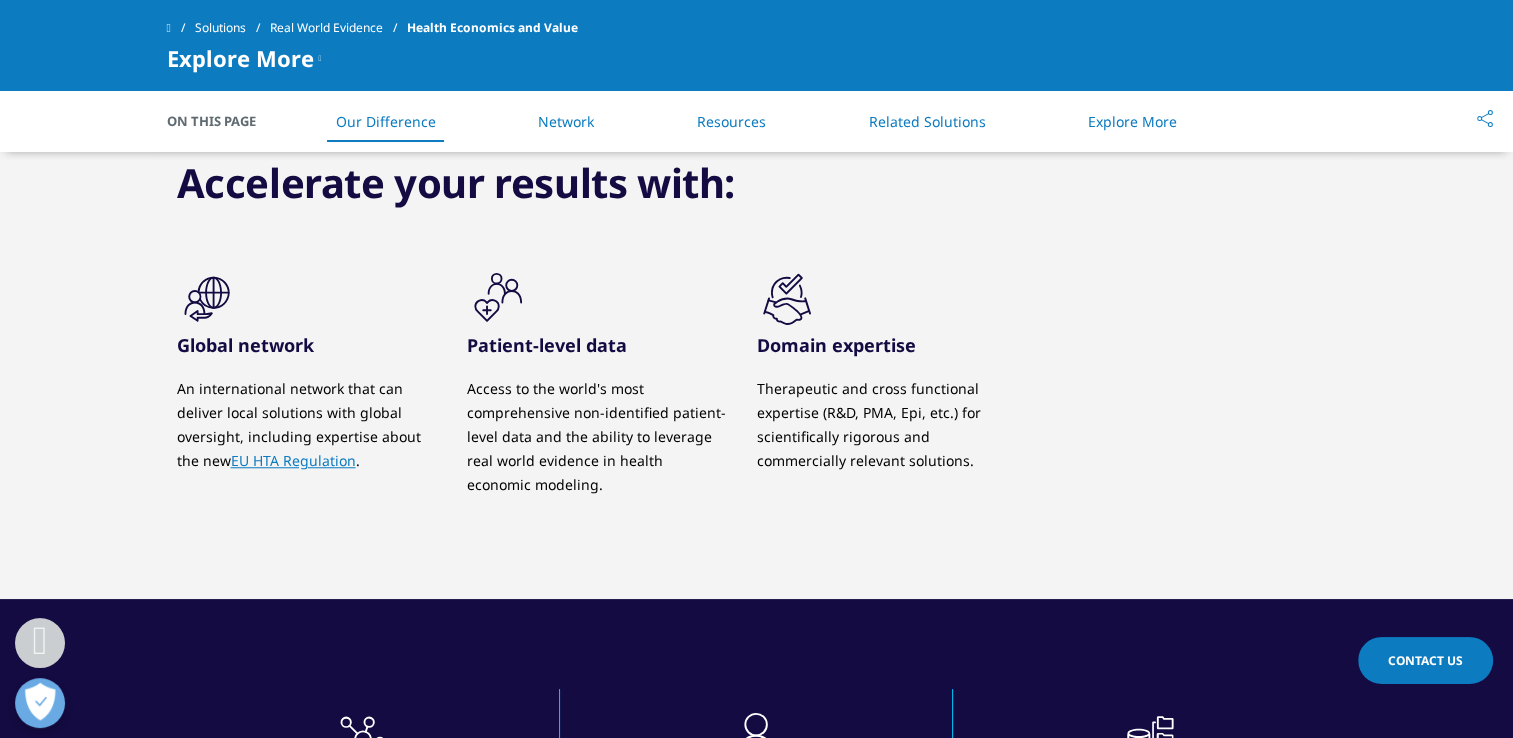 click on "Access to the world's most comprehensive non-identified patient-level data and the ability to leverage real world evidence in health economic modeling." at bounding box center (597, 437) 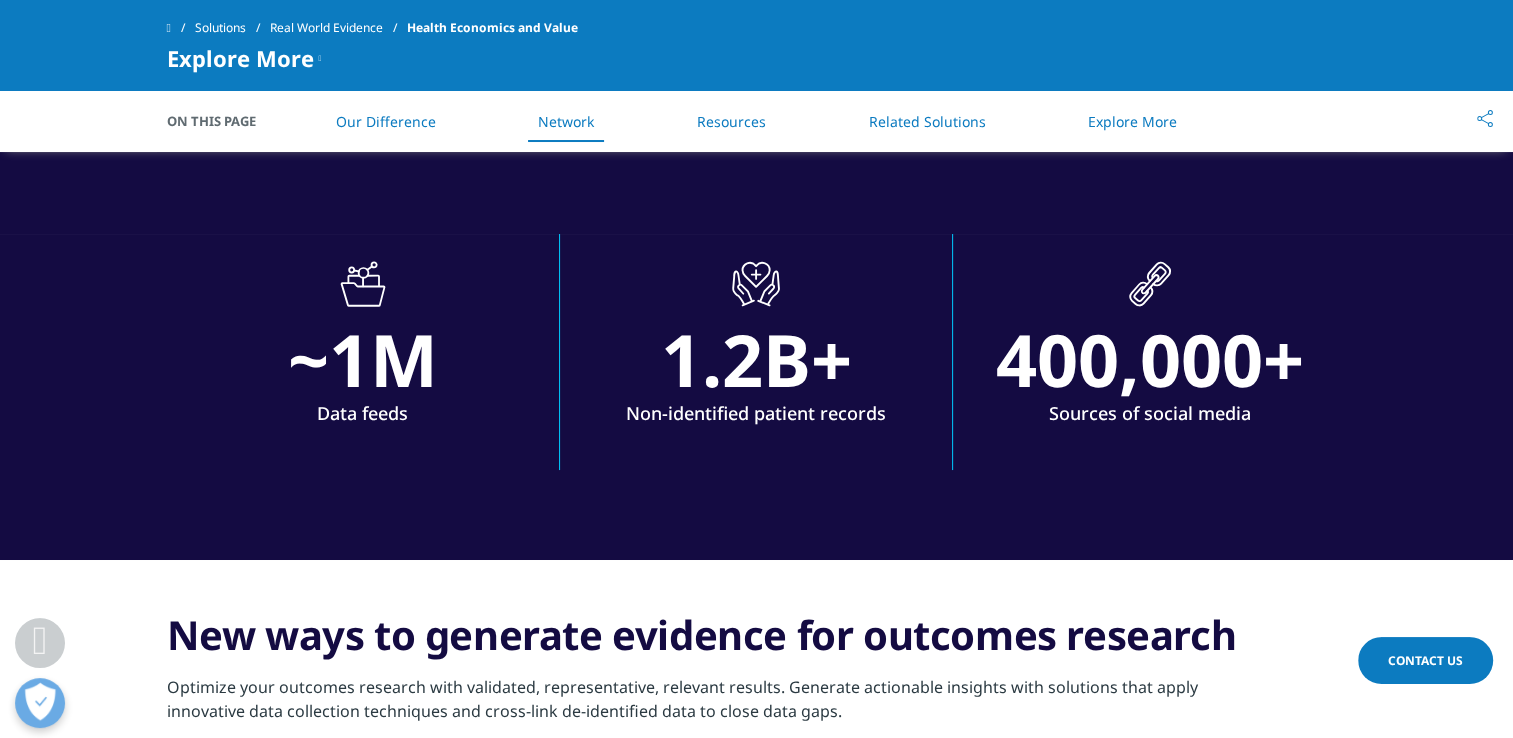 scroll, scrollTop: 2259, scrollLeft: 0, axis: vertical 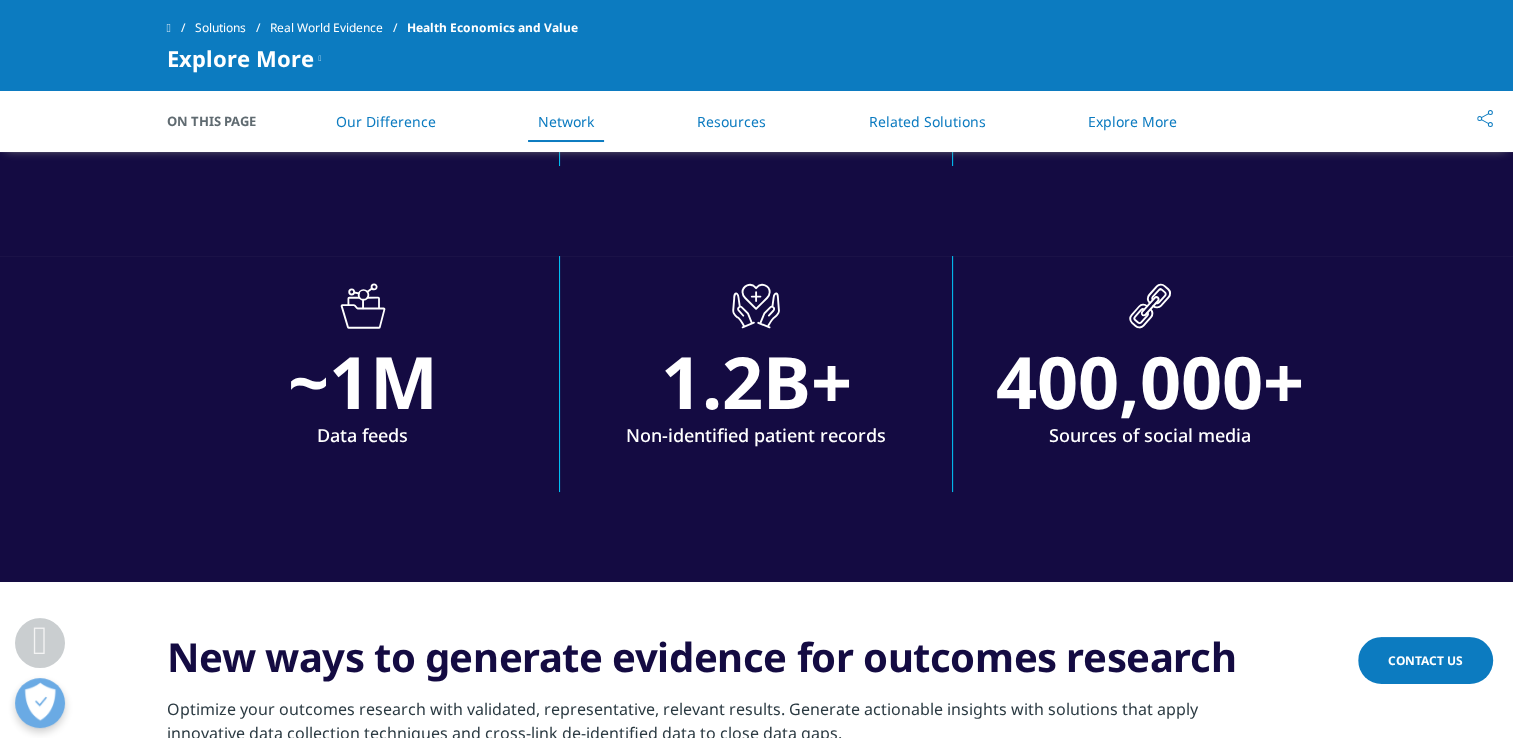 click on "Non-identified patient records" at bounding box center [756, 442] 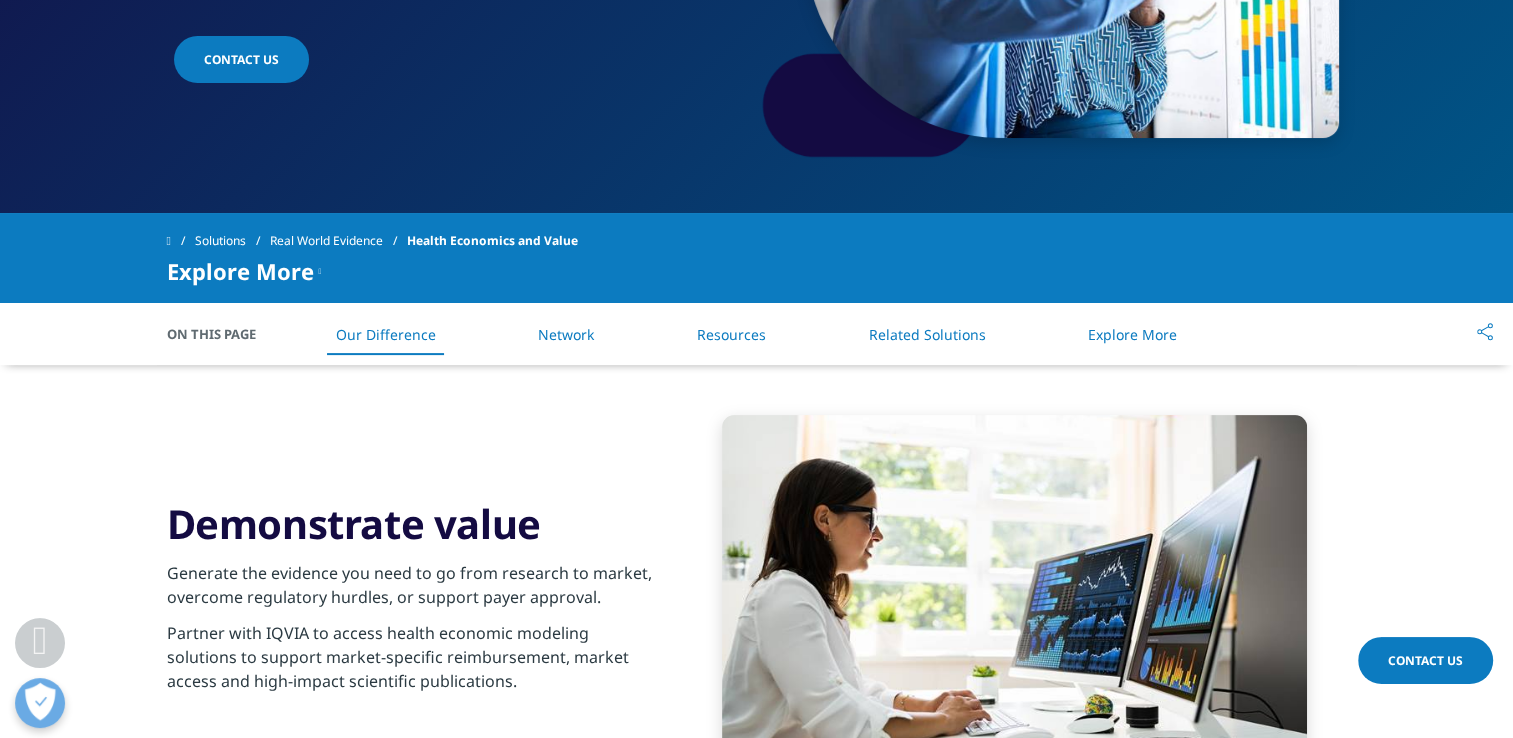 scroll, scrollTop: 441, scrollLeft: 0, axis: vertical 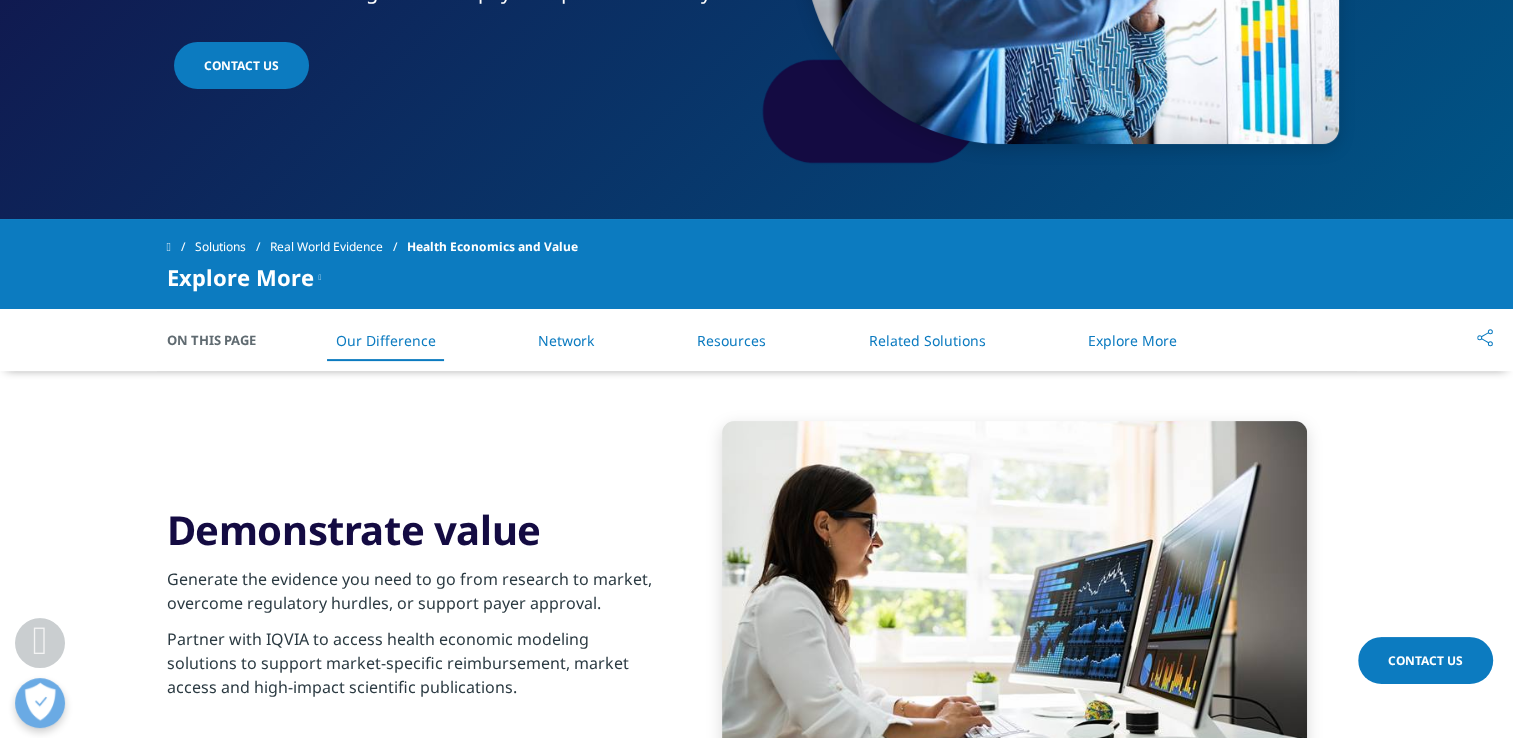 click on "Related Solutions" at bounding box center (927, 340) 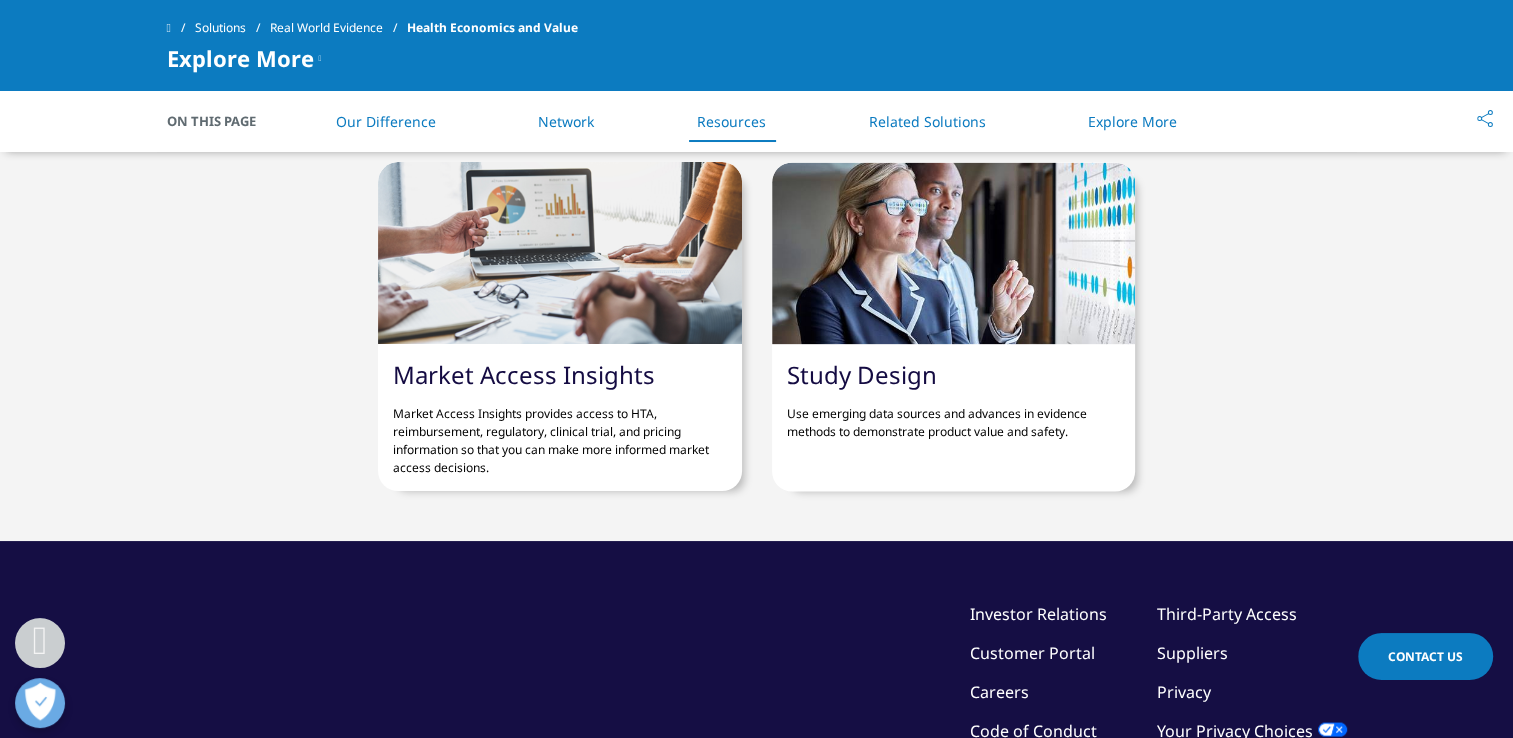 scroll, scrollTop: 3801, scrollLeft: 0, axis: vertical 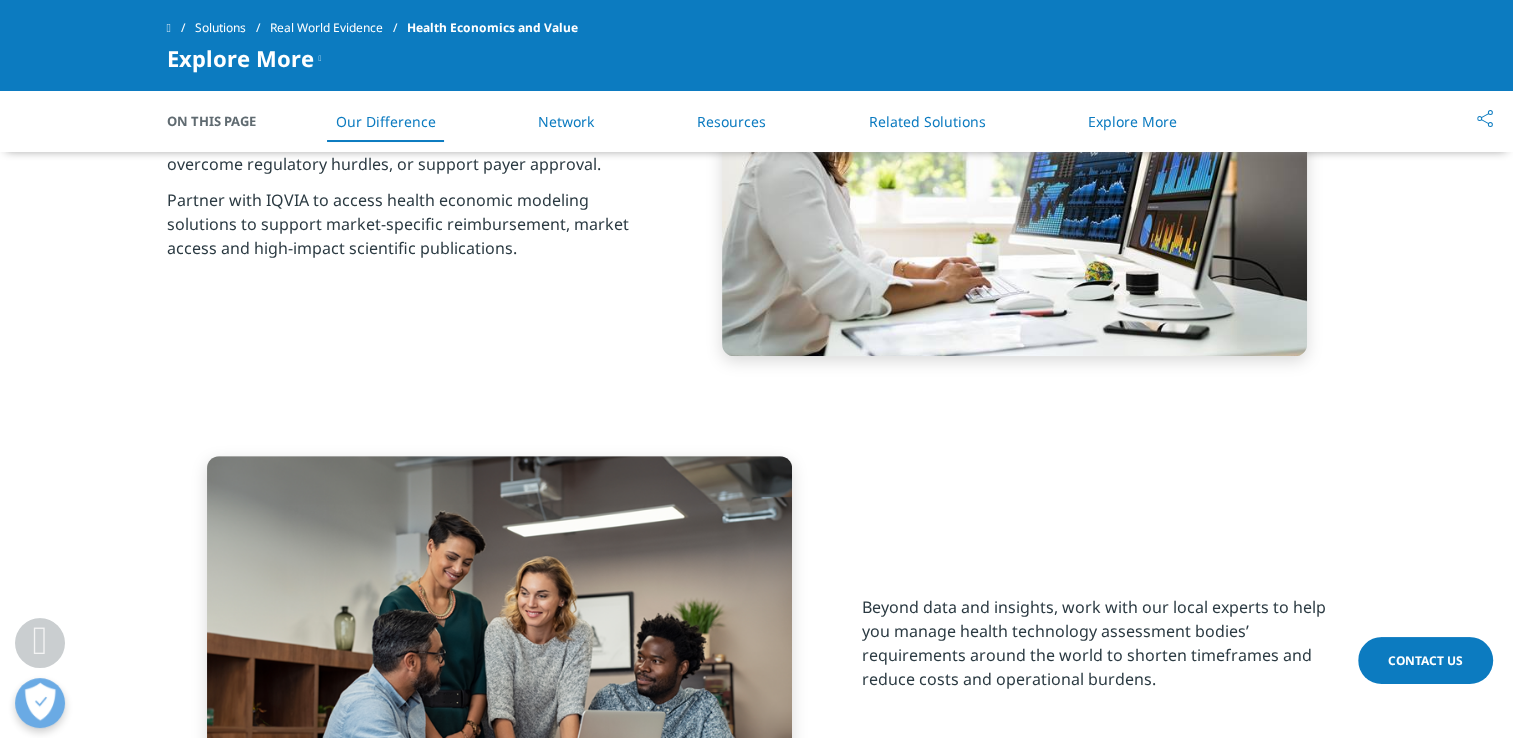 click on "Resources" at bounding box center [731, 121] 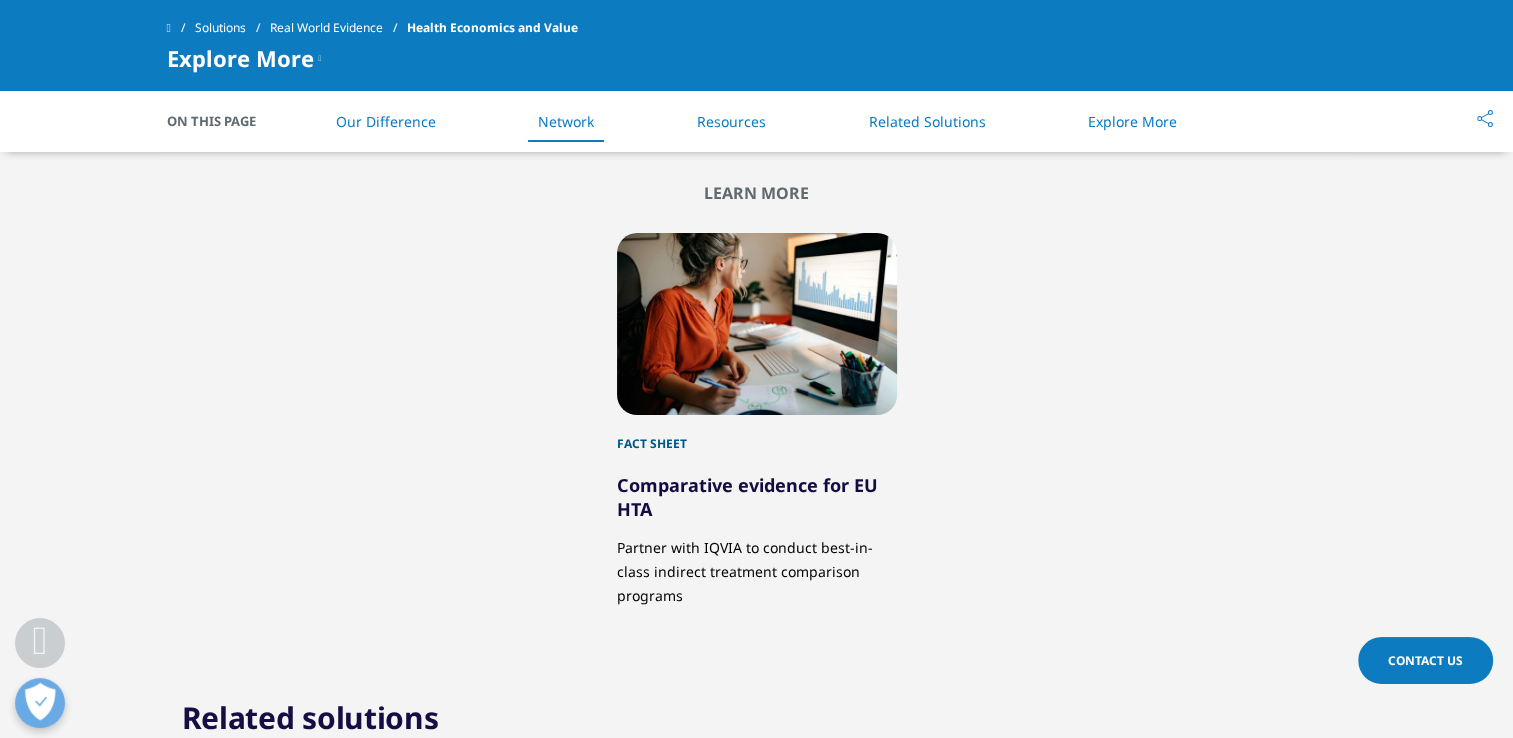 scroll, scrollTop: 3186, scrollLeft: 0, axis: vertical 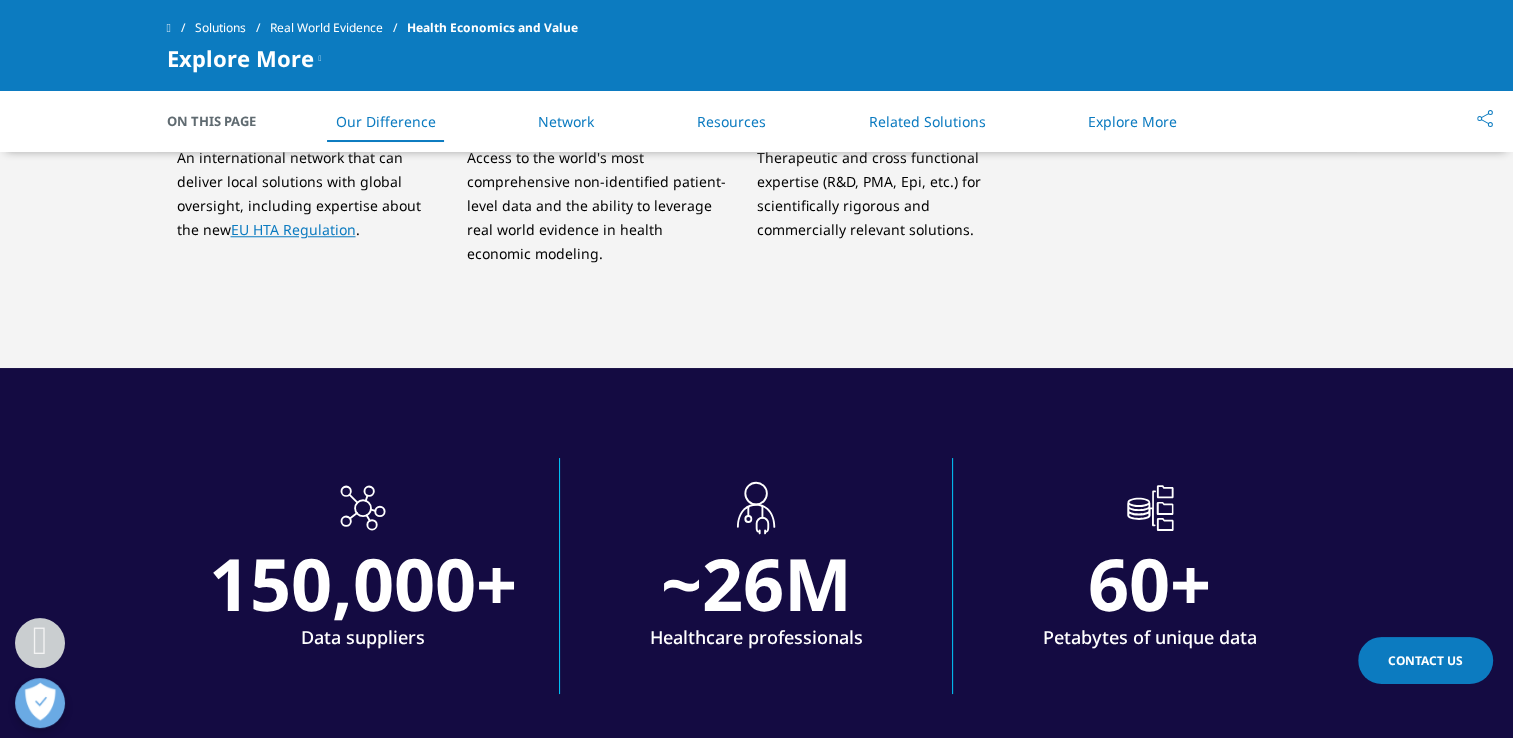 click on "On This Page" at bounding box center [222, 121] 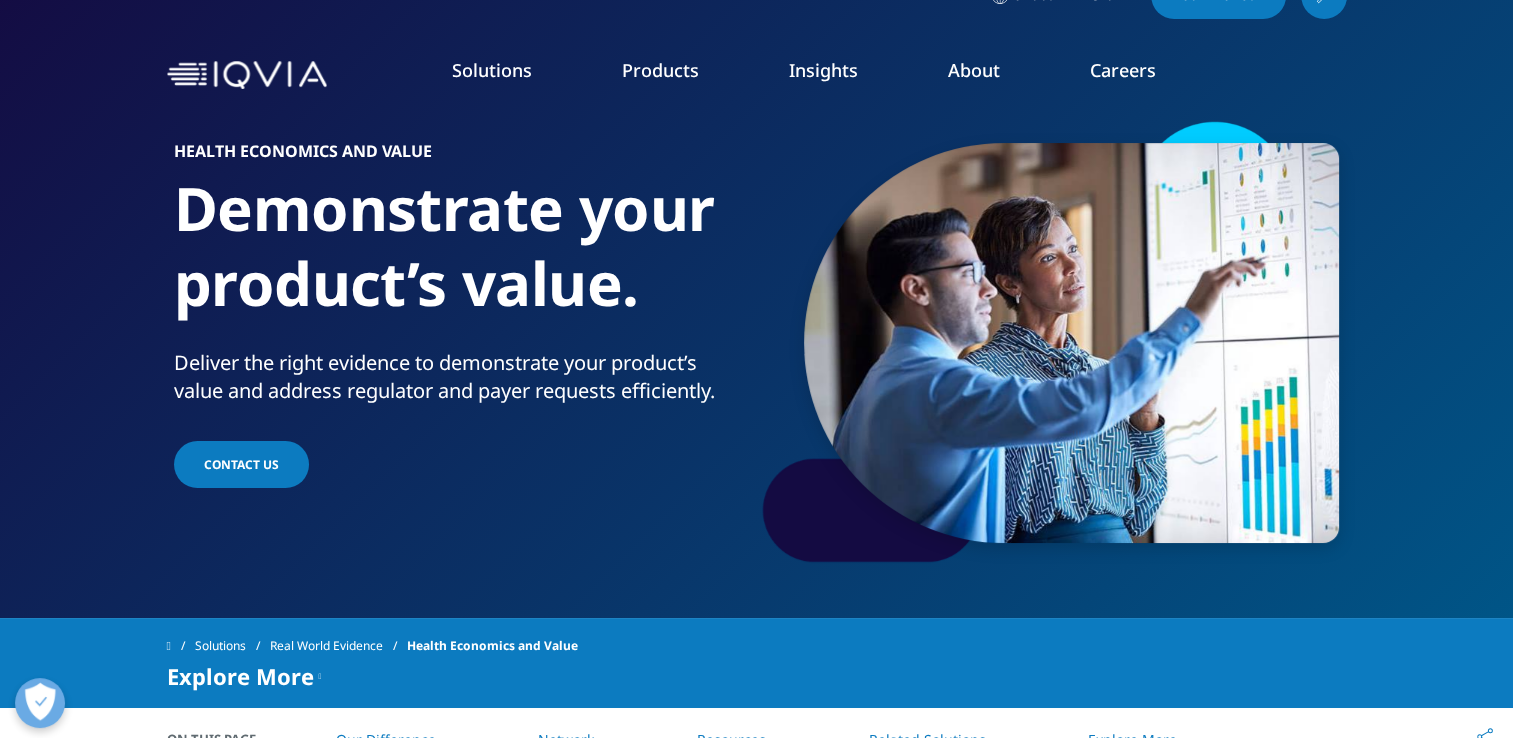 scroll, scrollTop: 0, scrollLeft: 0, axis: both 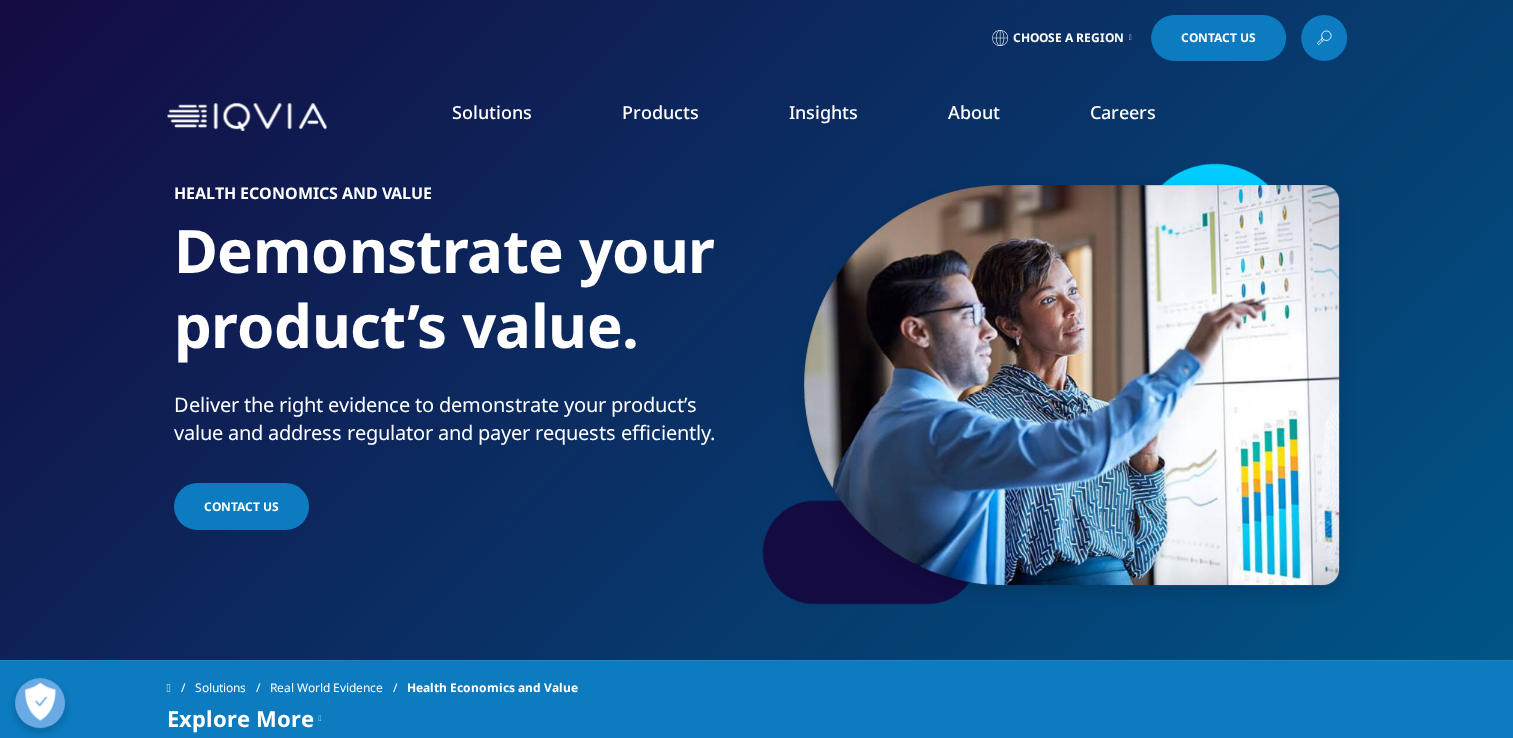 click 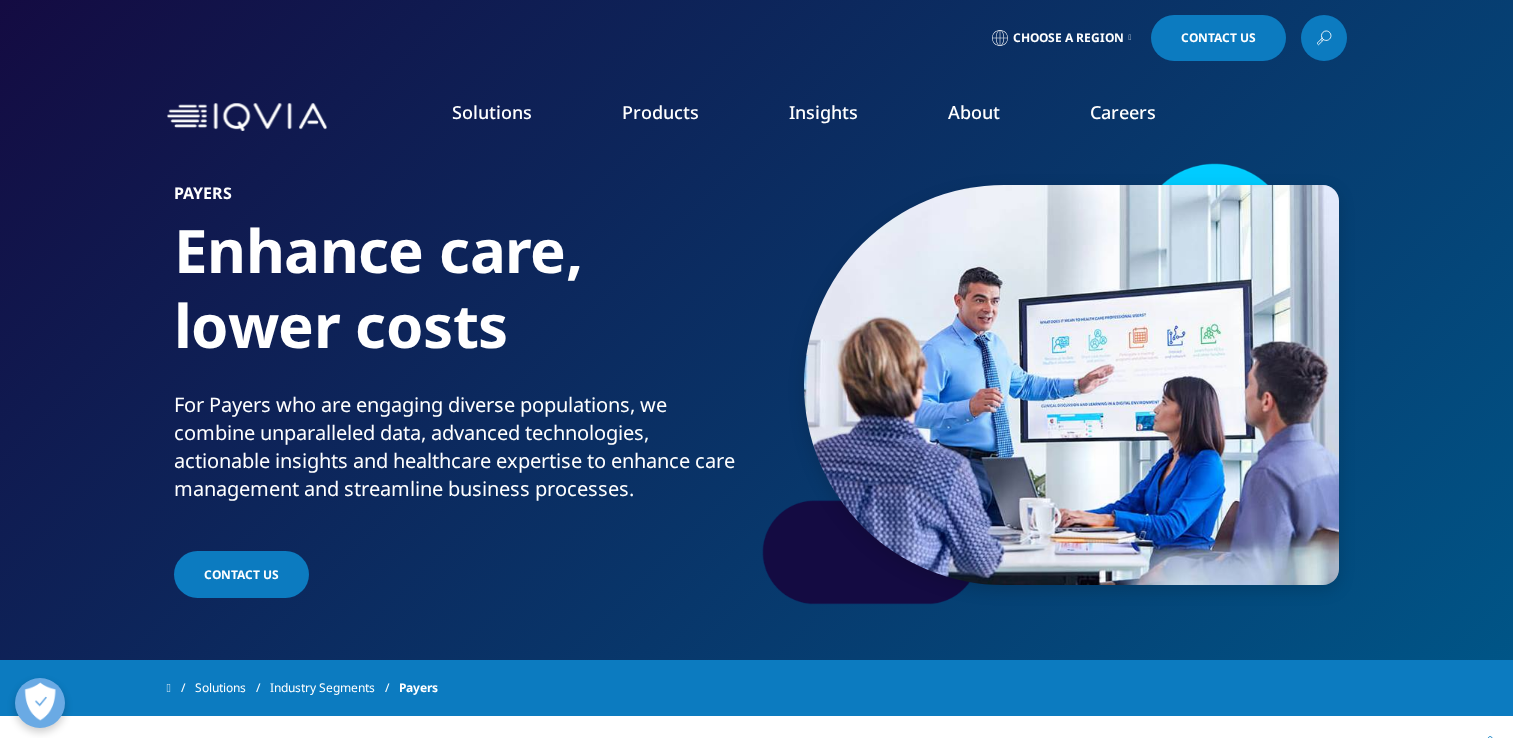 scroll, scrollTop: 0, scrollLeft: 0, axis: both 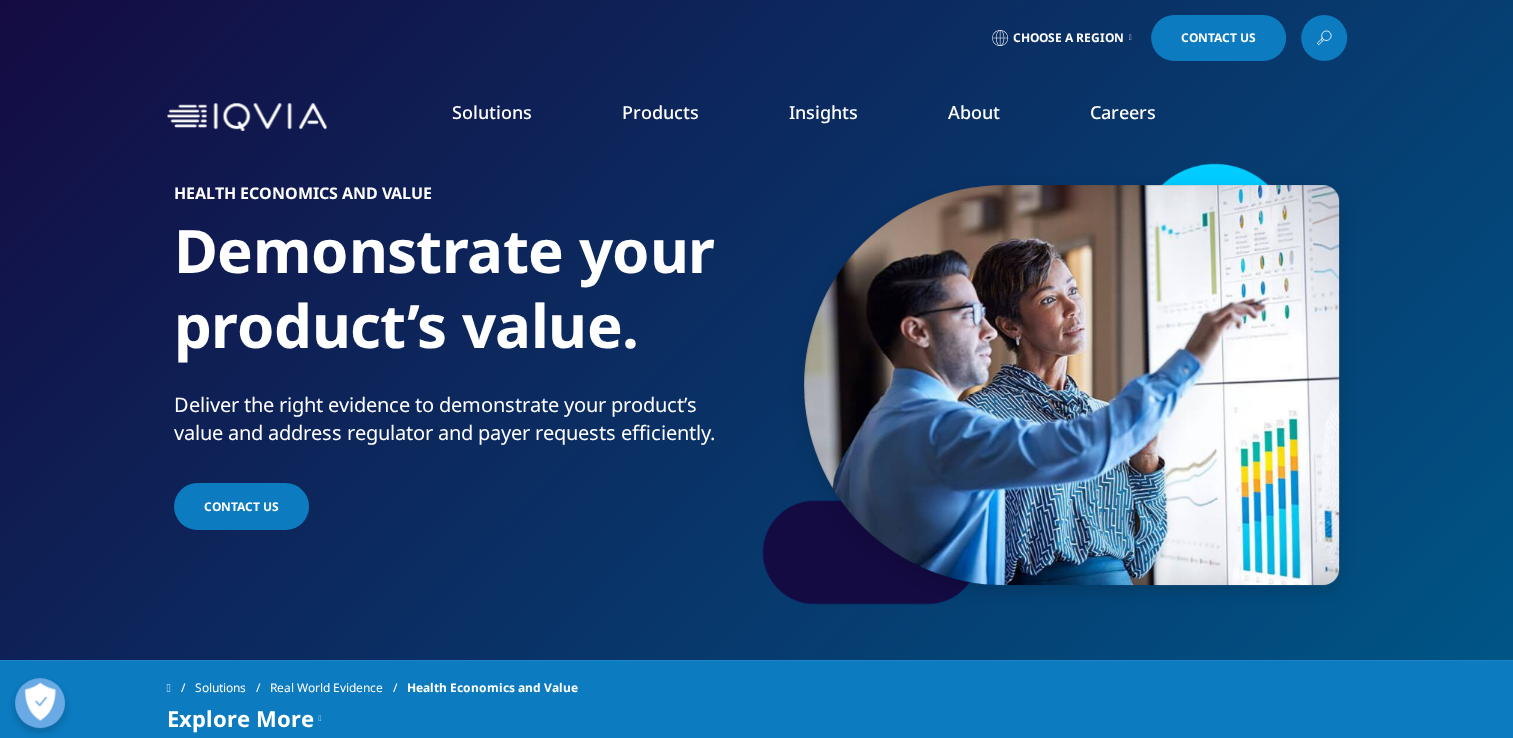click on "Providers" at bounding box center [949, 557] 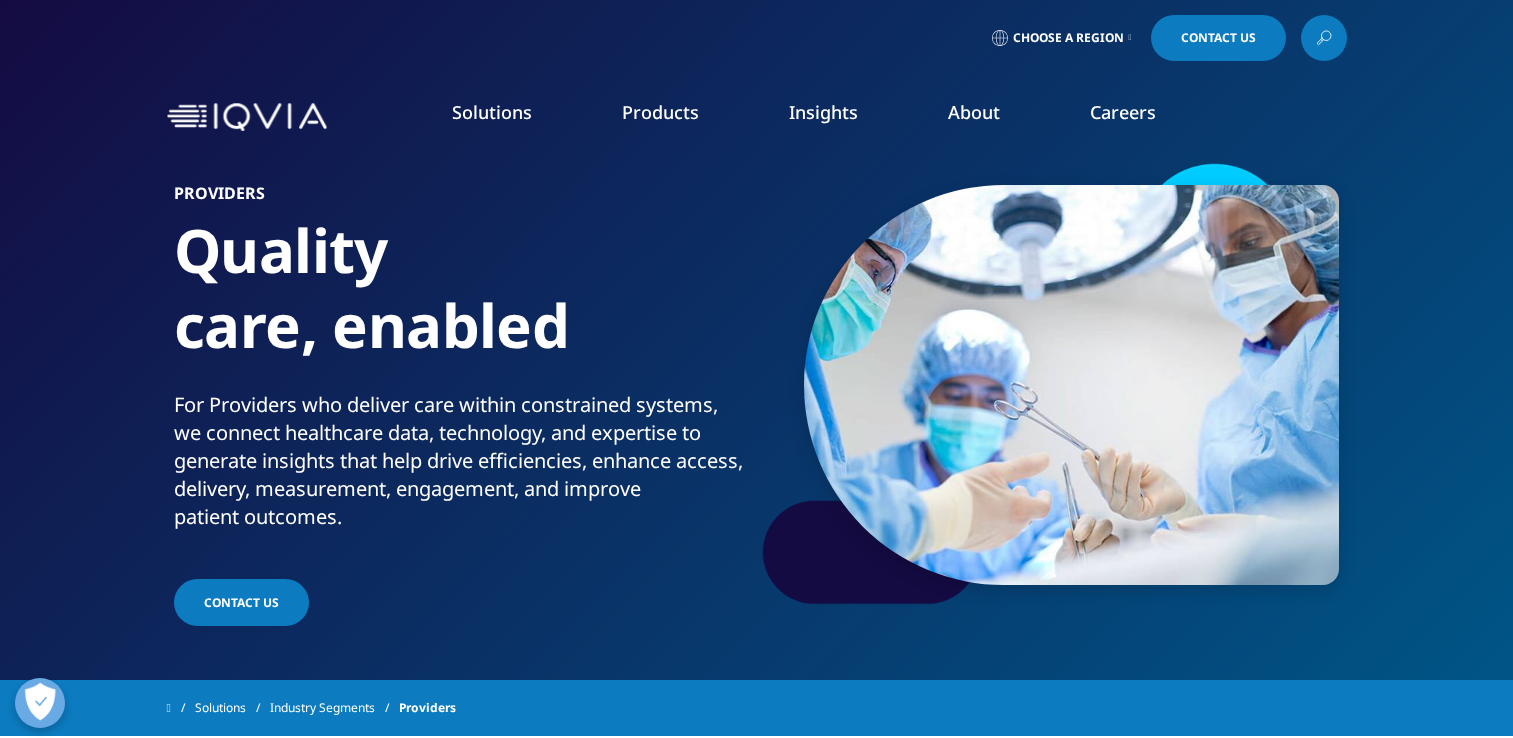 scroll, scrollTop: 0, scrollLeft: 0, axis: both 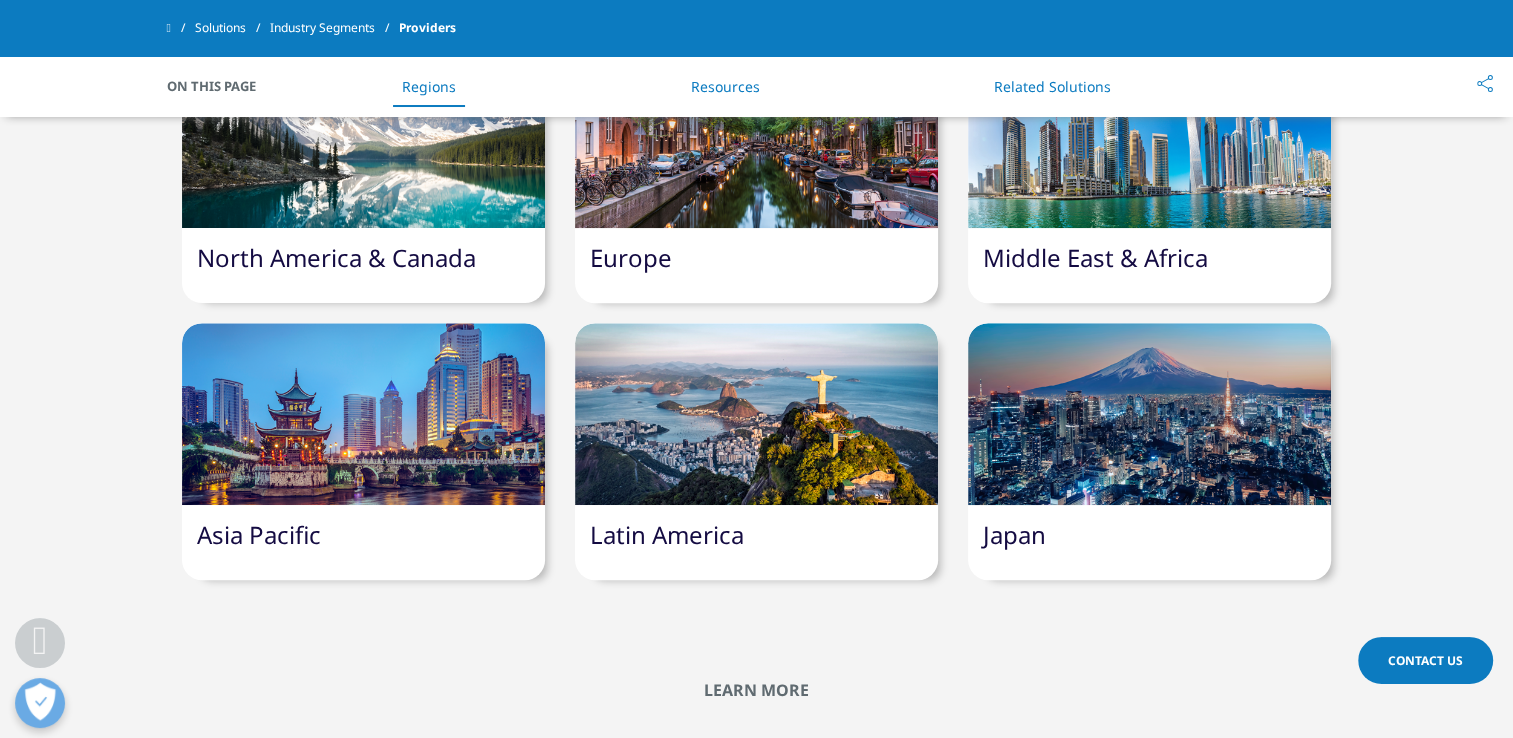 click at bounding box center [363, 137] 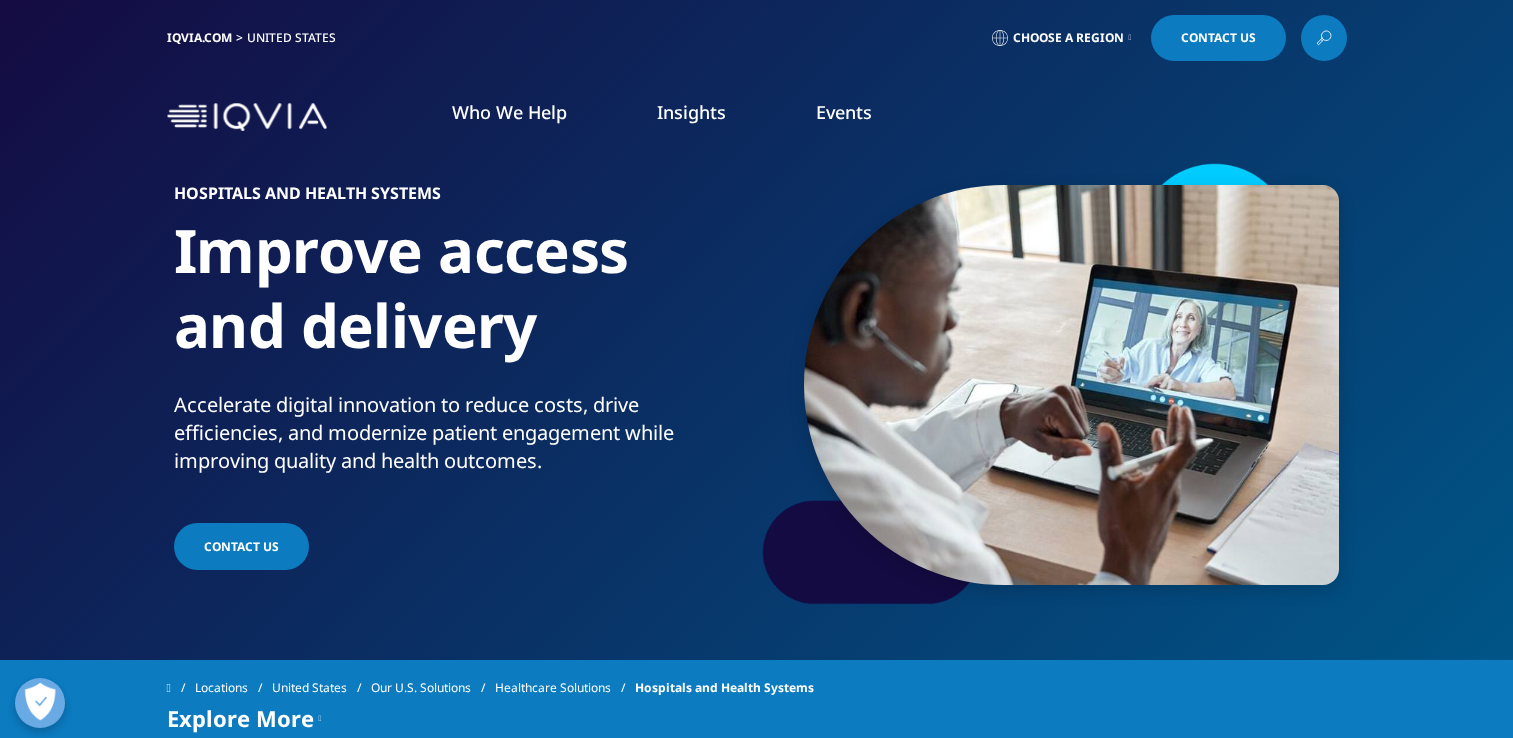 scroll, scrollTop: 0, scrollLeft: 0, axis: both 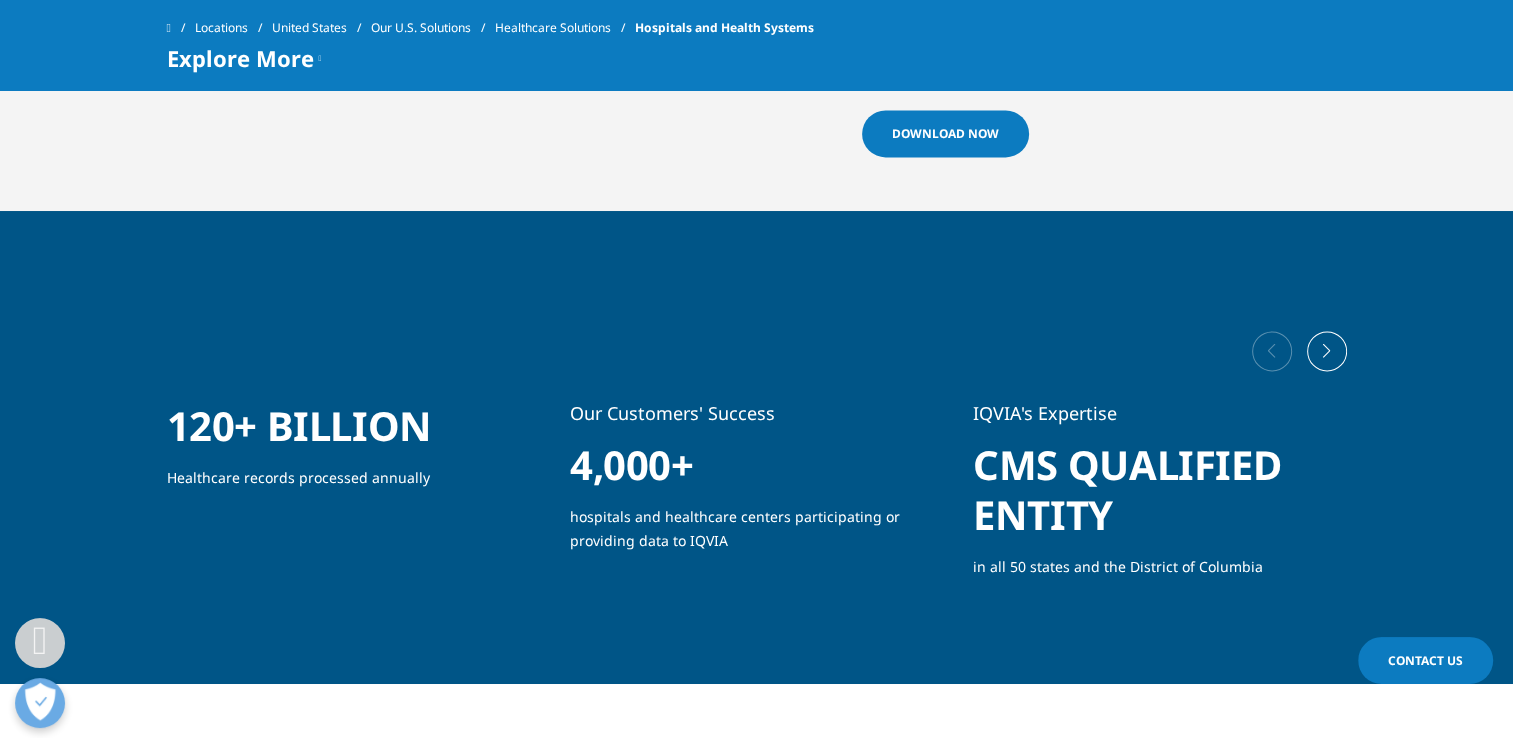 click at bounding box center (1327, 351) 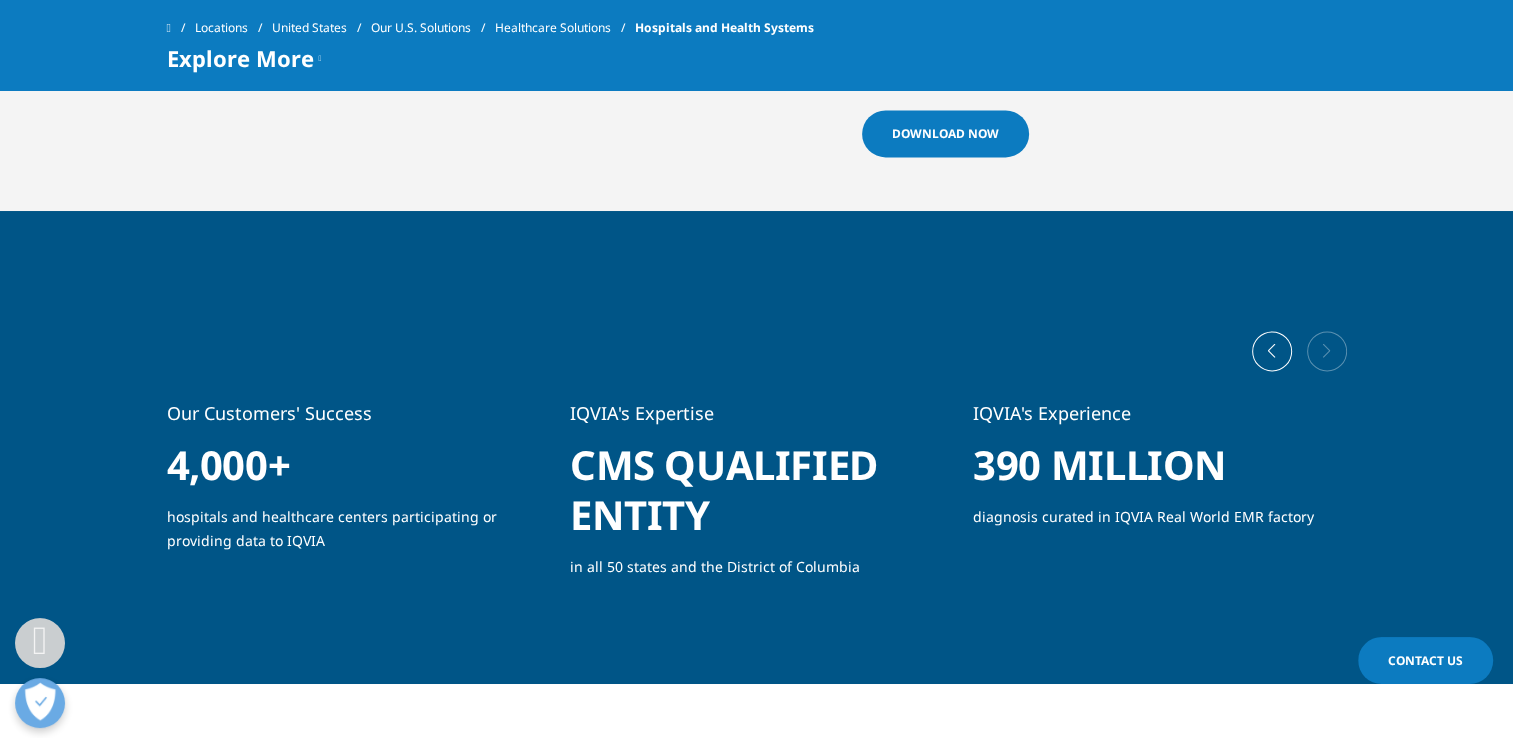 click at bounding box center (1272, 351) 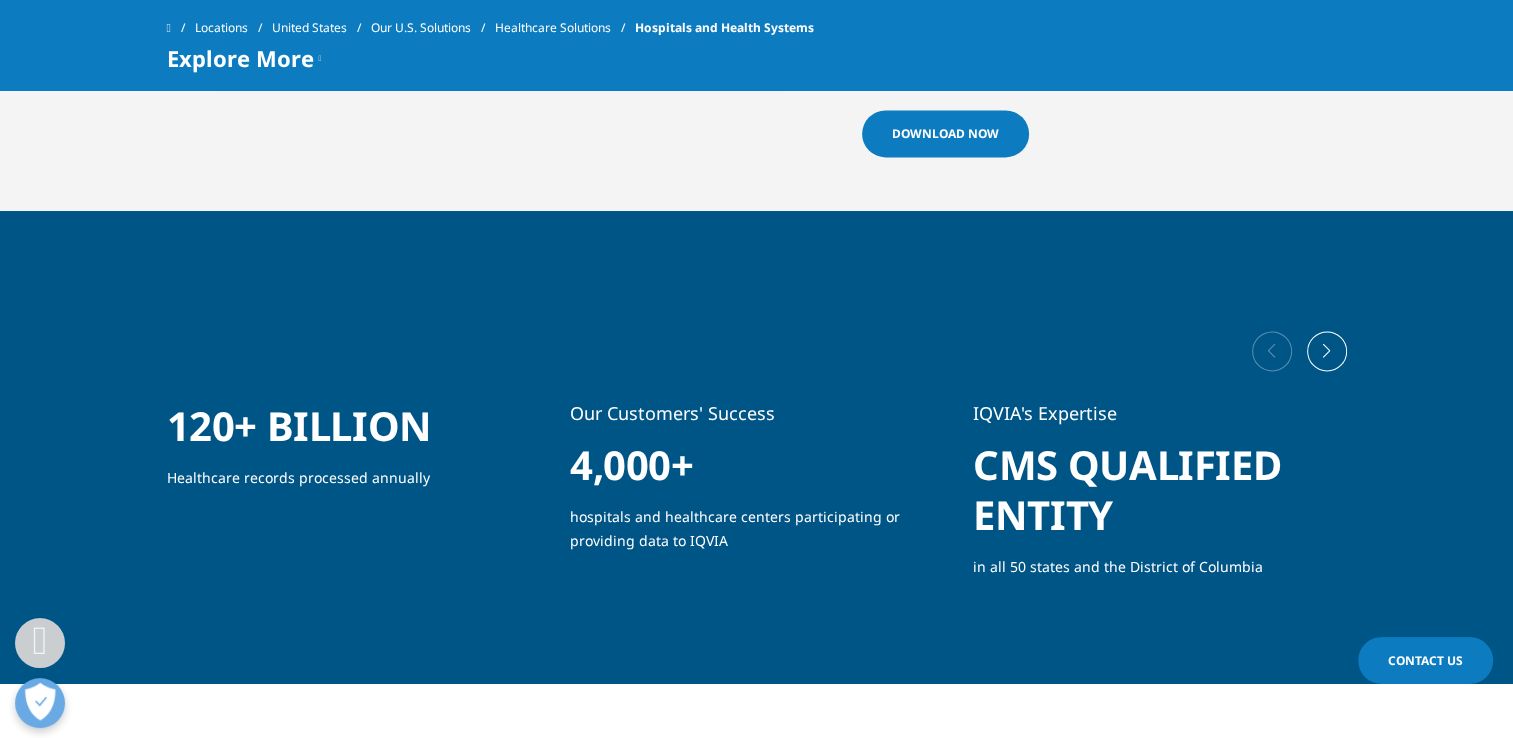 click at bounding box center (1327, 351) 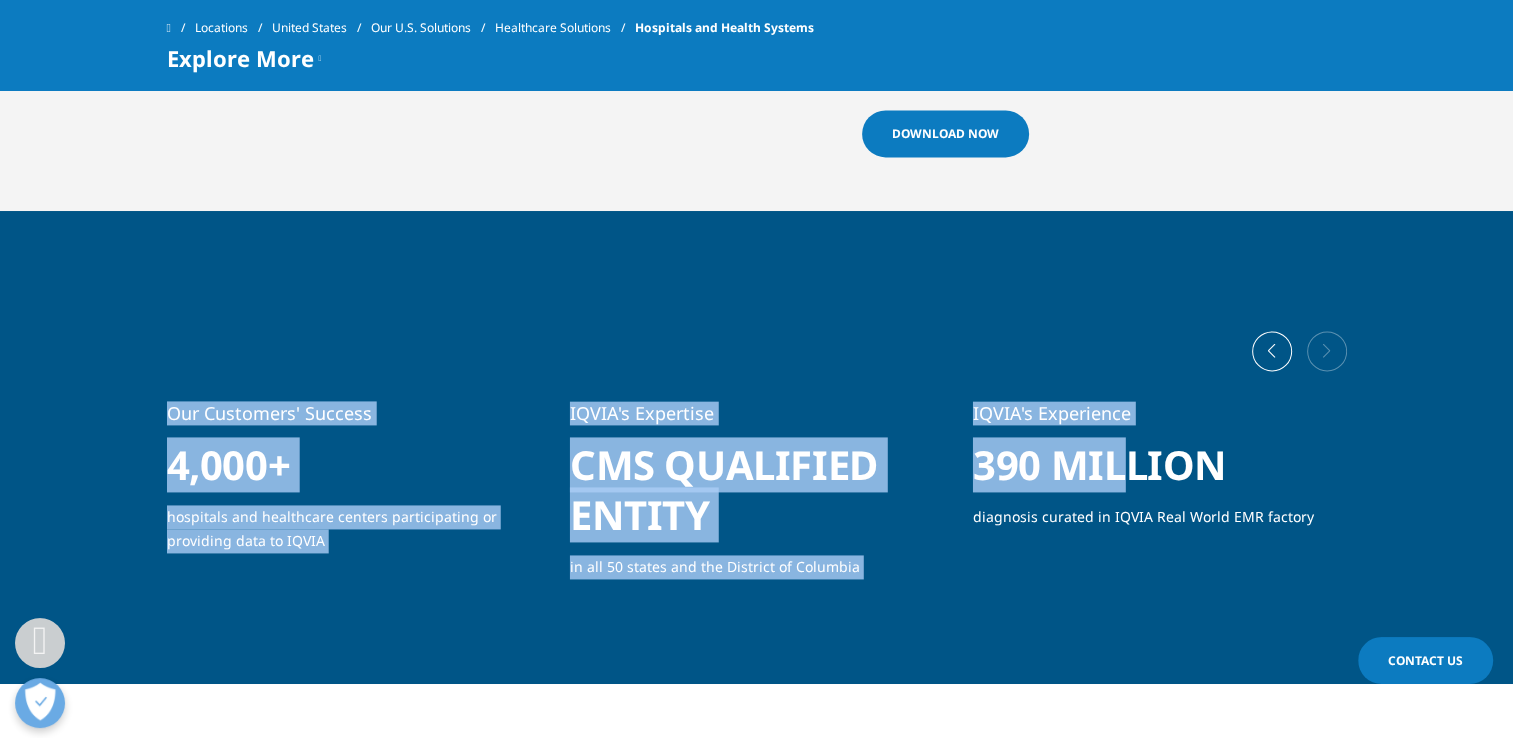 drag, startPoint x: 1334, startPoint y: 349, endPoint x: 1527, endPoint y: 471, distance: 228.32652 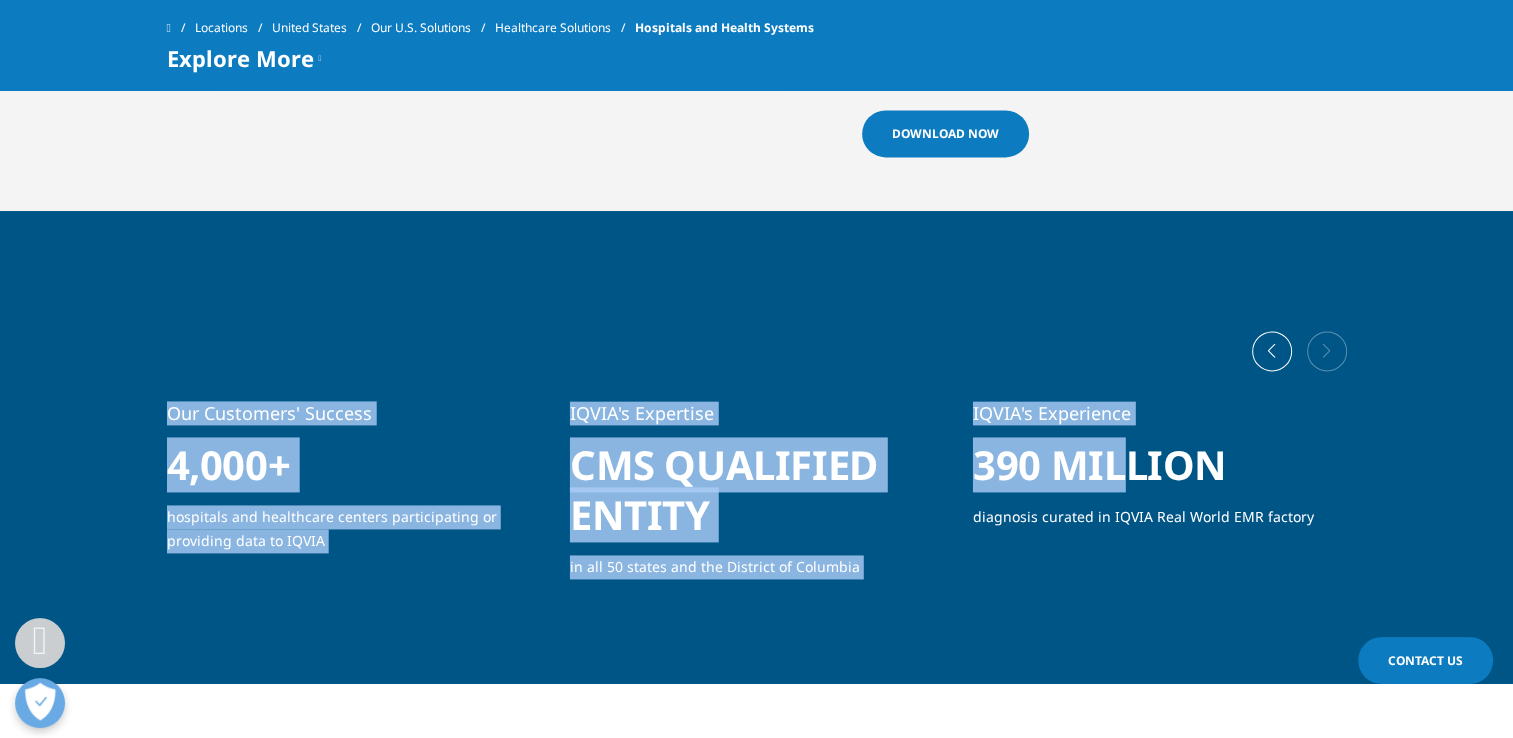 scroll, scrollTop: 2989, scrollLeft: 0, axis: vertical 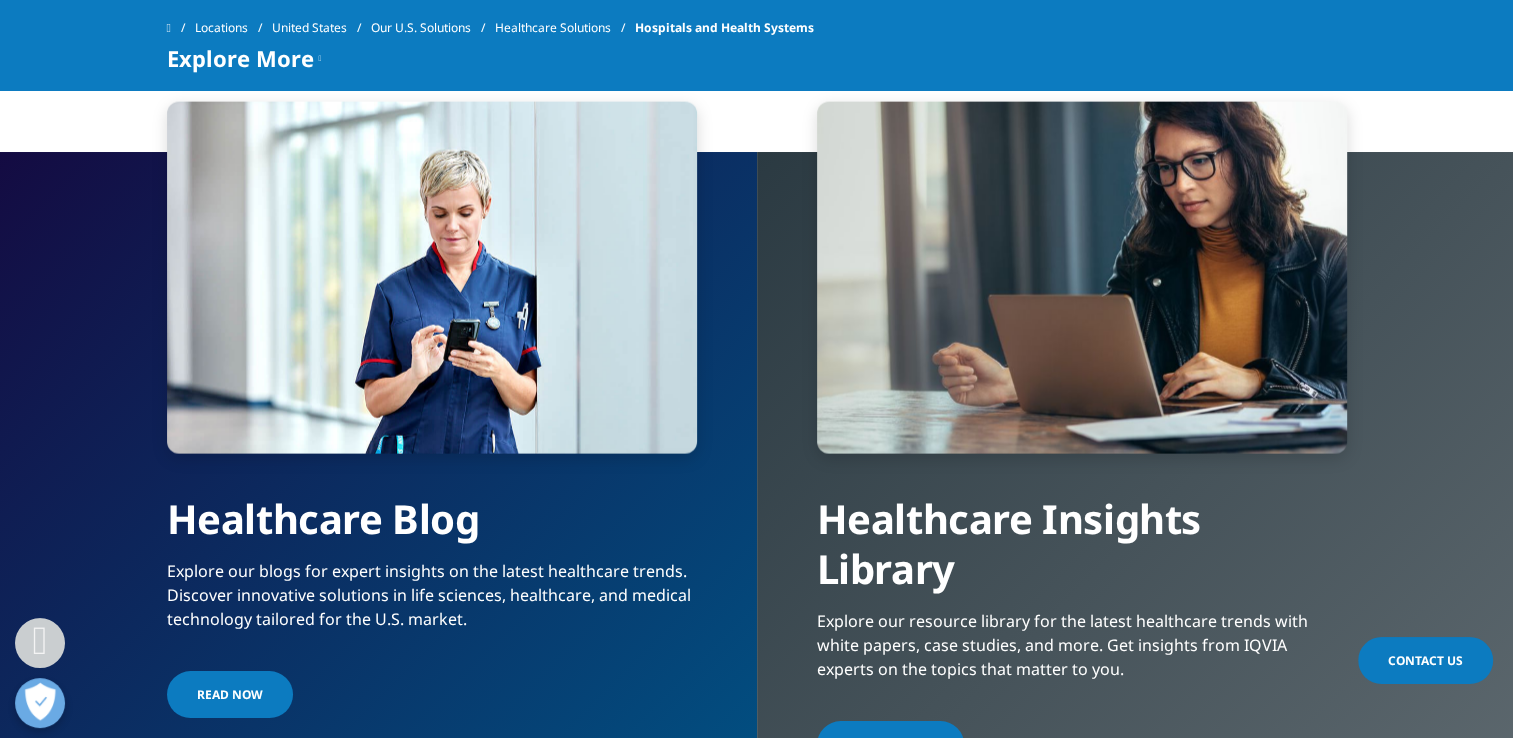 click on "Explore Now" at bounding box center (890, 744) 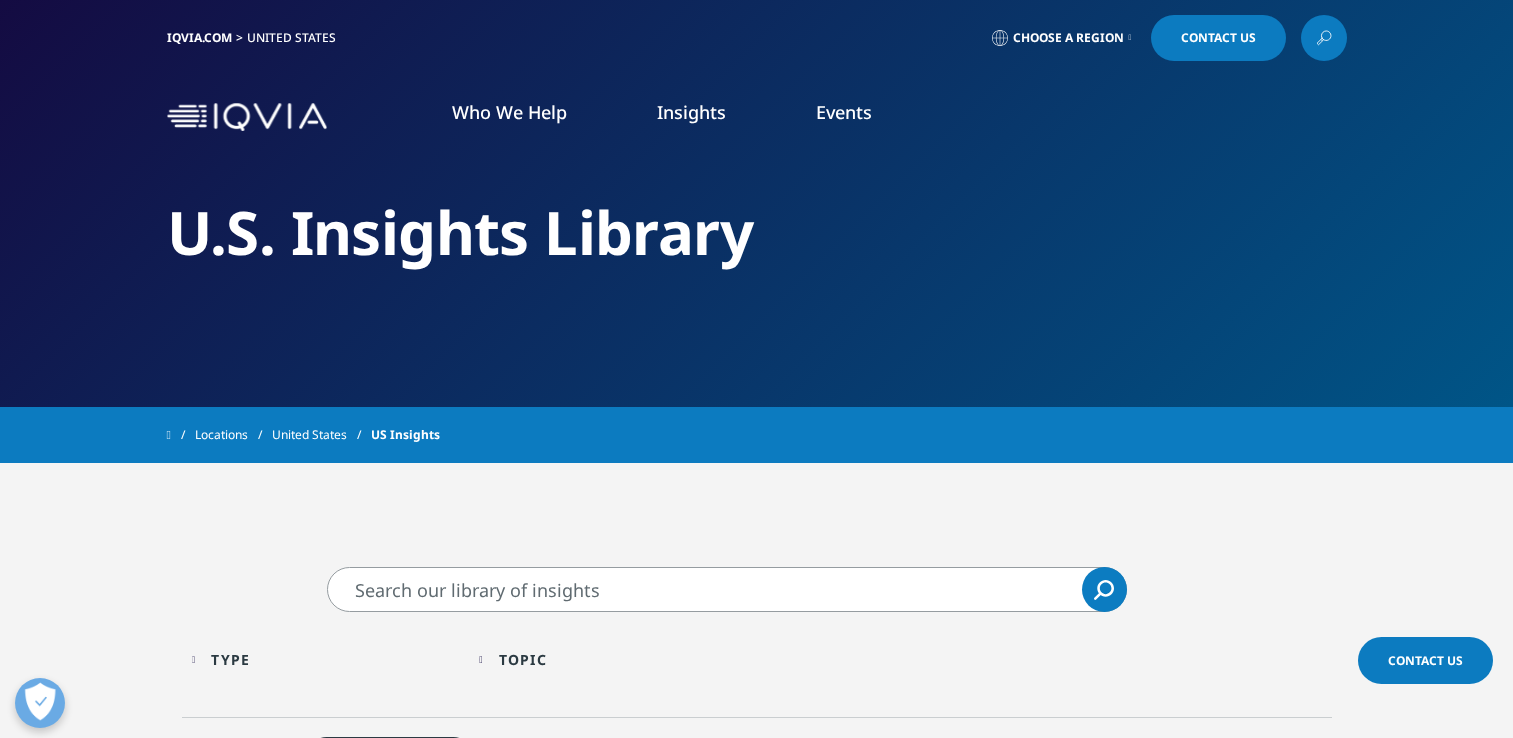 scroll, scrollTop: 0, scrollLeft: 0, axis: both 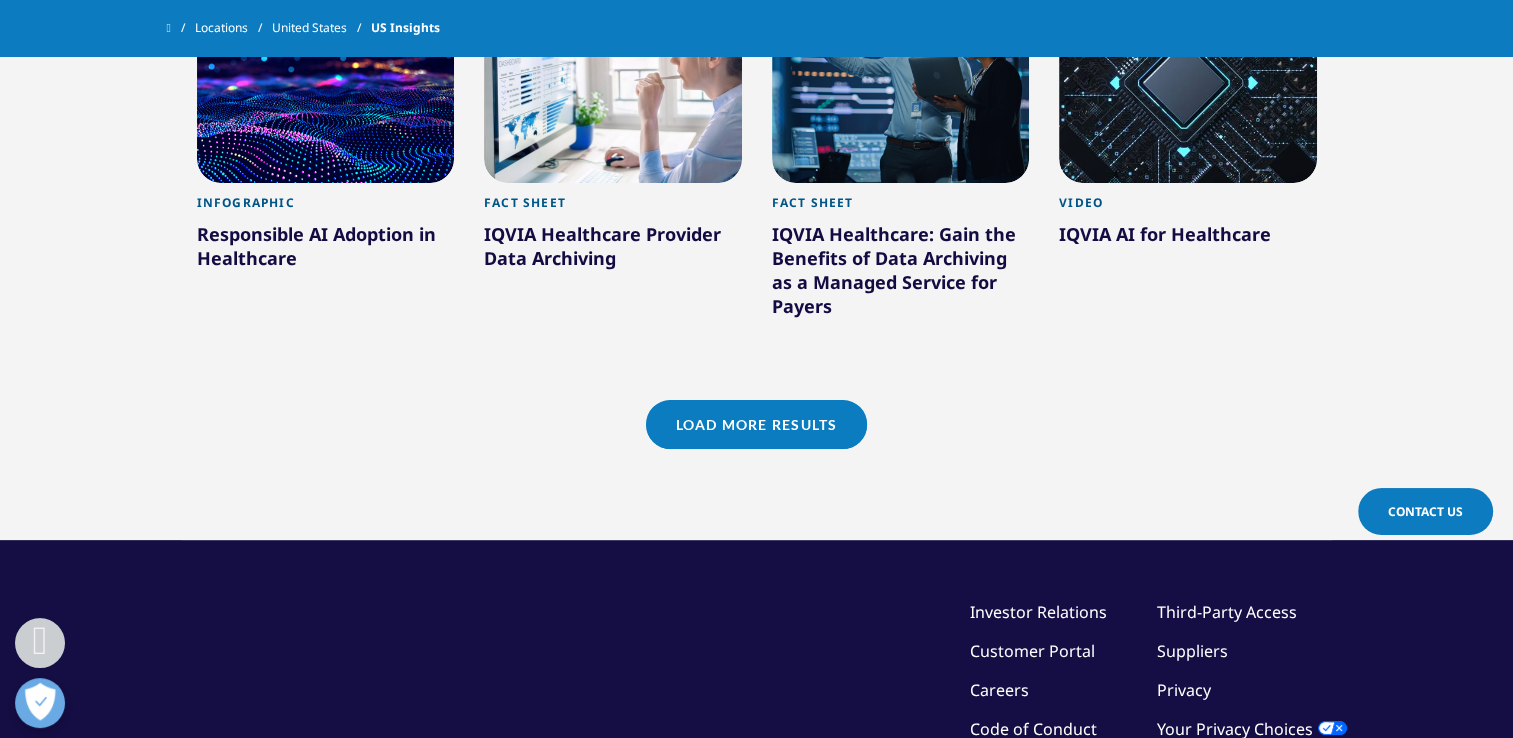 click on "Load More Results" at bounding box center [756, 424] 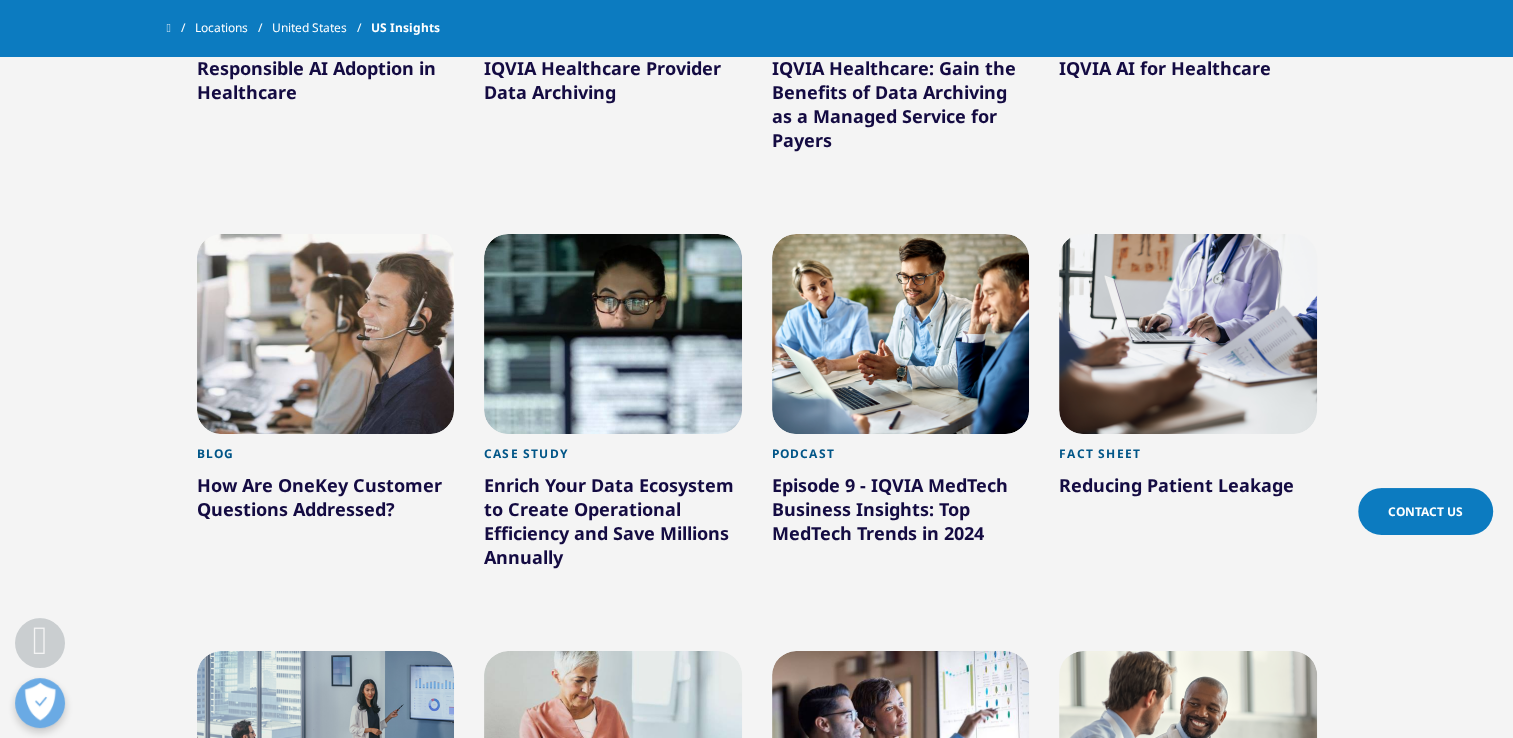scroll, scrollTop: 1852, scrollLeft: 0, axis: vertical 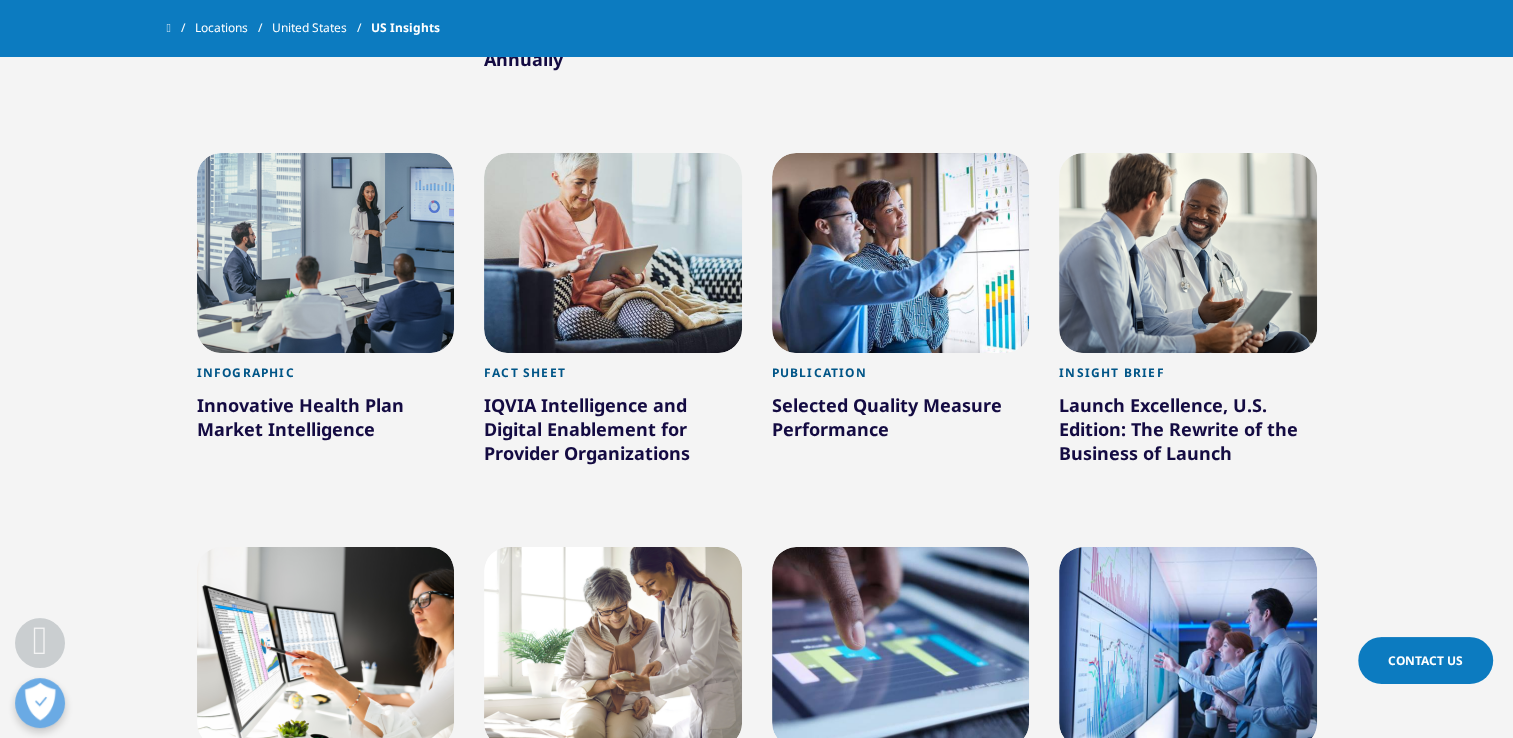 click on "Innovative Health Plan Market Intelligence" at bounding box center [326, 421] 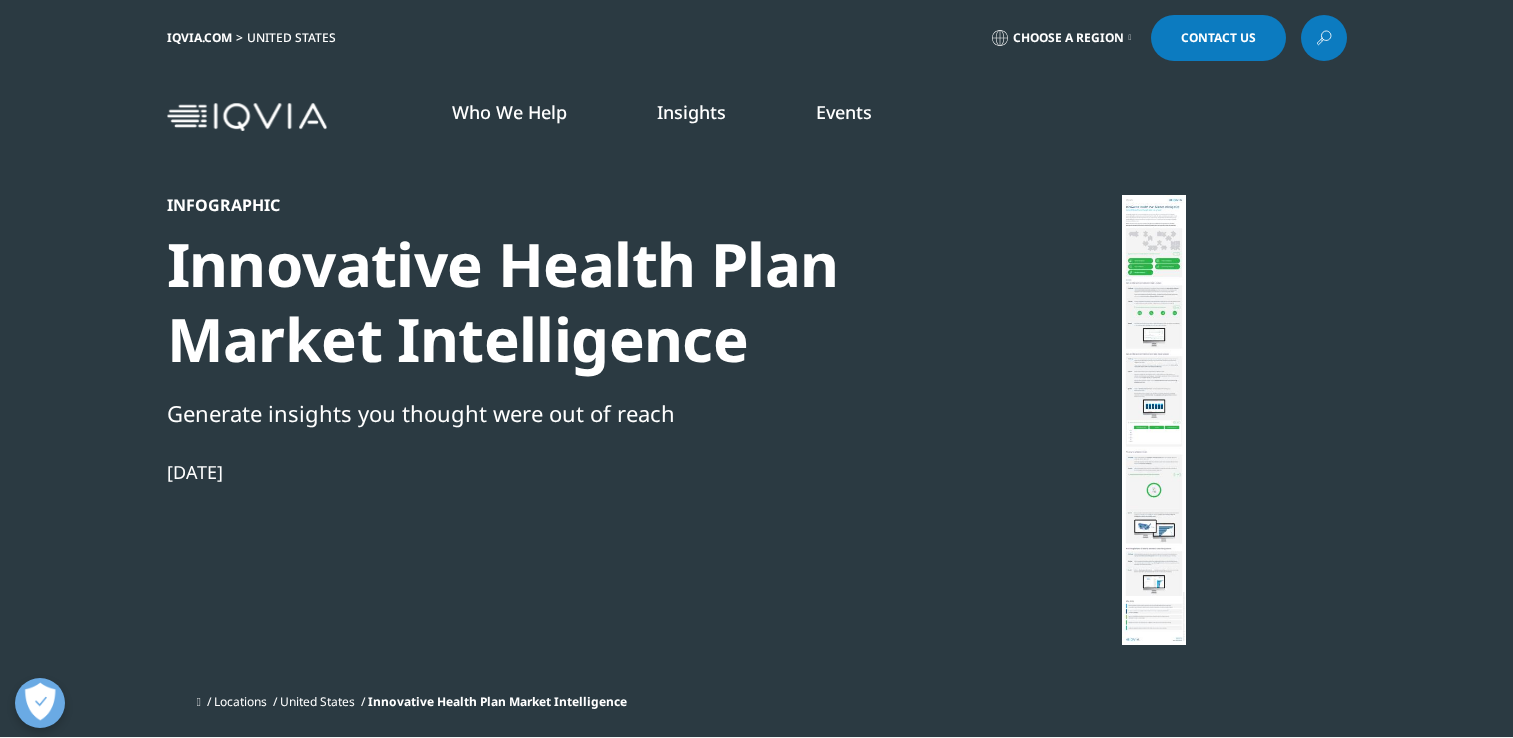 scroll, scrollTop: 0, scrollLeft: 0, axis: both 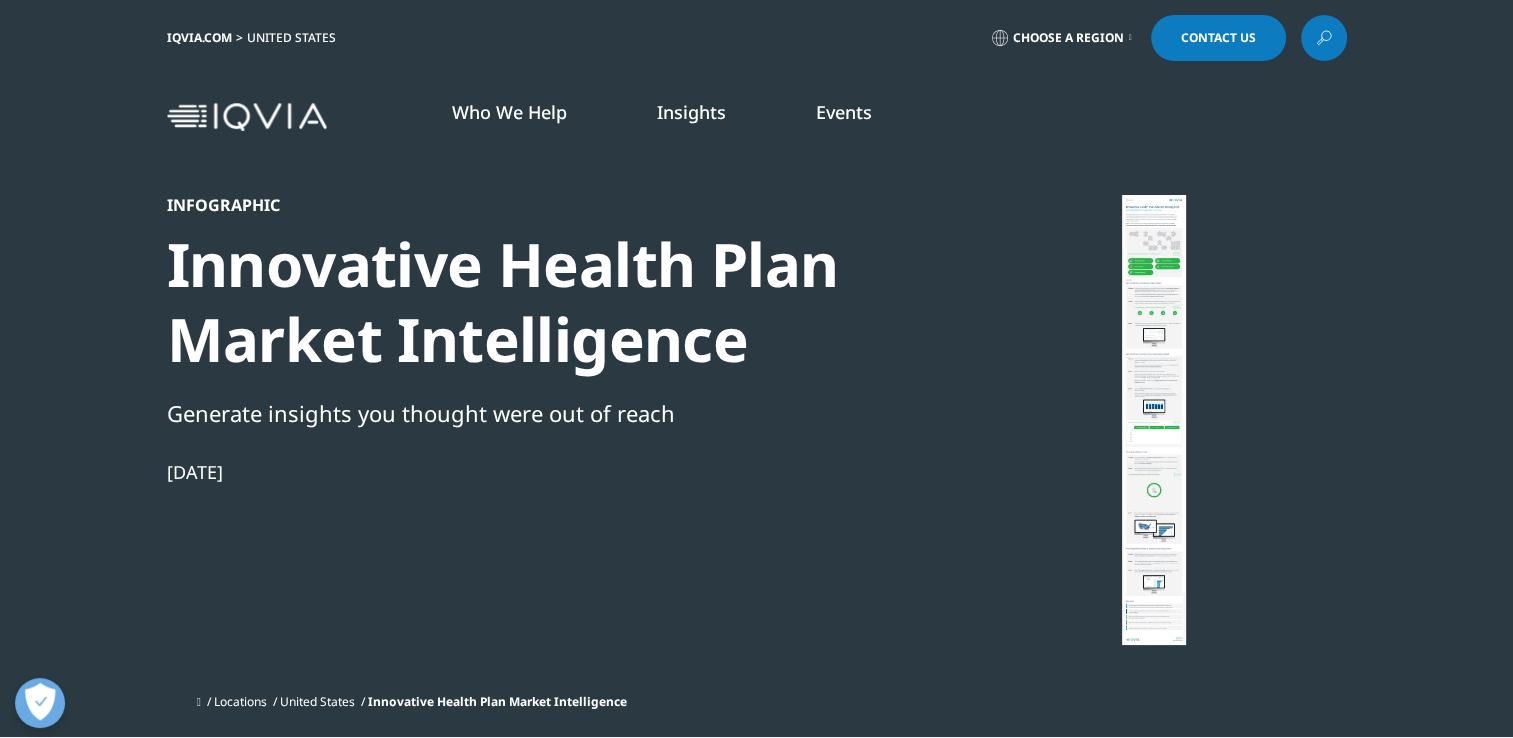 click on "Infographic
Innovative Health Plan Market Intelligence
Generate insights you thought were out of reach
Apr 19, 2024" at bounding box center (510, 439) 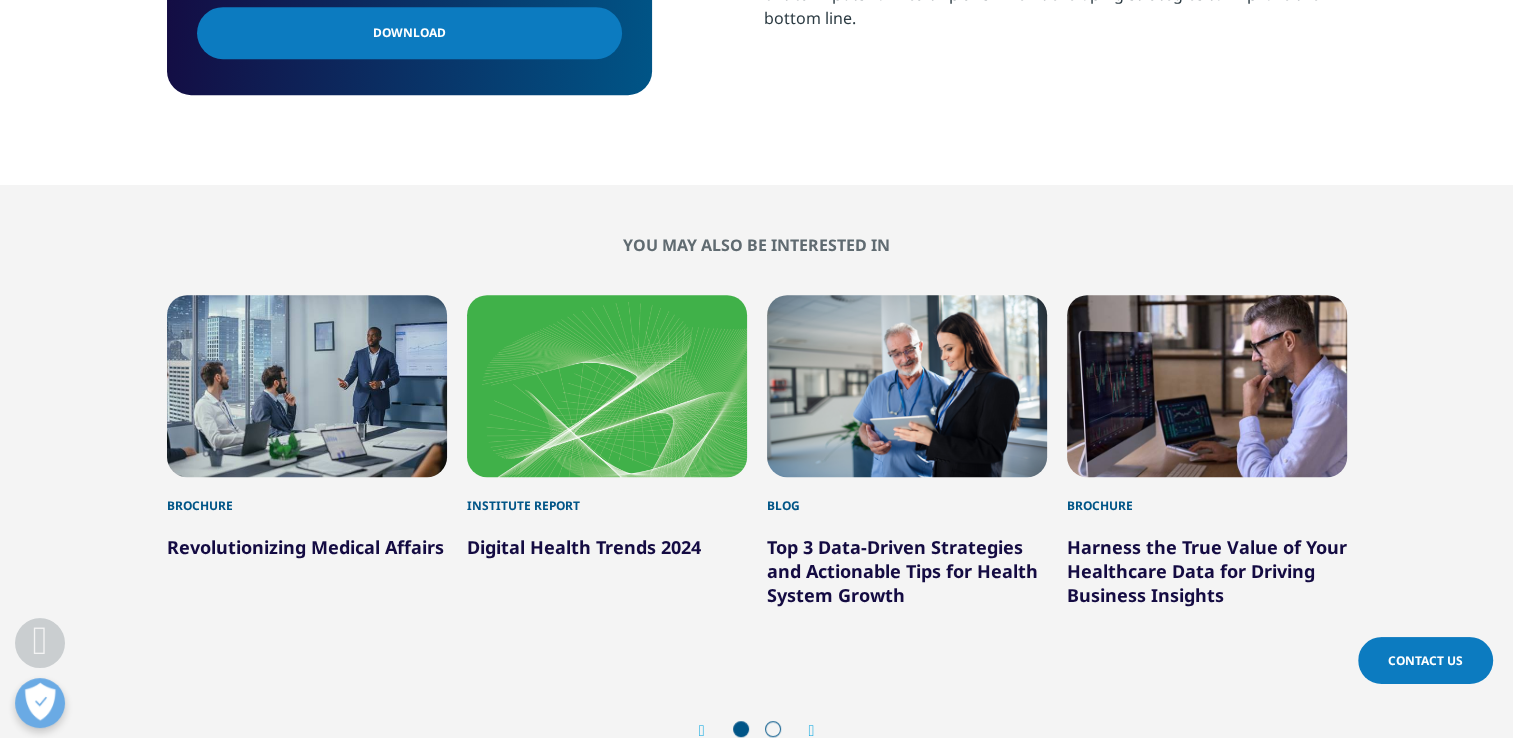 scroll, scrollTop: 708, scrollLeft: 0, axis: vertical 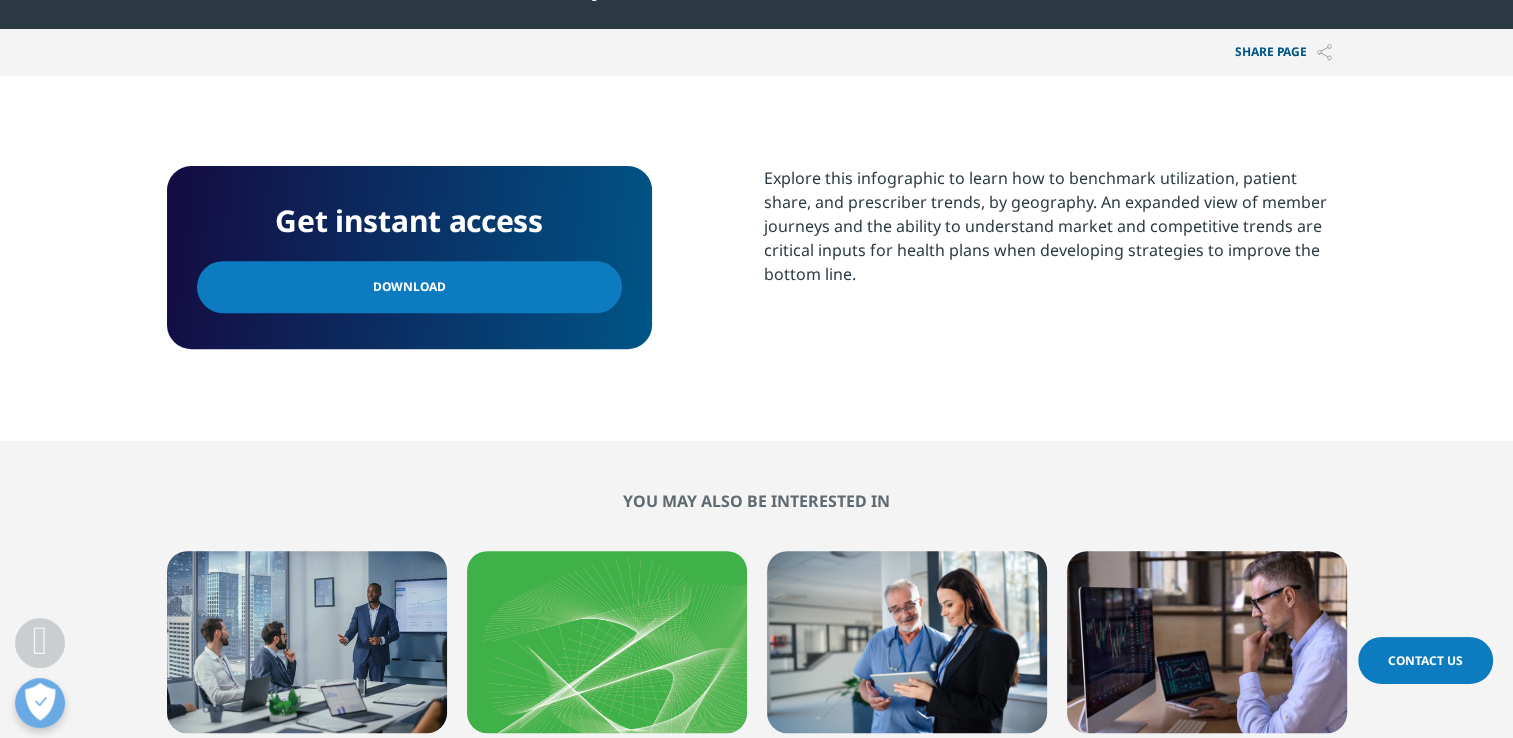click on "Download" at bounding box center (409, 287) 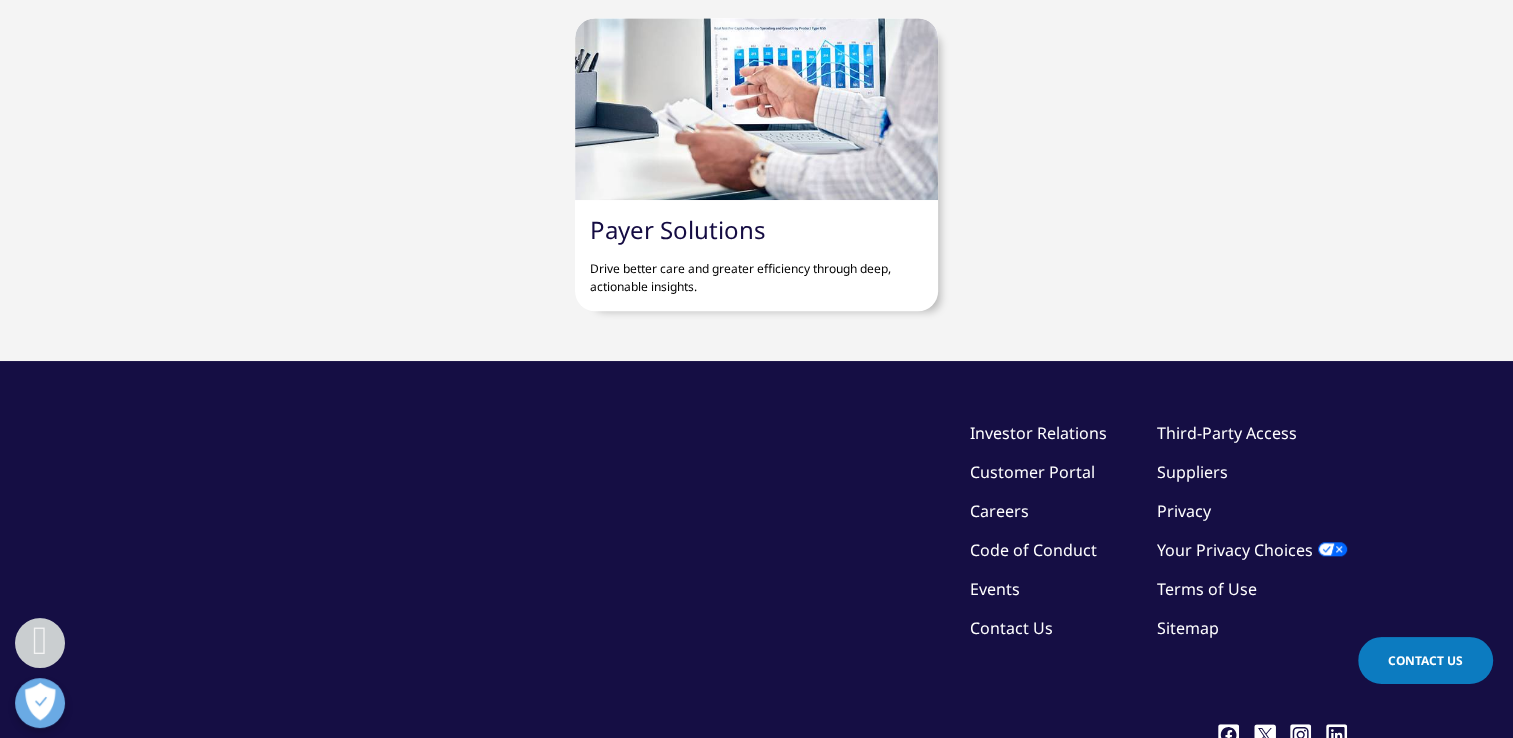 scroll, scrollTop: 1321, scrollLeft: 0, axis: vertical 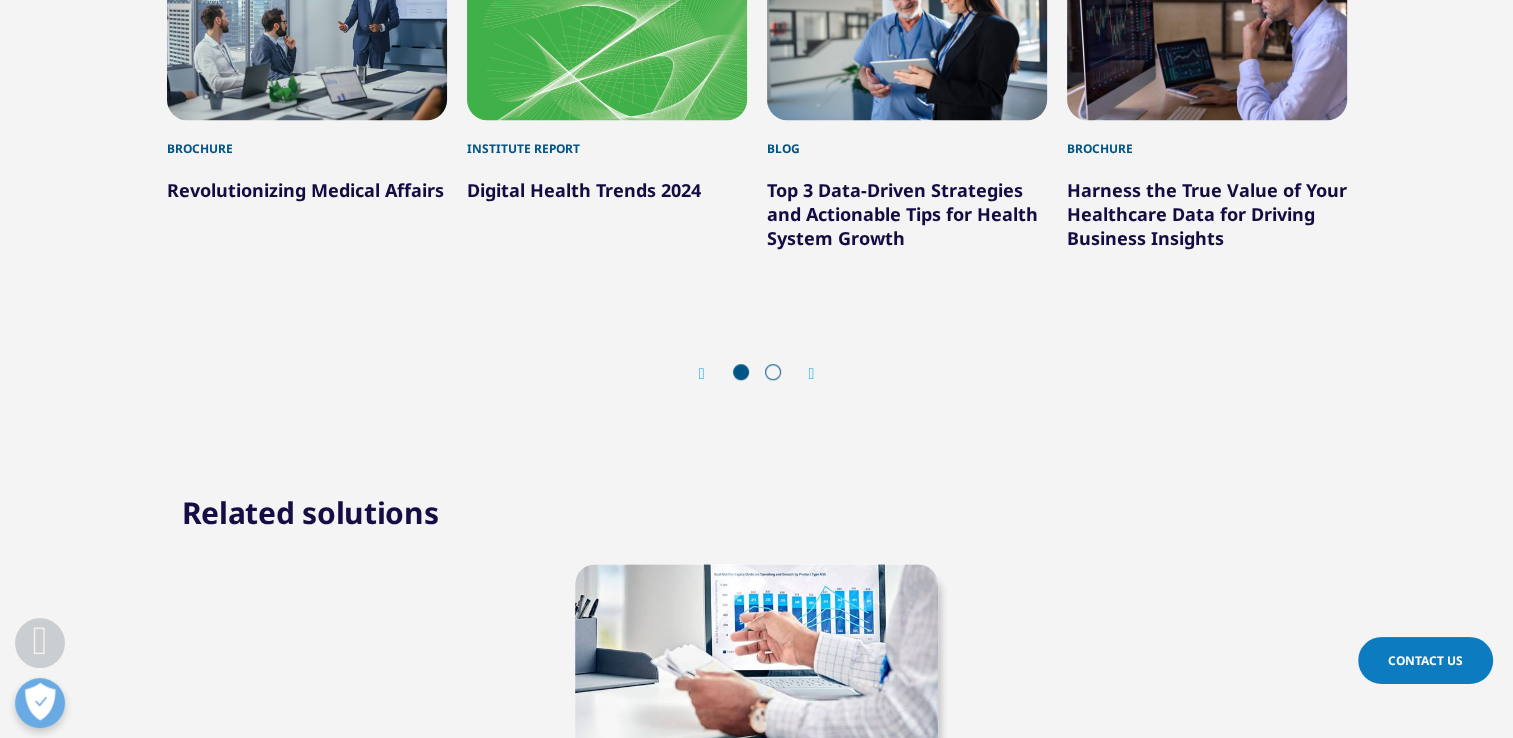 click at bounding box center (773, 372) 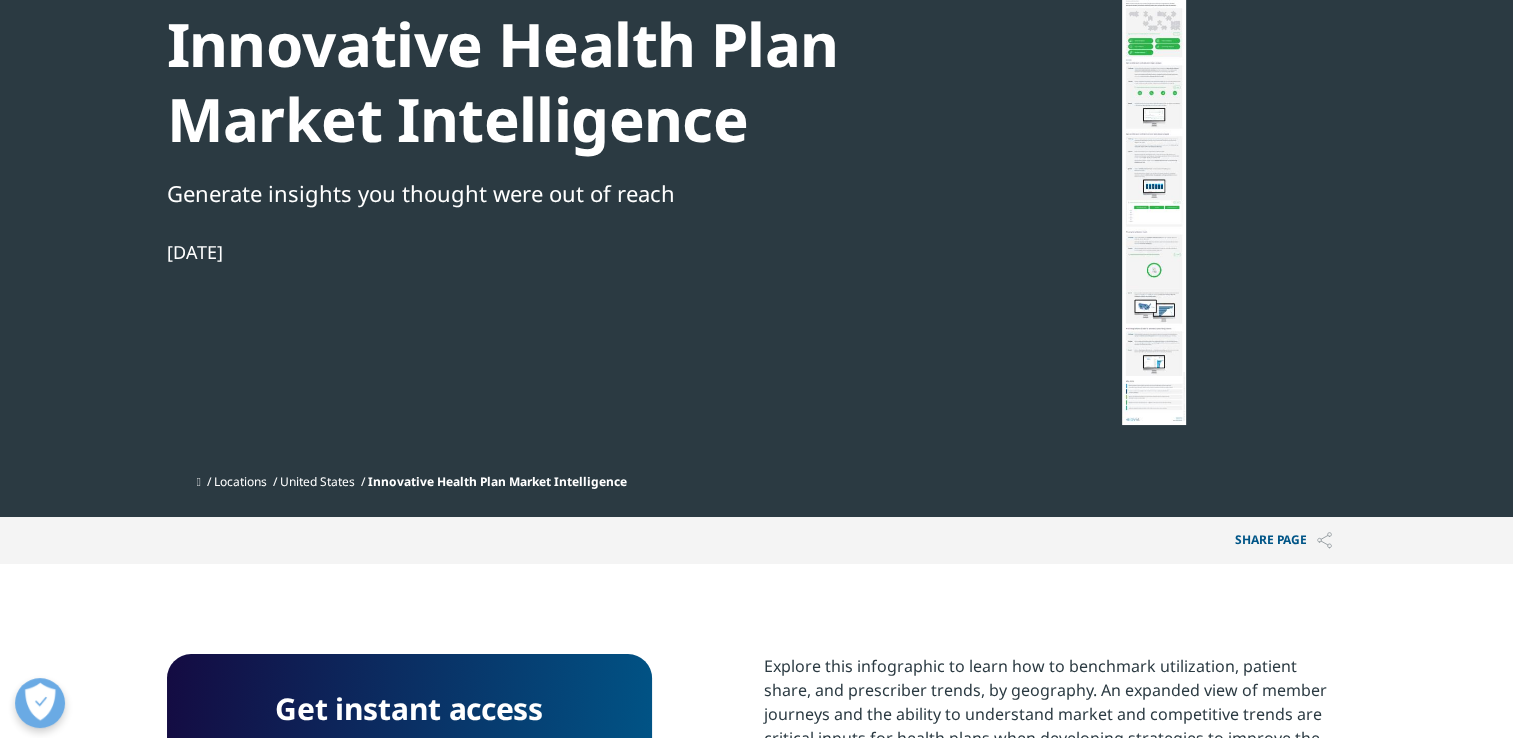 scroll, scrollTop: 0, scrollLeft: 0, axis: both 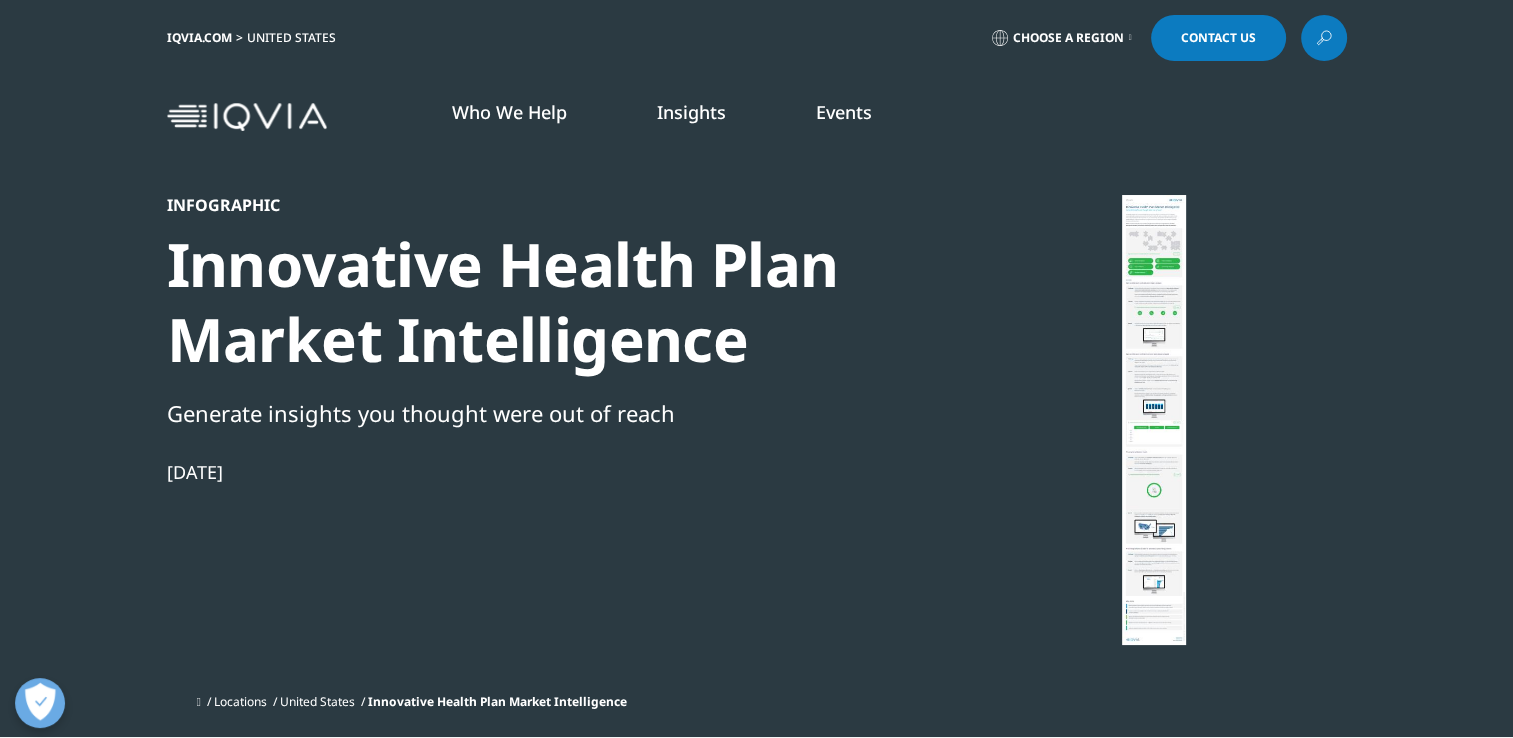 click at bounding box center (1130, 38) 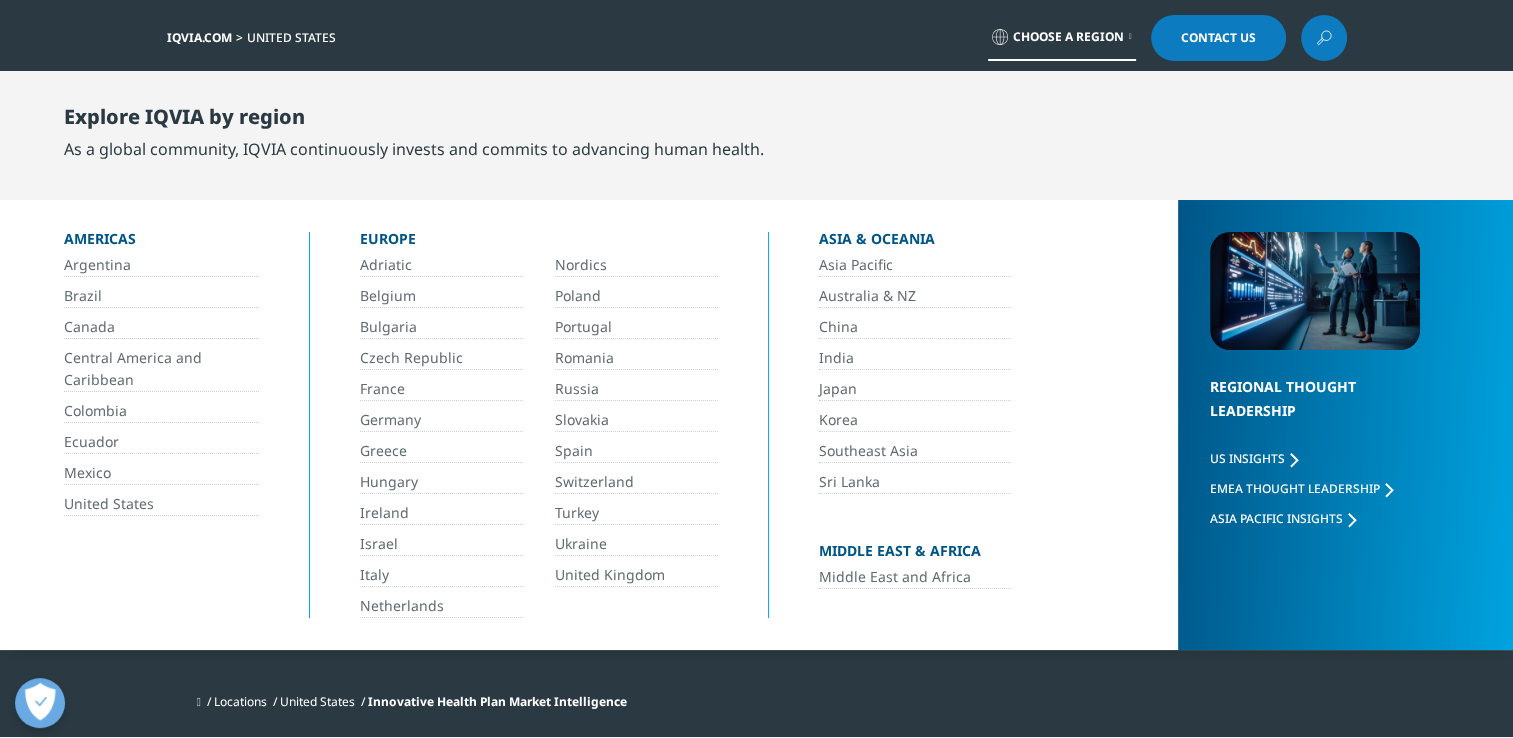 click on "United States" at bounding box center (161, 504) 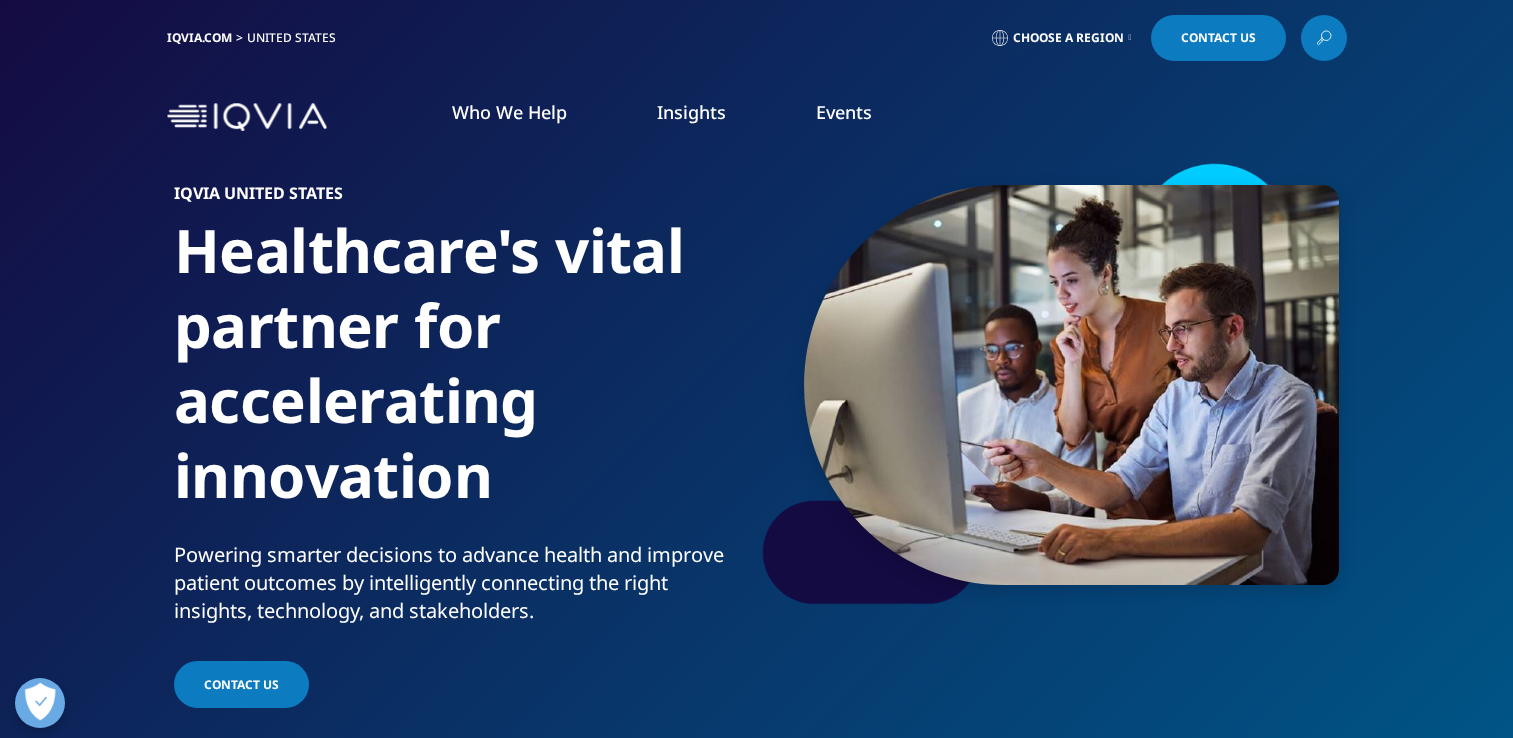 scroll, scrollTop: 0, scrollLeft: 0, axis: both 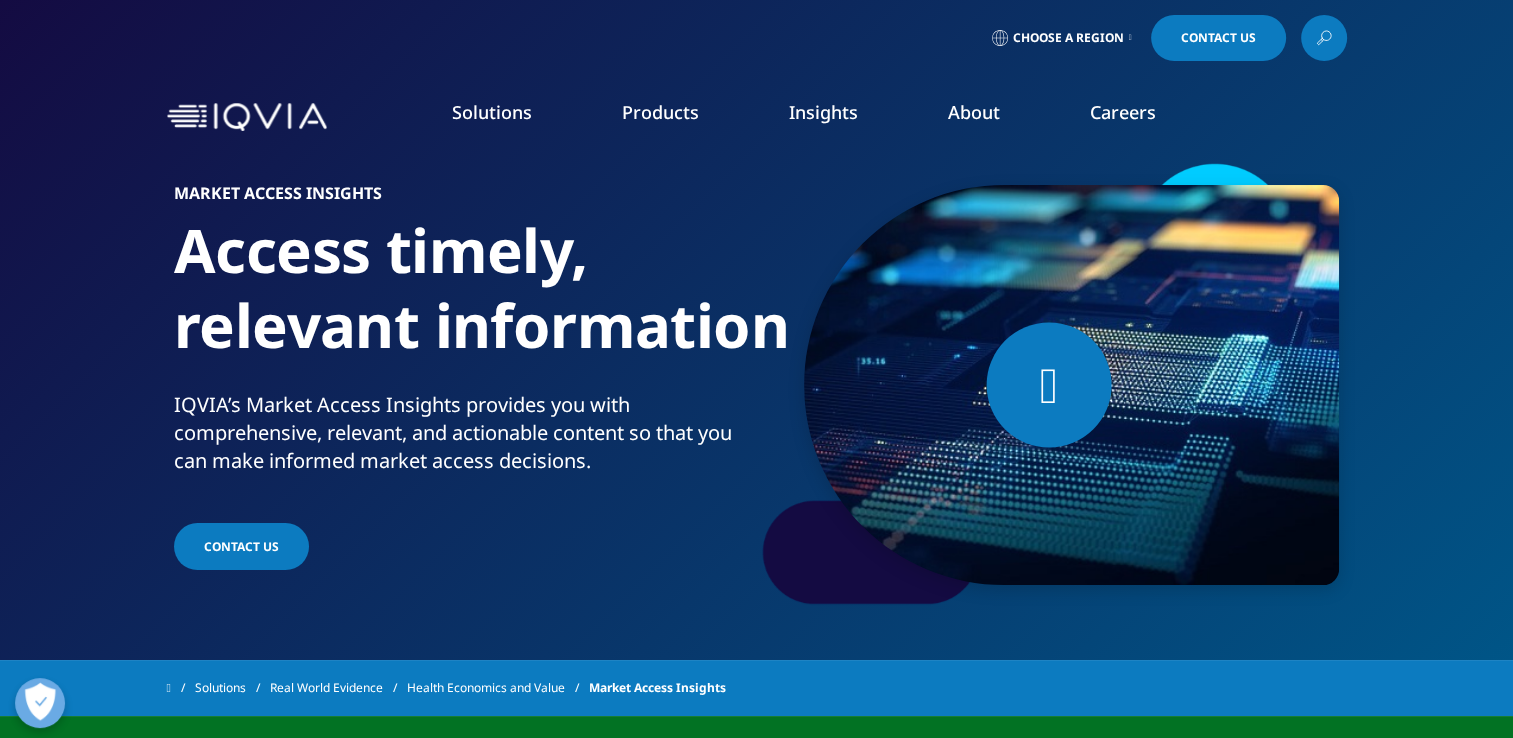 click at bounding box center [247, 117] 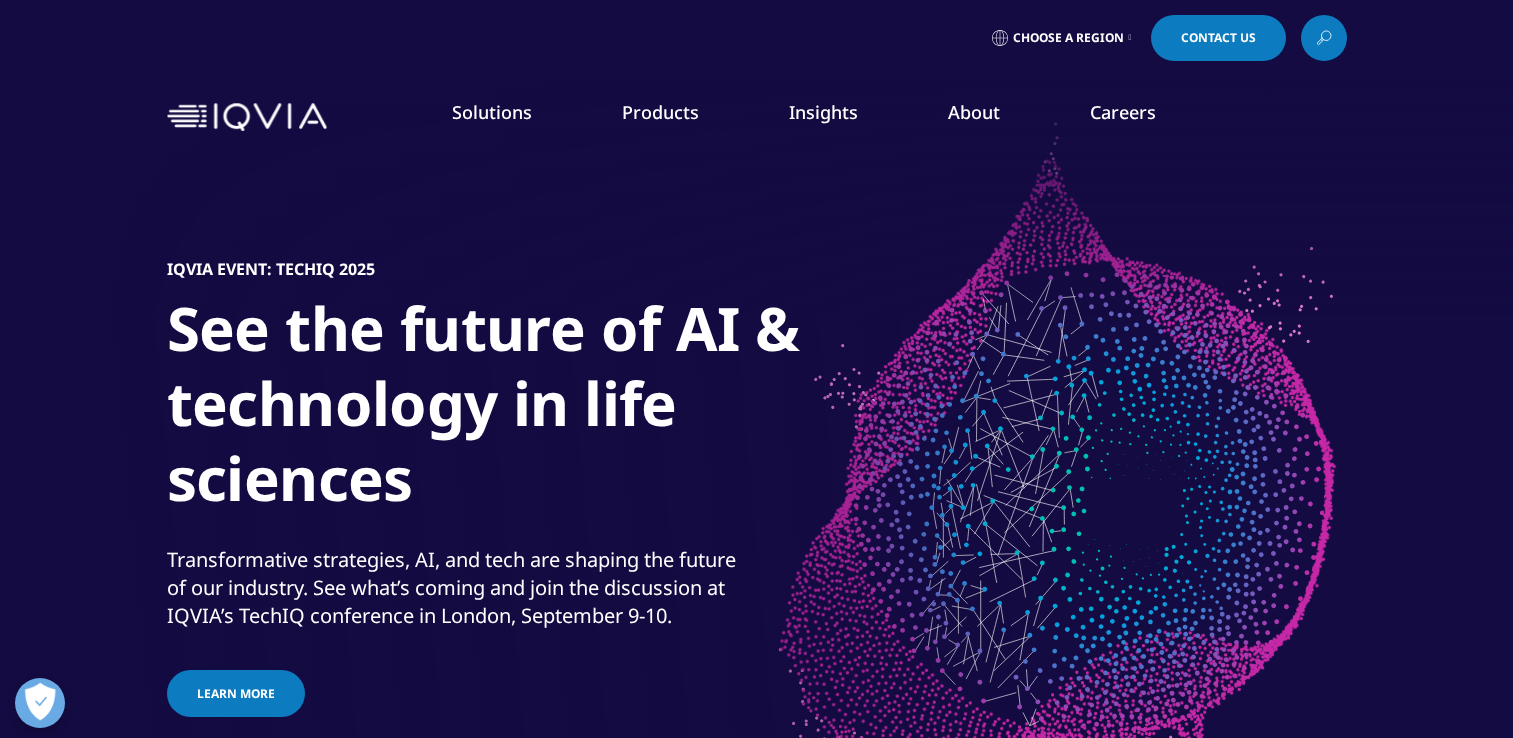 scroll, scrollTop: 0, scrollLeft: 0, axis: both 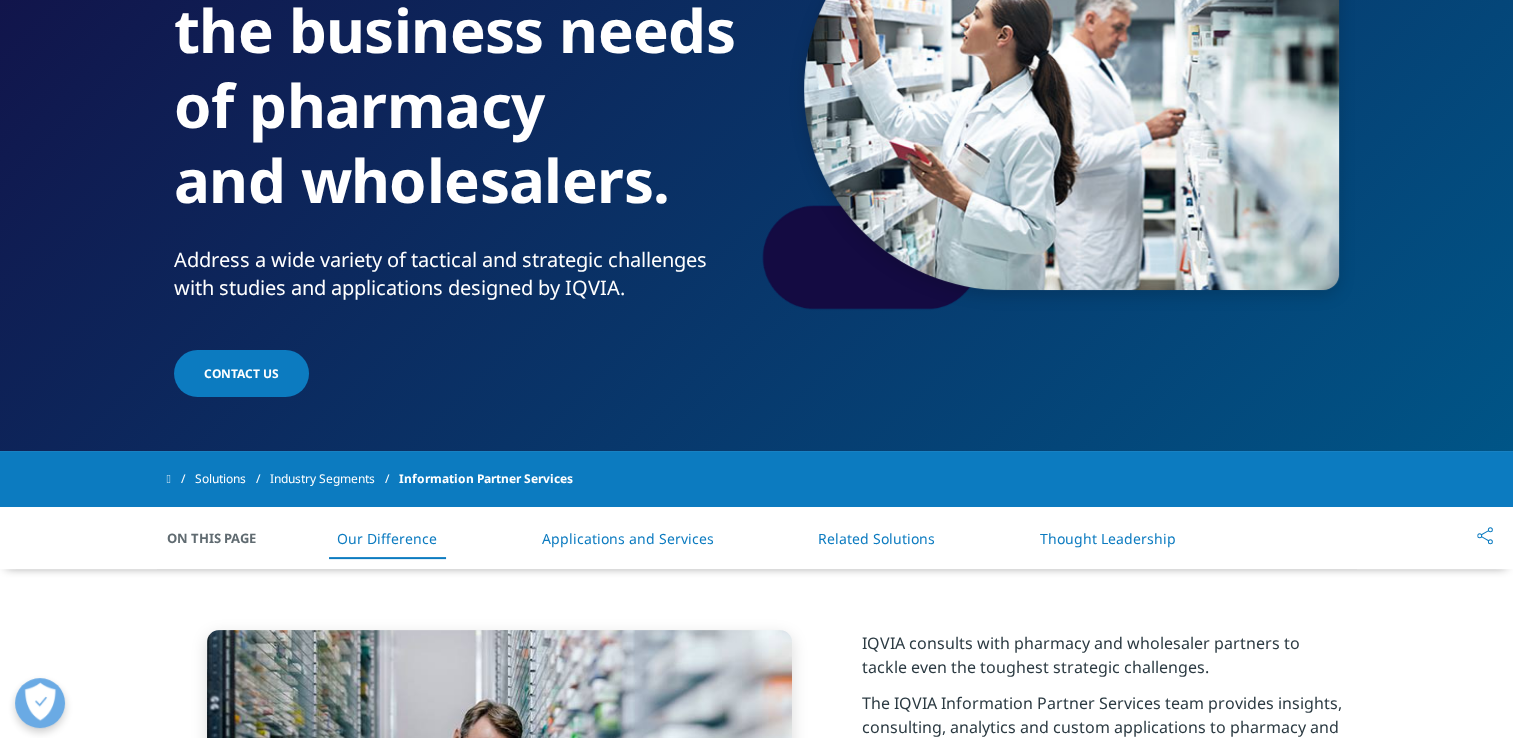 click on "Related Solutions" at bounding box center (876, 538) 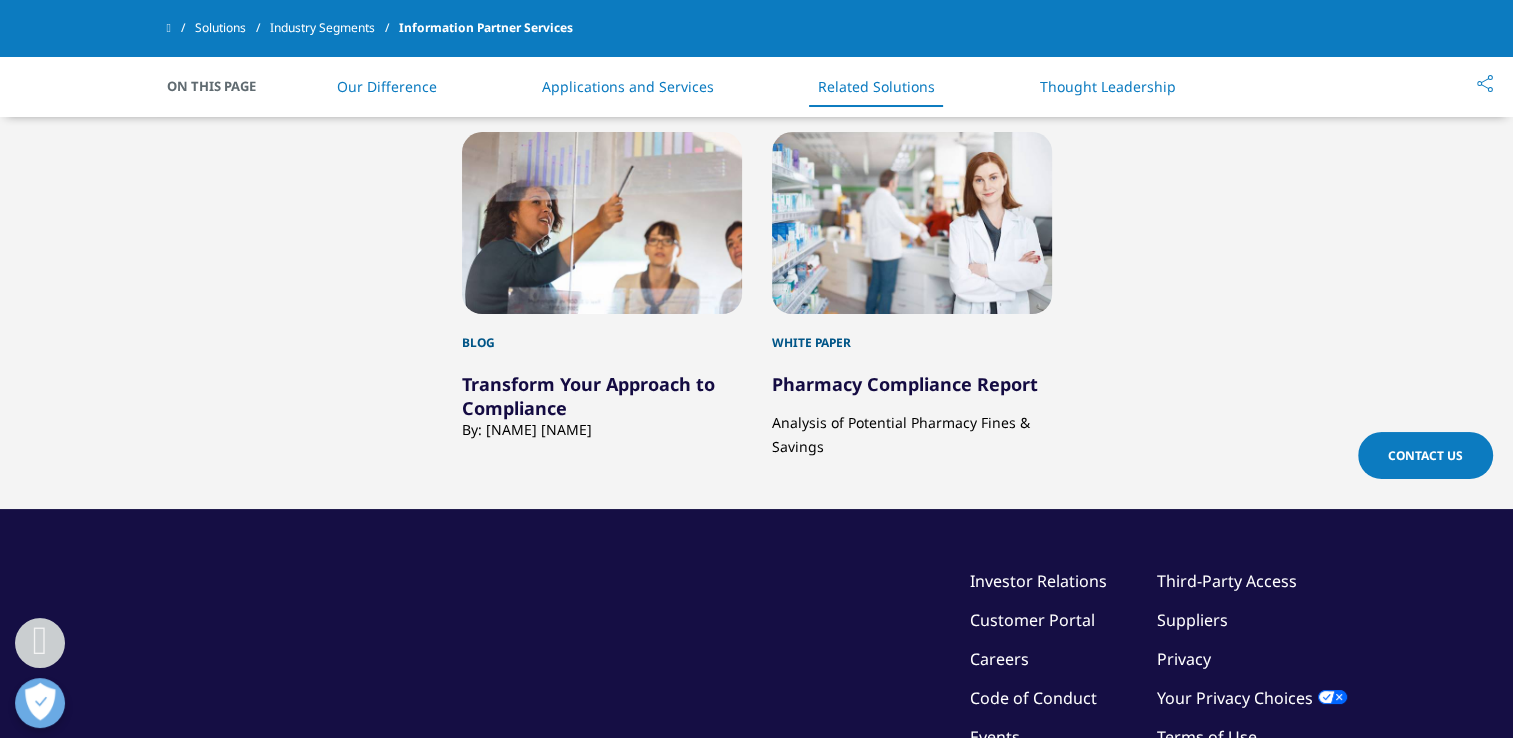 scroll, scrollTop: 2084, scrollLeft: 0, axis: vertical 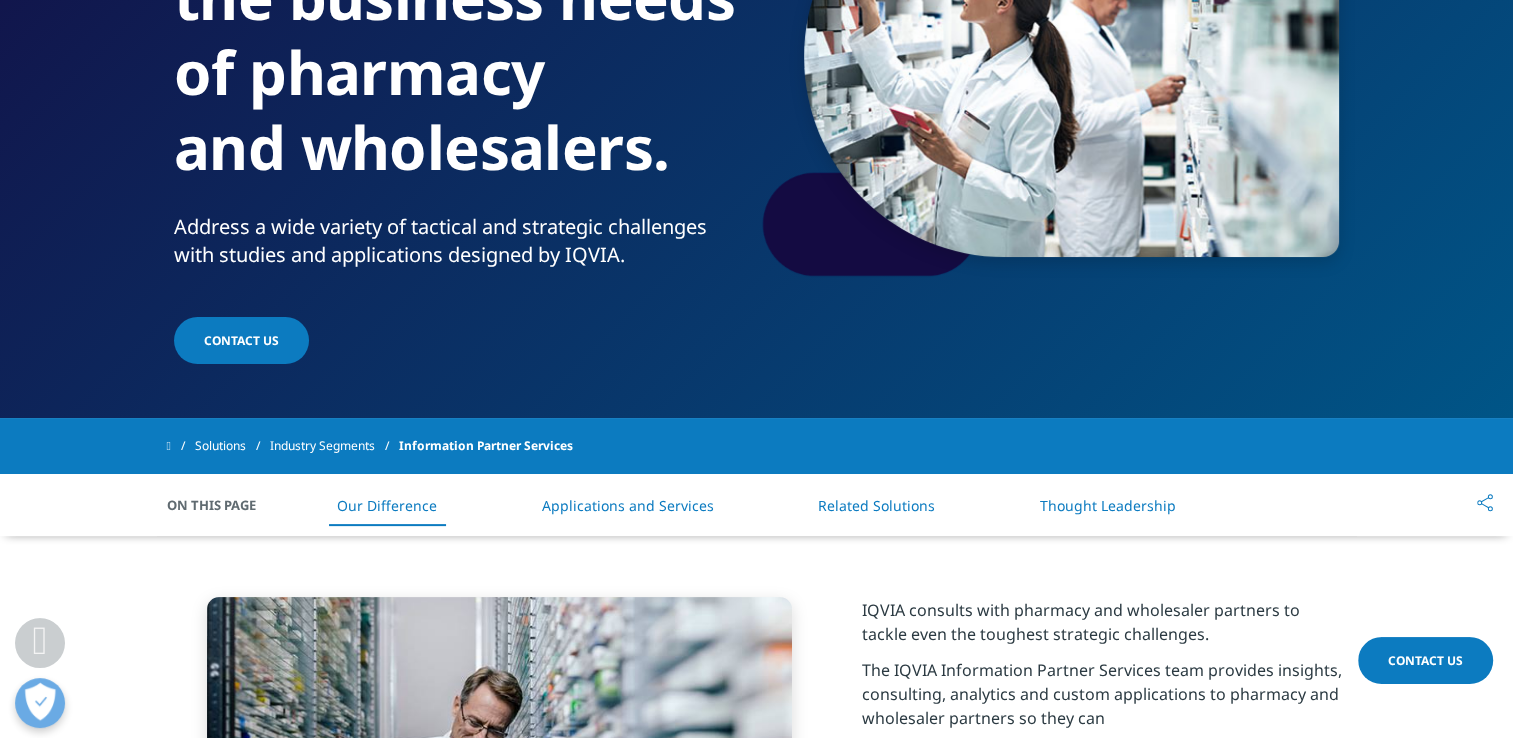 click on "Industry Segments" at bounding box center (334, 446) 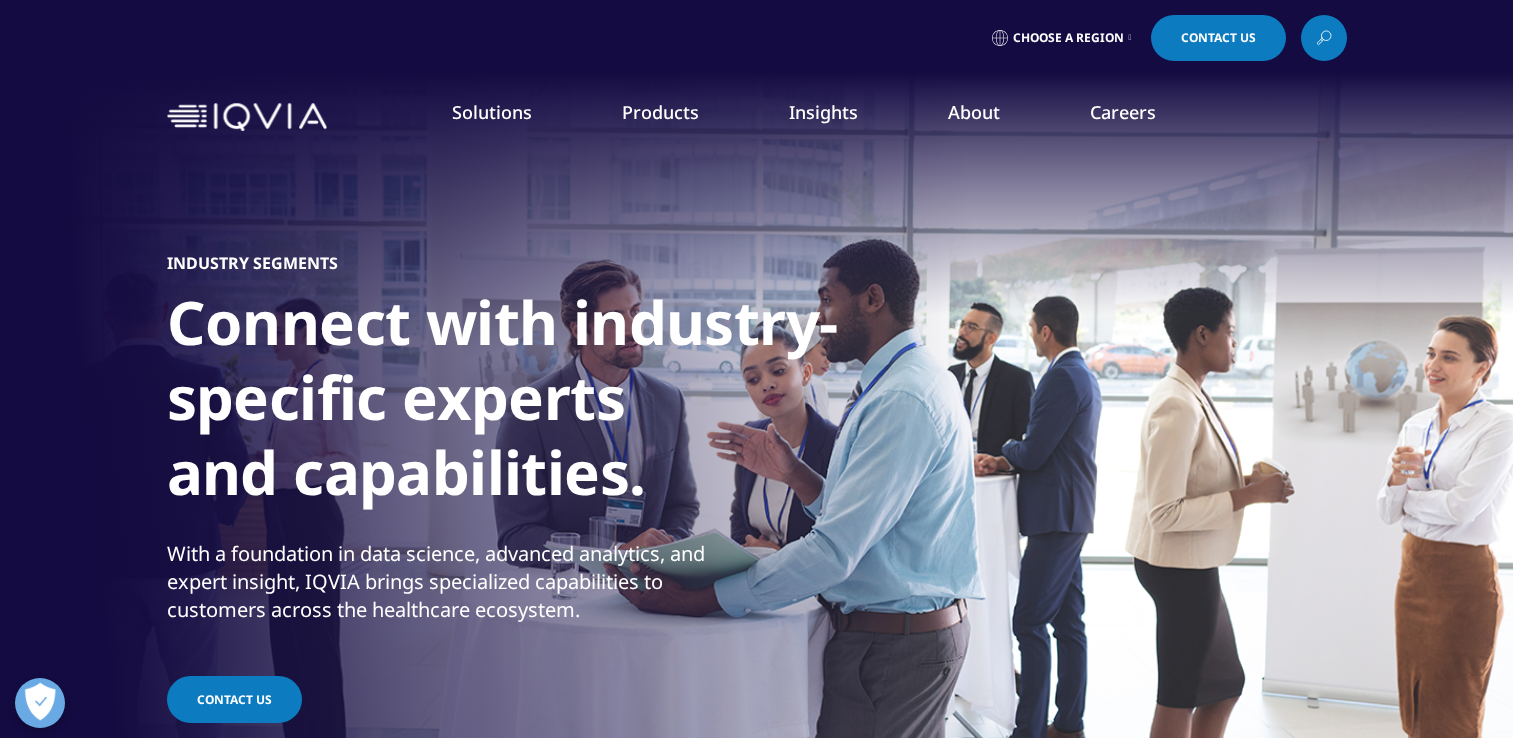 scroll, scrollTop: 0, scrollLeft: 0, axis: both 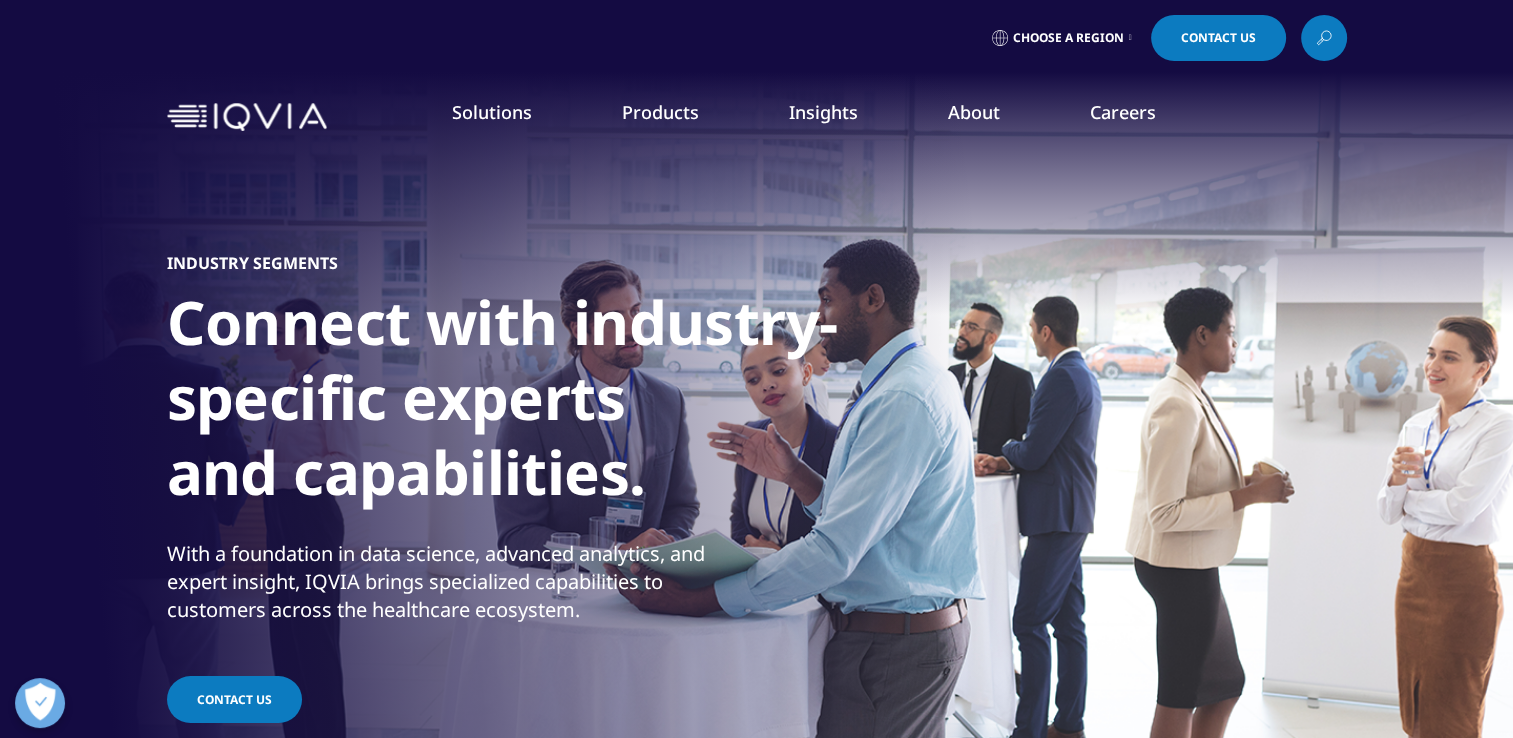 click on "quick find a capability" at bounding box center [161, 216] 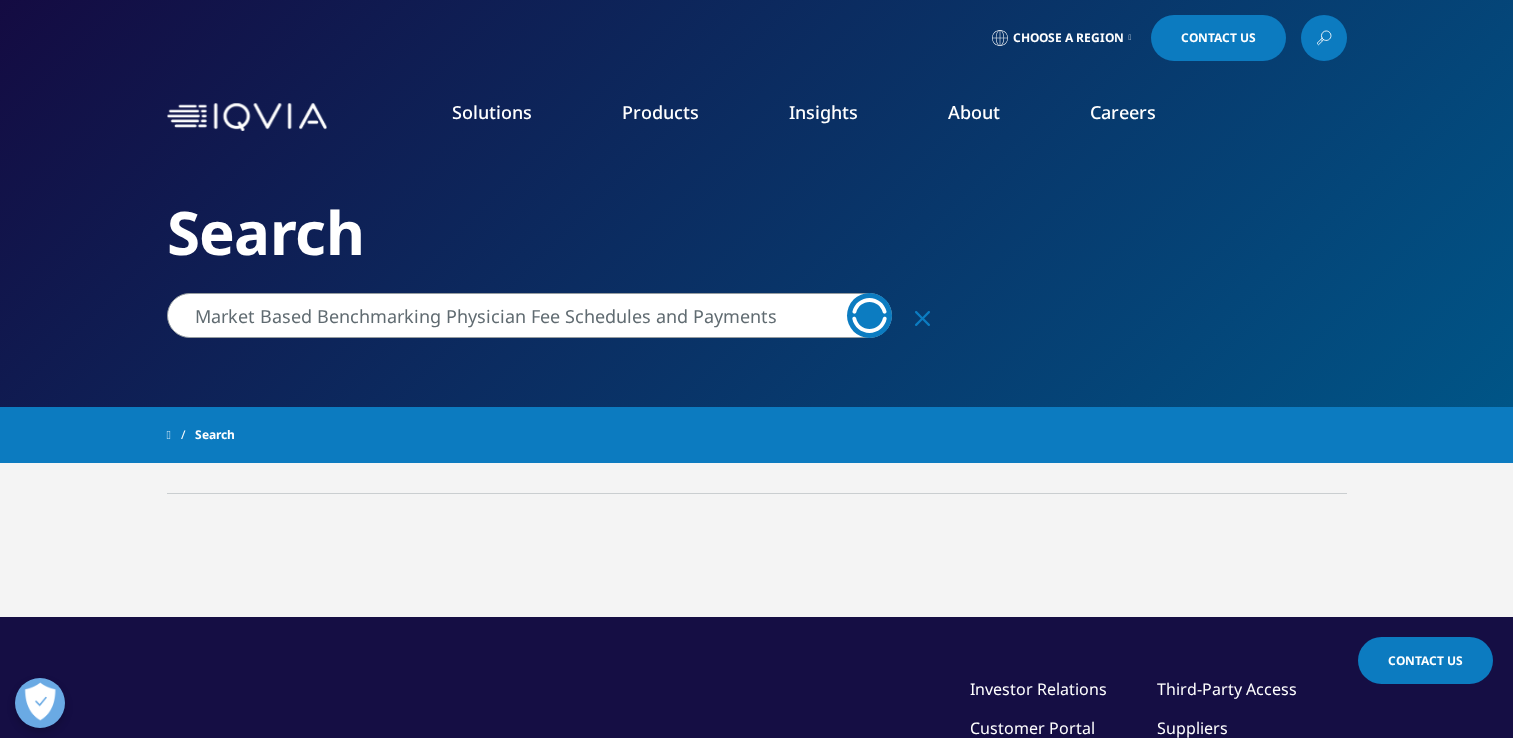 scroll, scrollTop: 0, scrollLeft: 0, axis: both 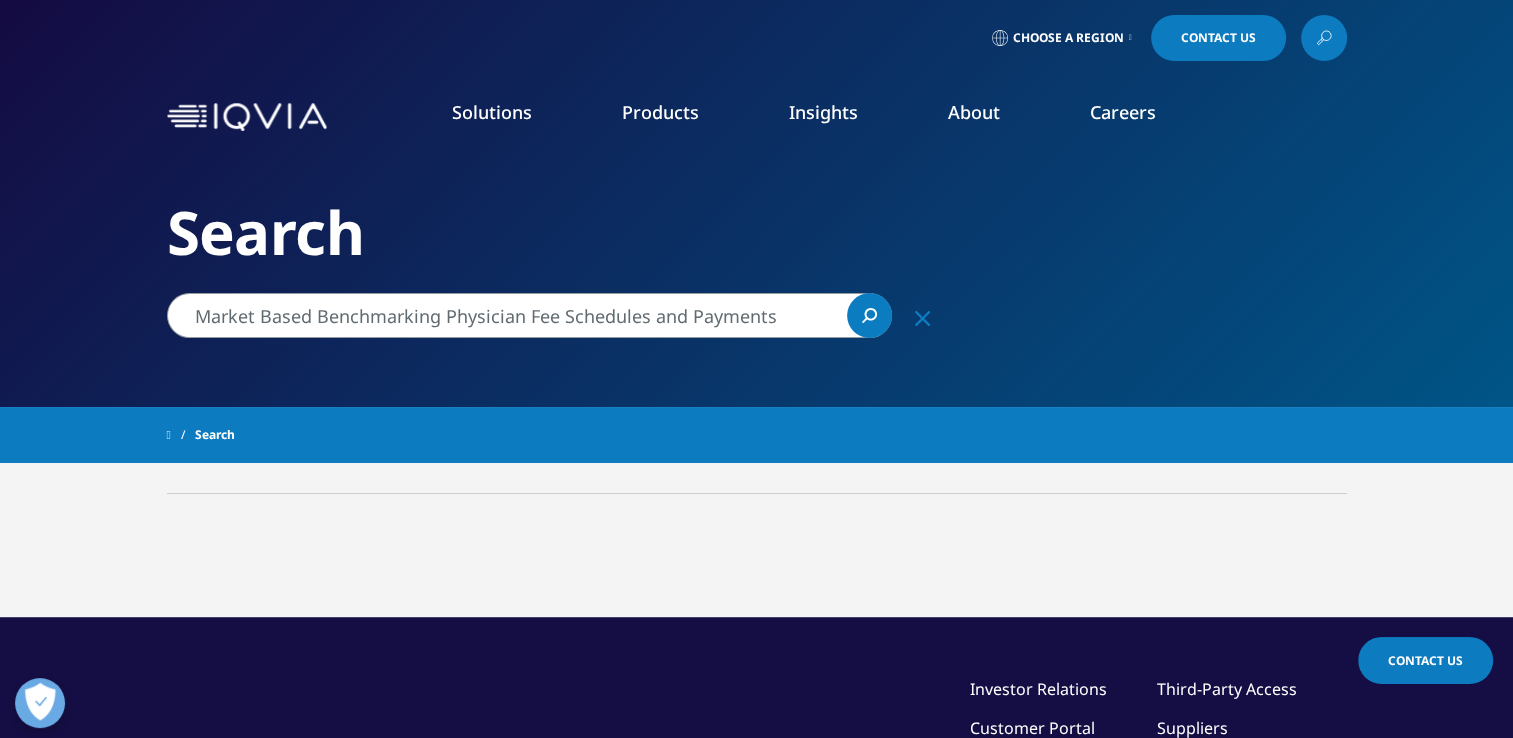 click on "Market Based Benchmarking Physician Fee Schedules and Payments" at bounding box center (529, 315) 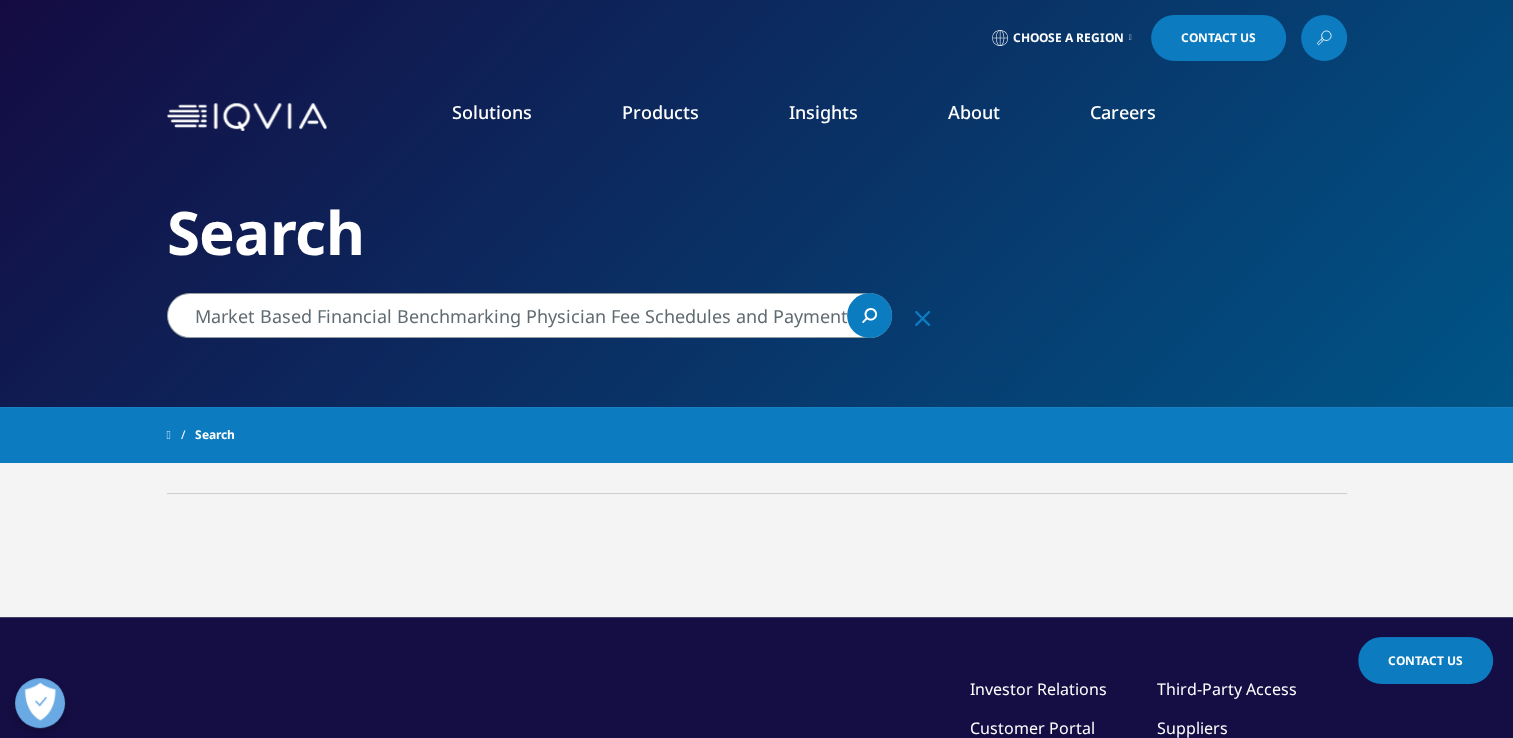 drag, startPoint x: 394, startPoint y: 315, endPoint x: 153, endPoint y: 322, distance: 241.10164 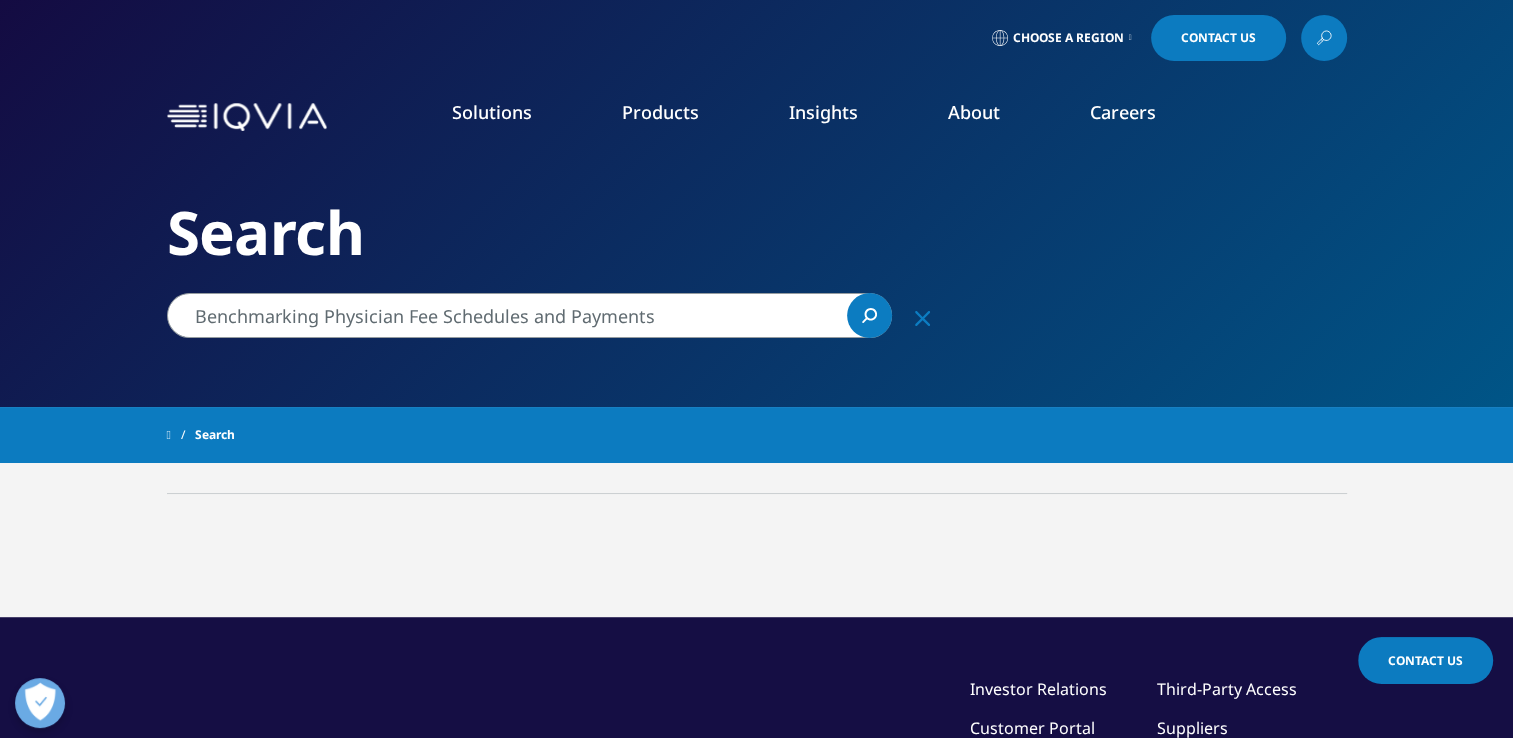 drag, startPoint x: 327, startPoint y: 311, endPoint x: 669, endPoint y: 327, distance: 342.37405 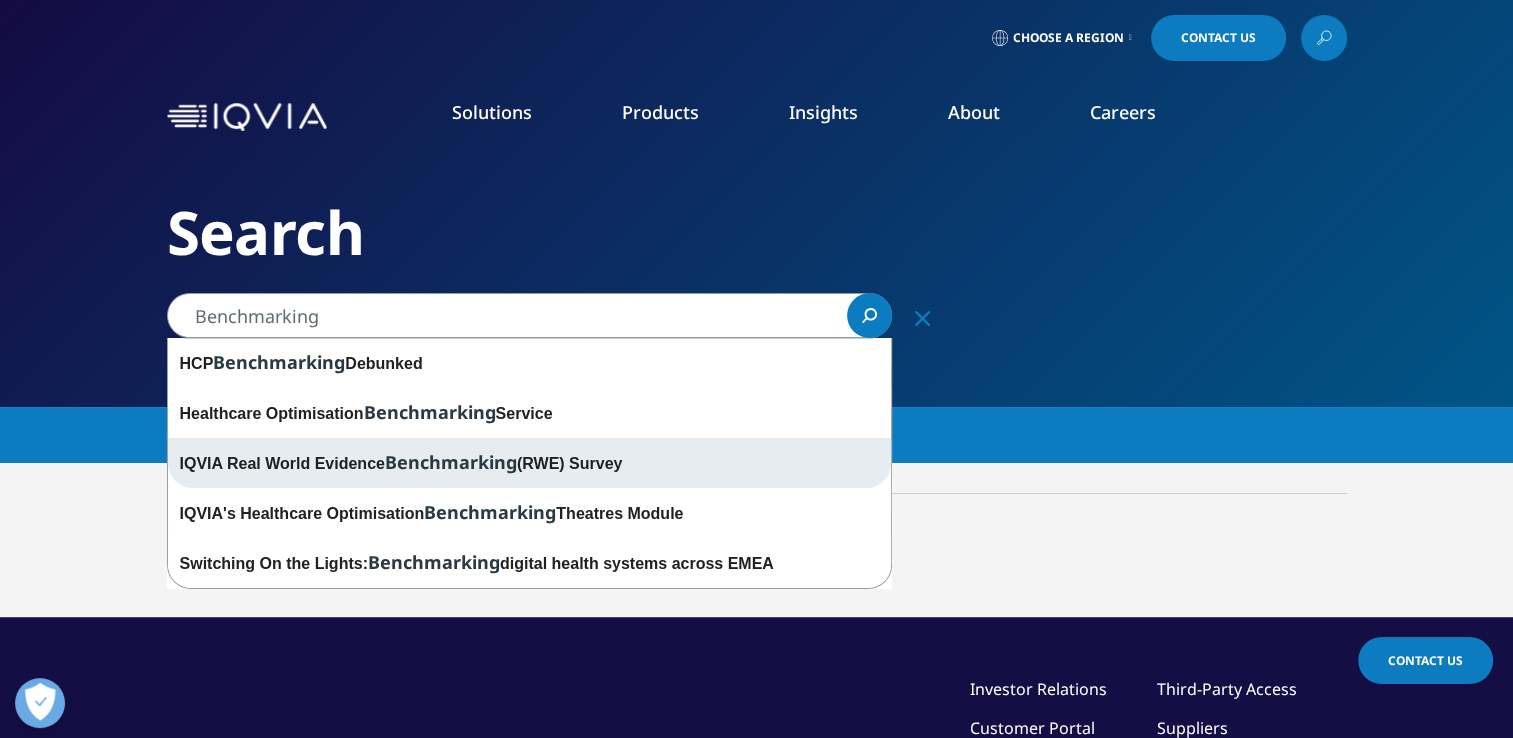 click on "IQVIA Real World Evidence  Benchmarking  (RWE) Survey" at bounding box center [529, 463] 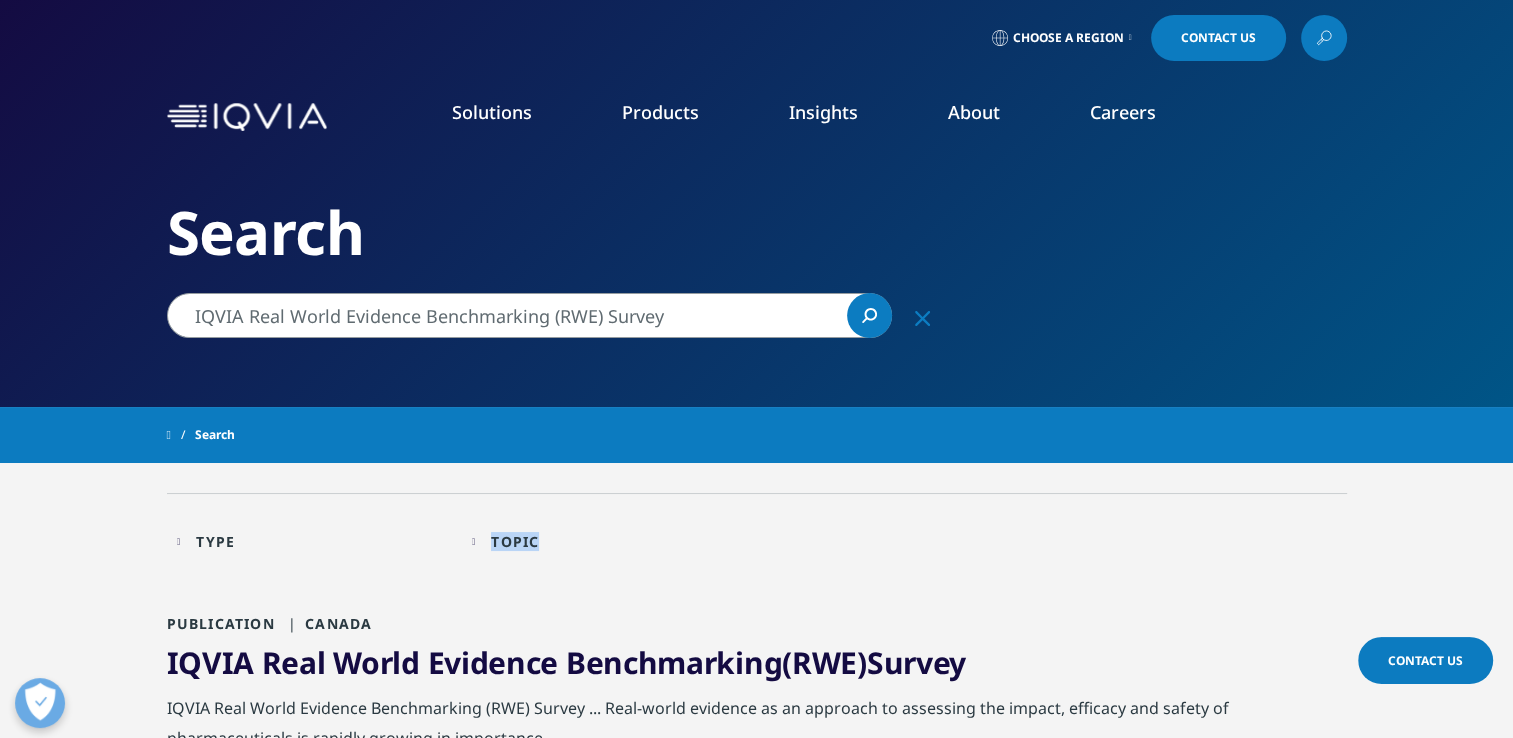 drag, startPoint x: 328, startPoint y: 465, endPoint x: 790, endPoint y: 489, distance: 462.62296 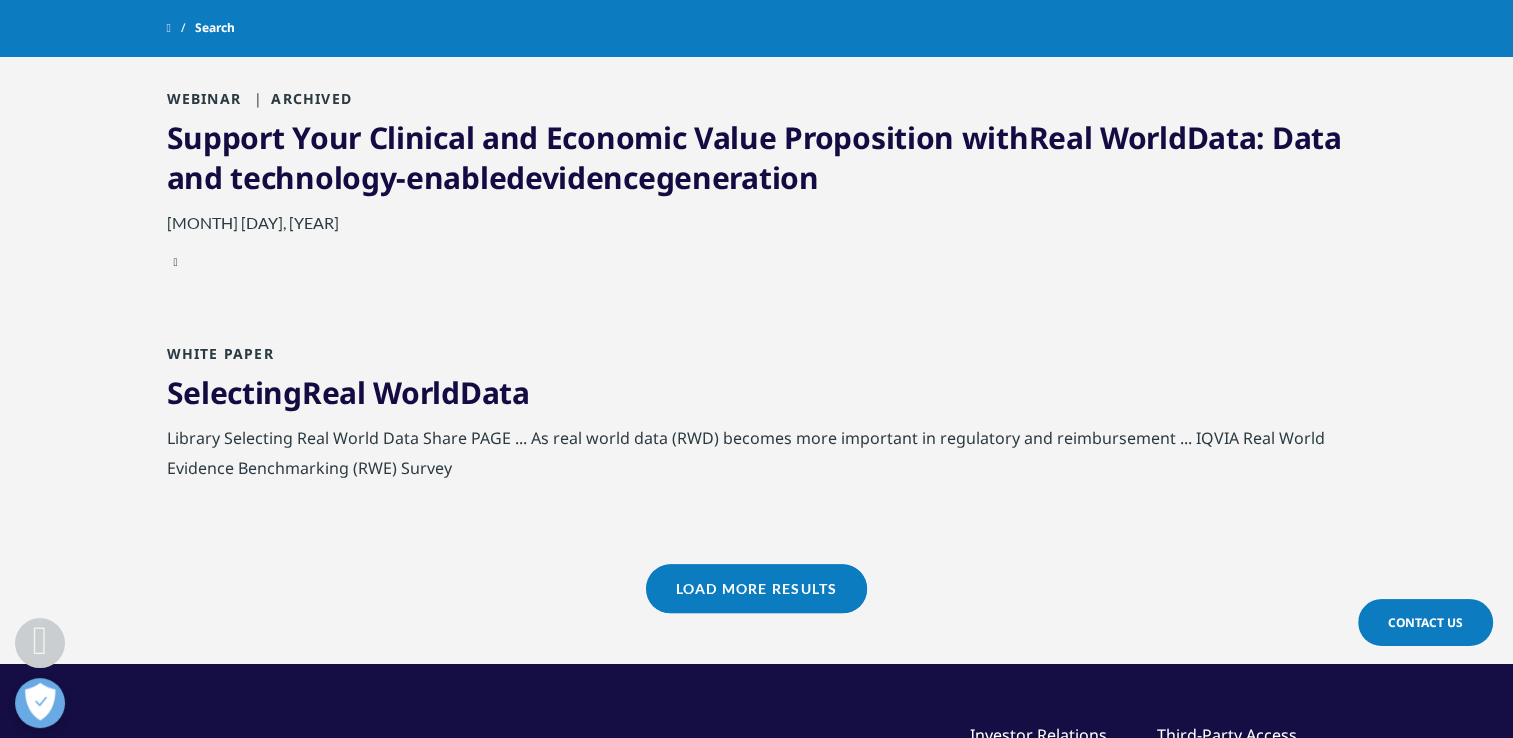 scroll, scrollTop: 2220, scrollLeft: 0, axis: vertical 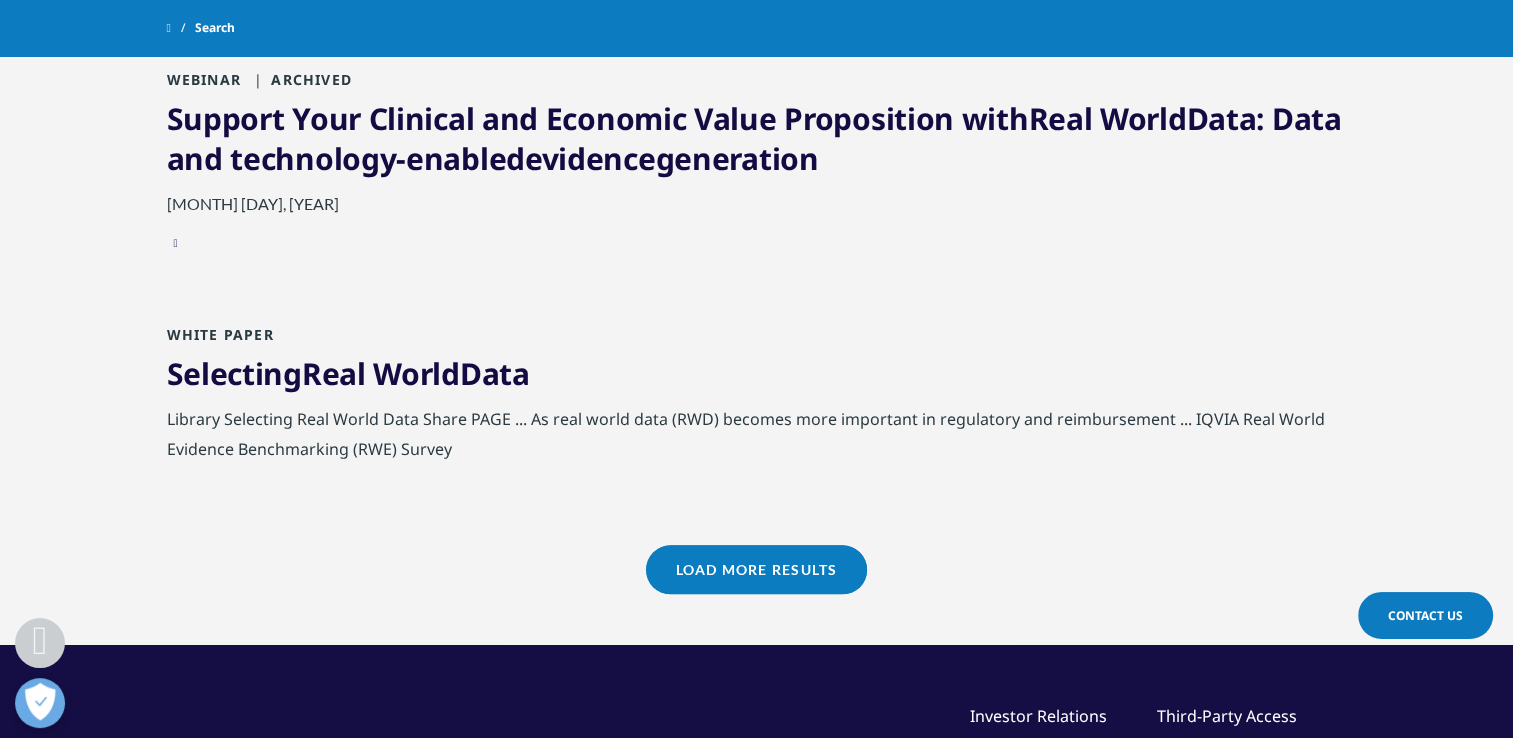 click on "Load More Results" at bounding box center [756, 569] 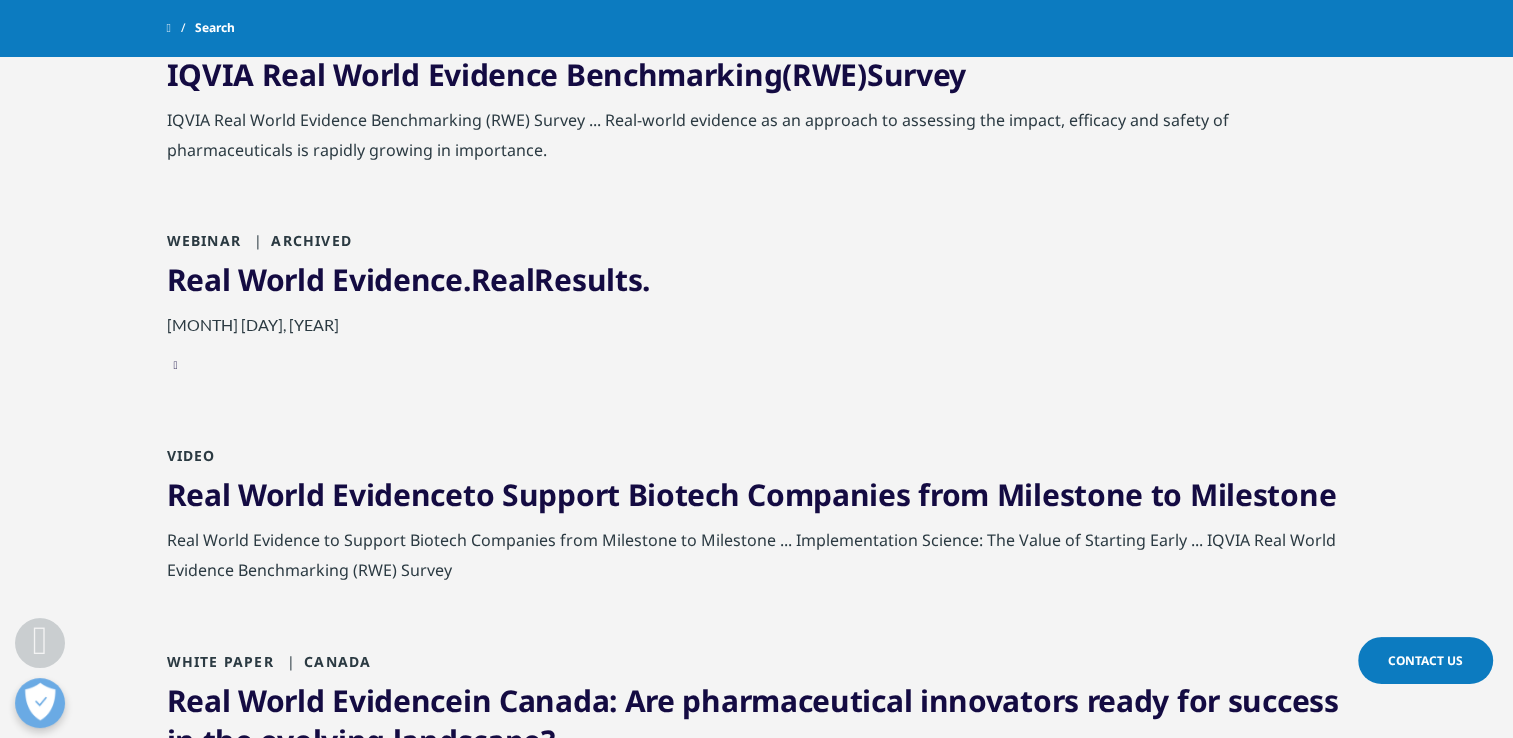 scroll, scrollTop: 0, scrollLeft: 0, axis: both 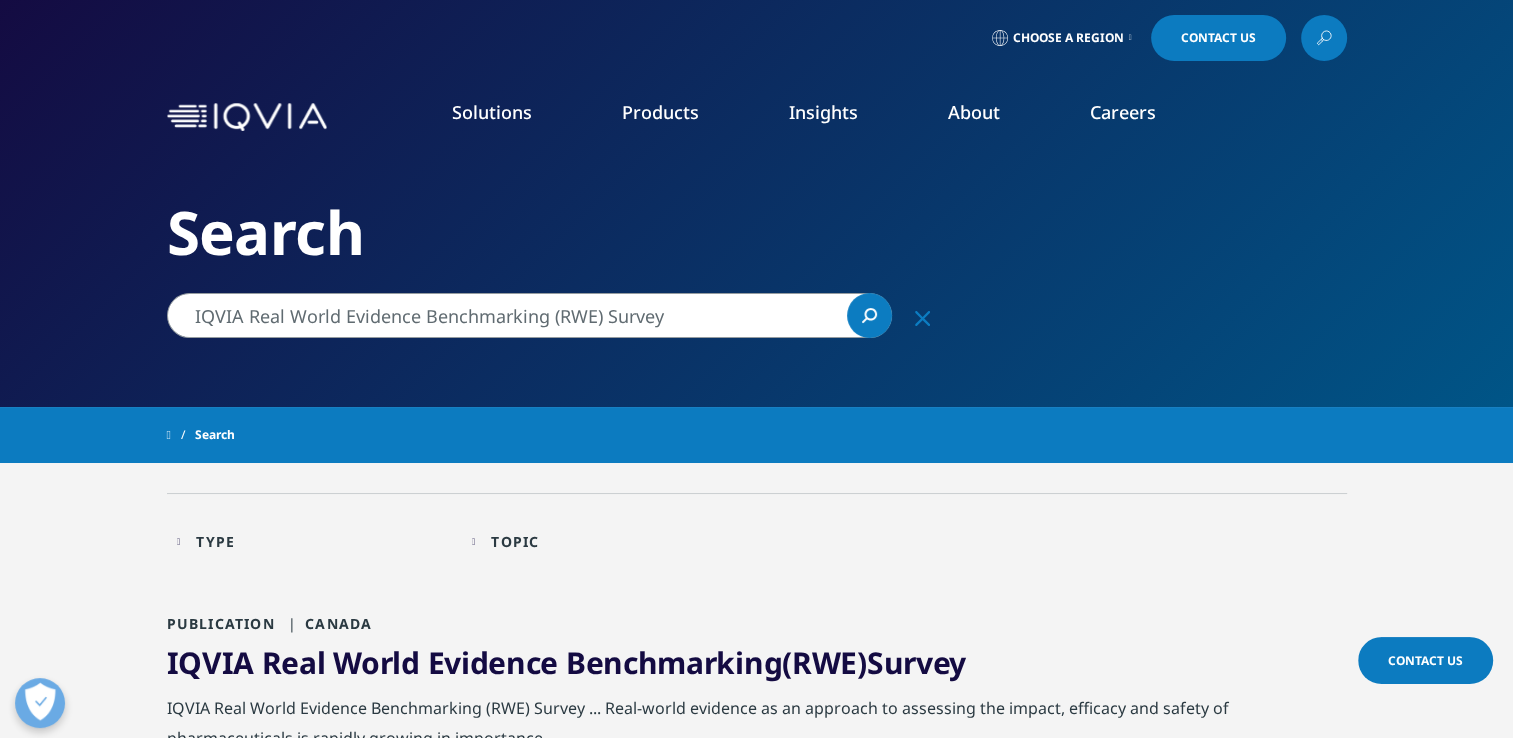 click on "IQVIA Real World Evidence Benchmarking (RWE) Survey" at bounding box center [529, 315] 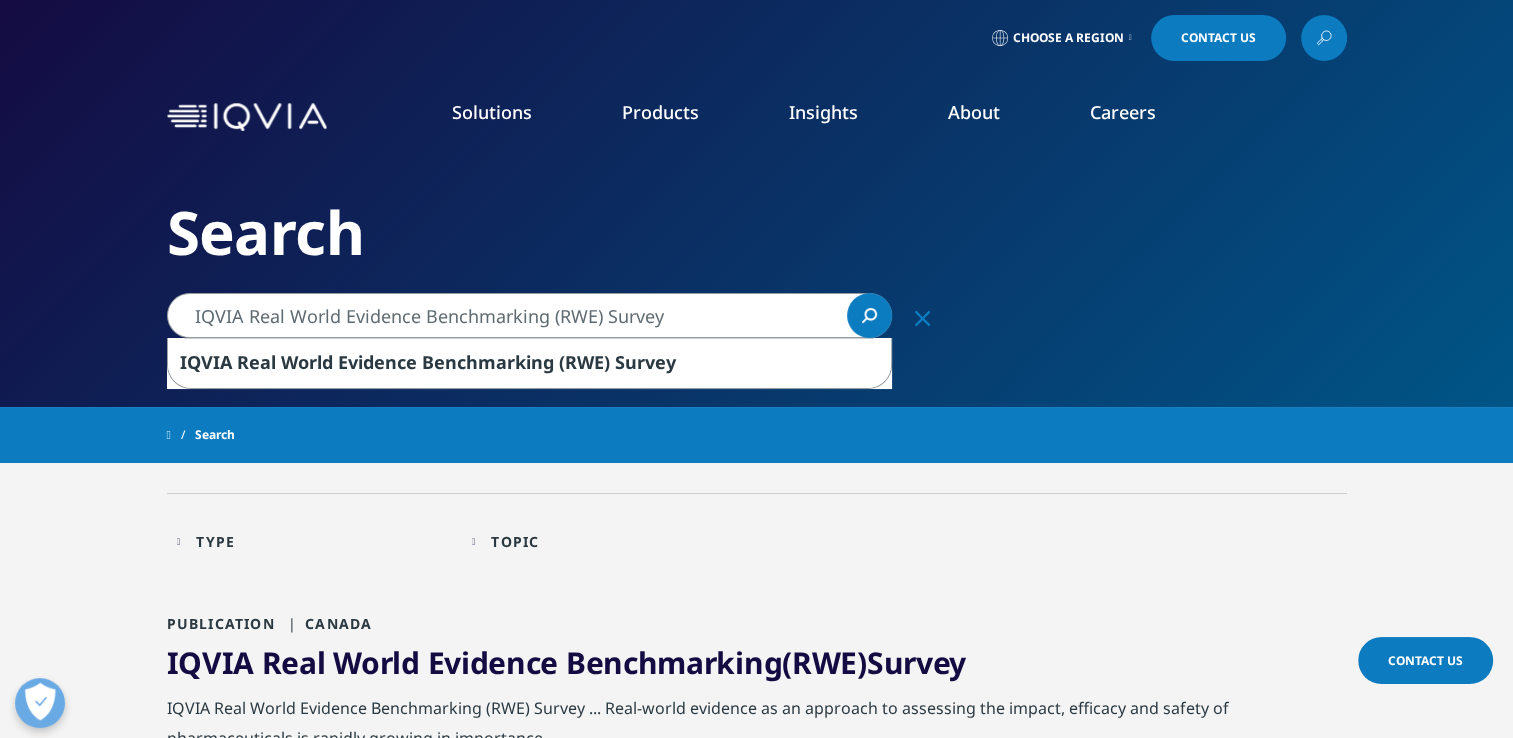 drag, startPoint x: 248, startPoint y: 314, endPoint x: 417, endPoint y: 330, distance: 169.7557 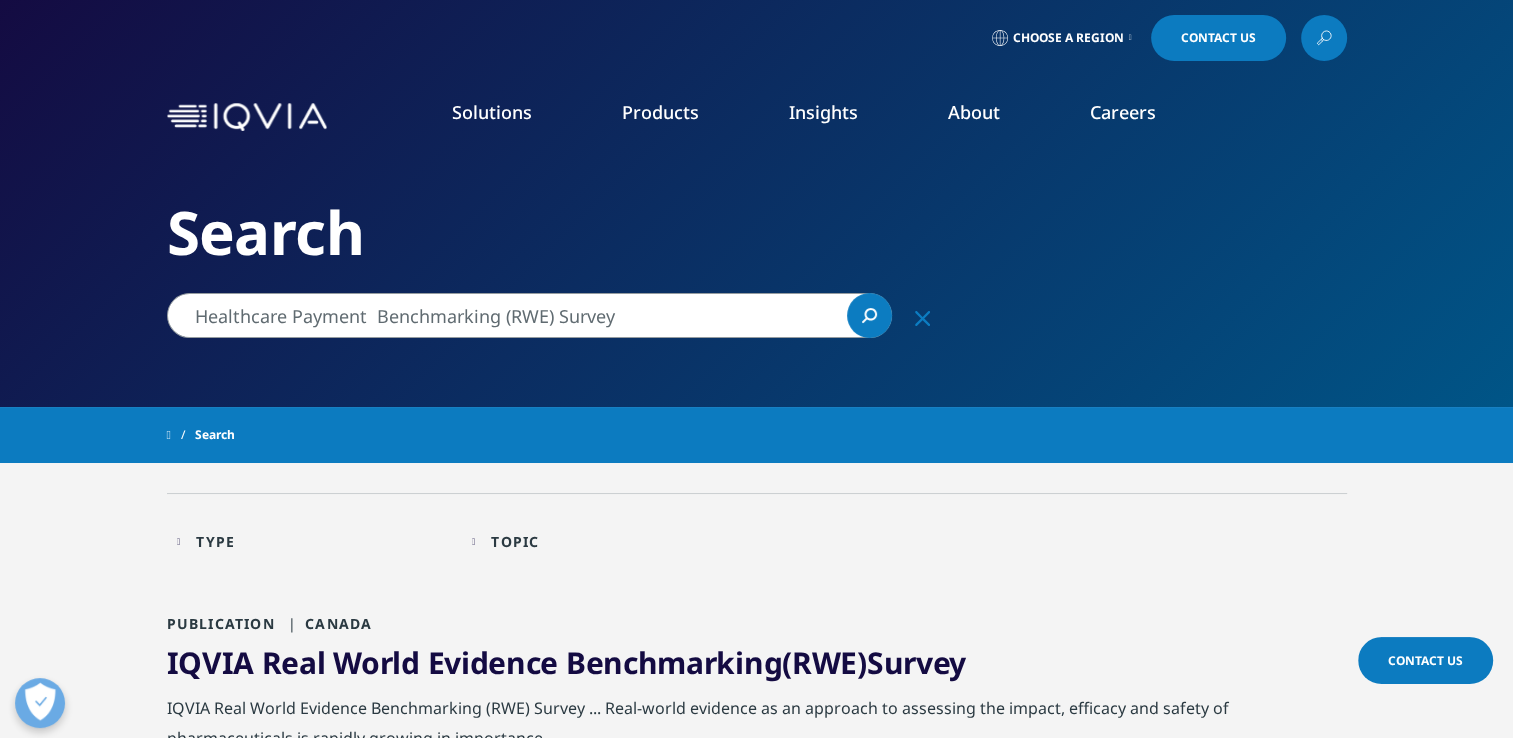 click on "Healthcare Payment  Benchmarking (RWE) Survey" at bounding box center [529, 315] 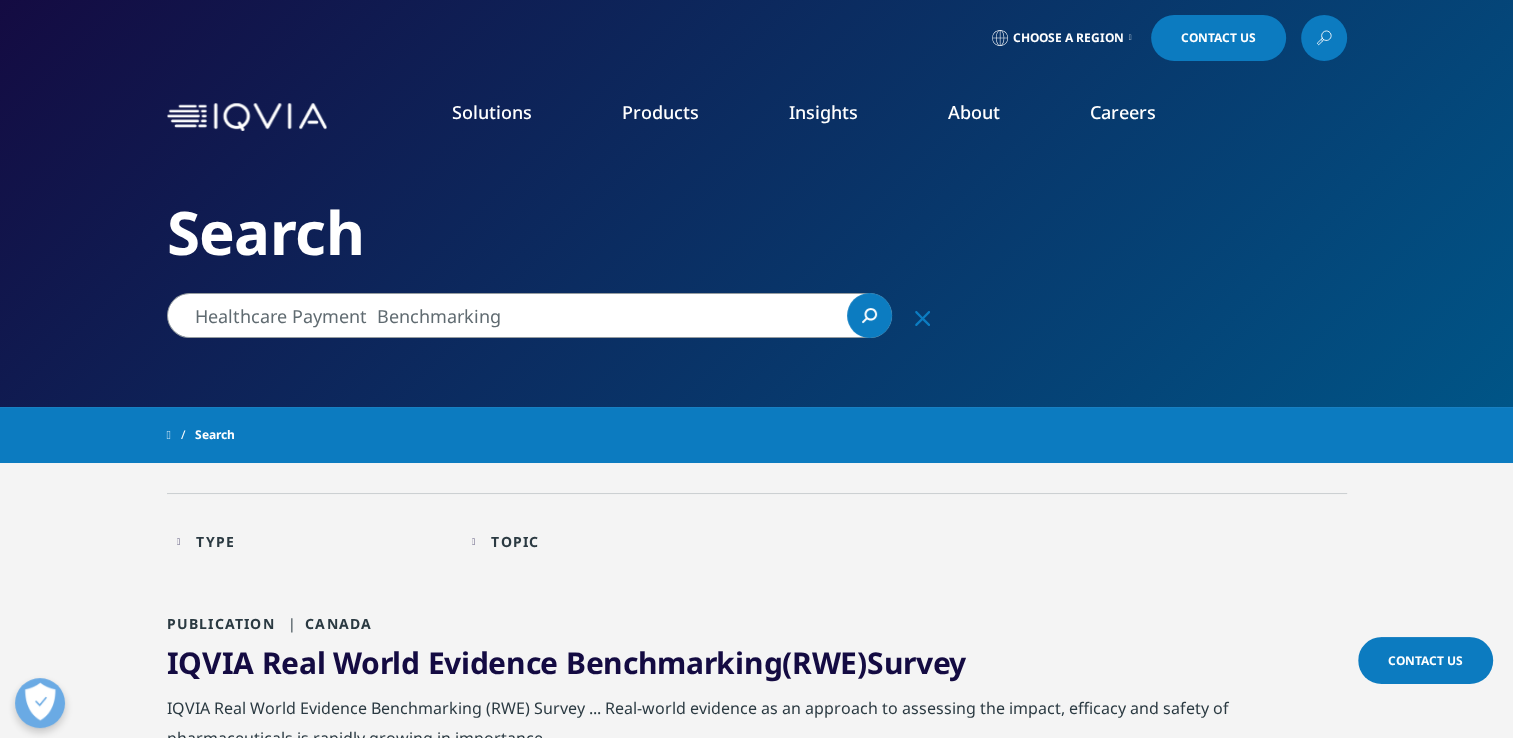 type on "Healthcare Payment  Benchmarking" 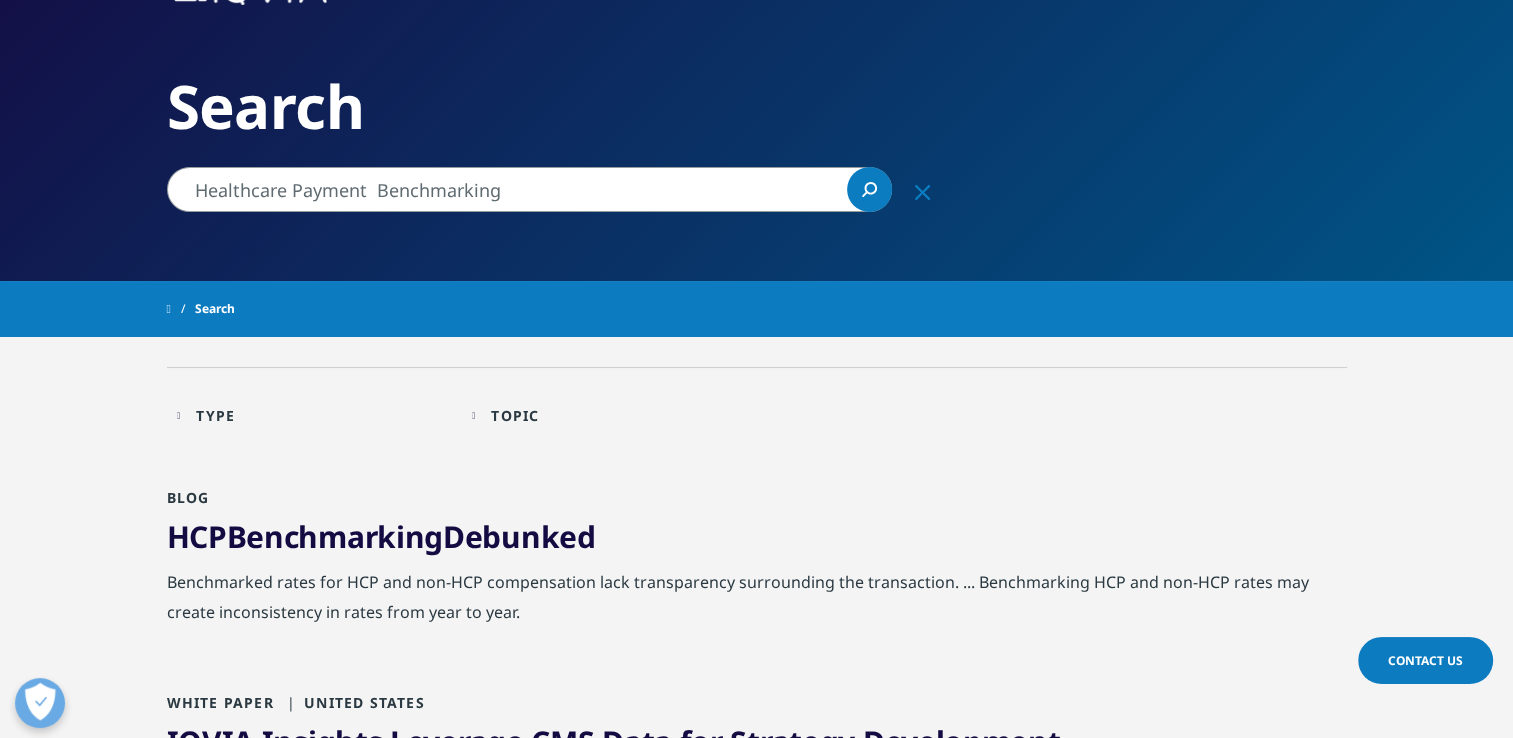 scroll, scrollTop: 225, scrollLeft: 0, axis: vertical 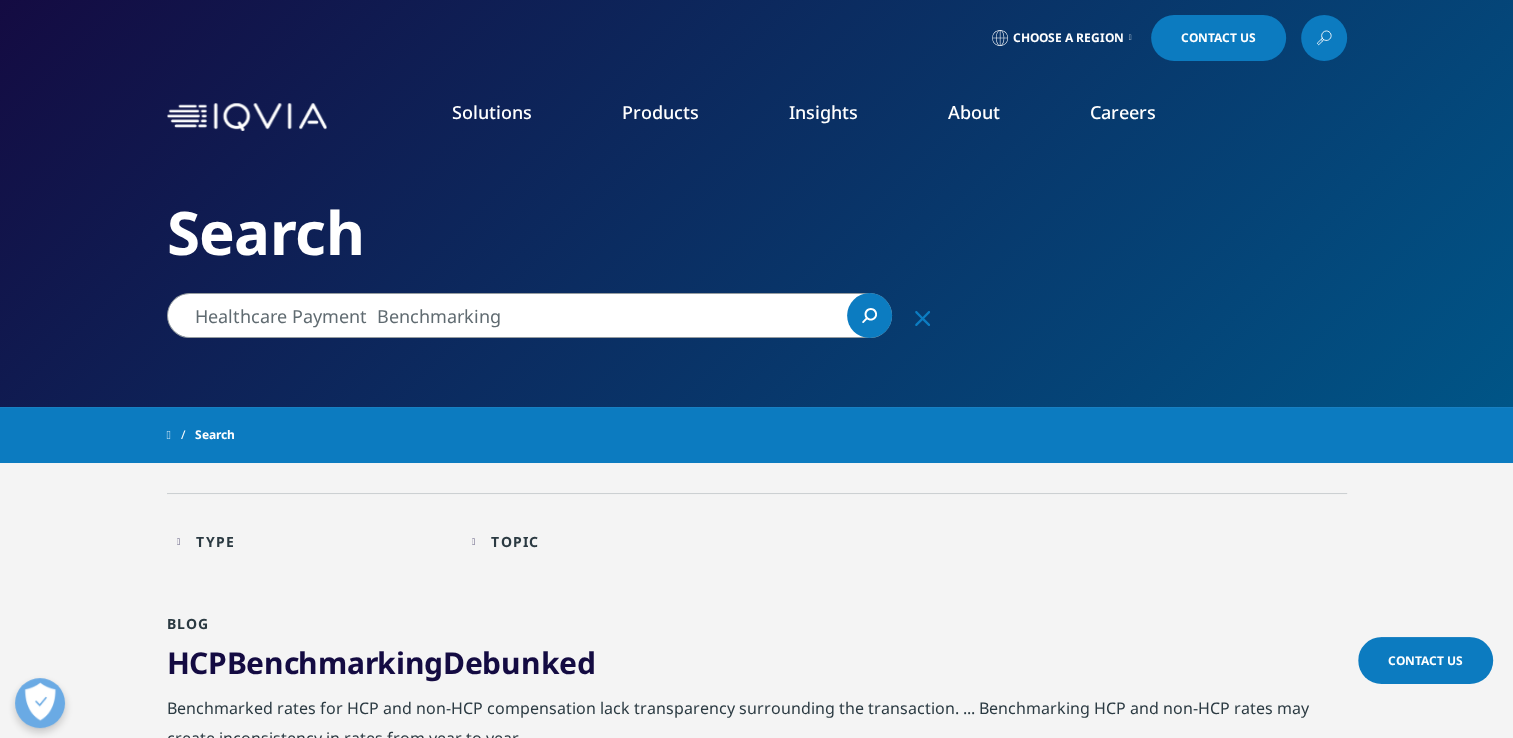 click 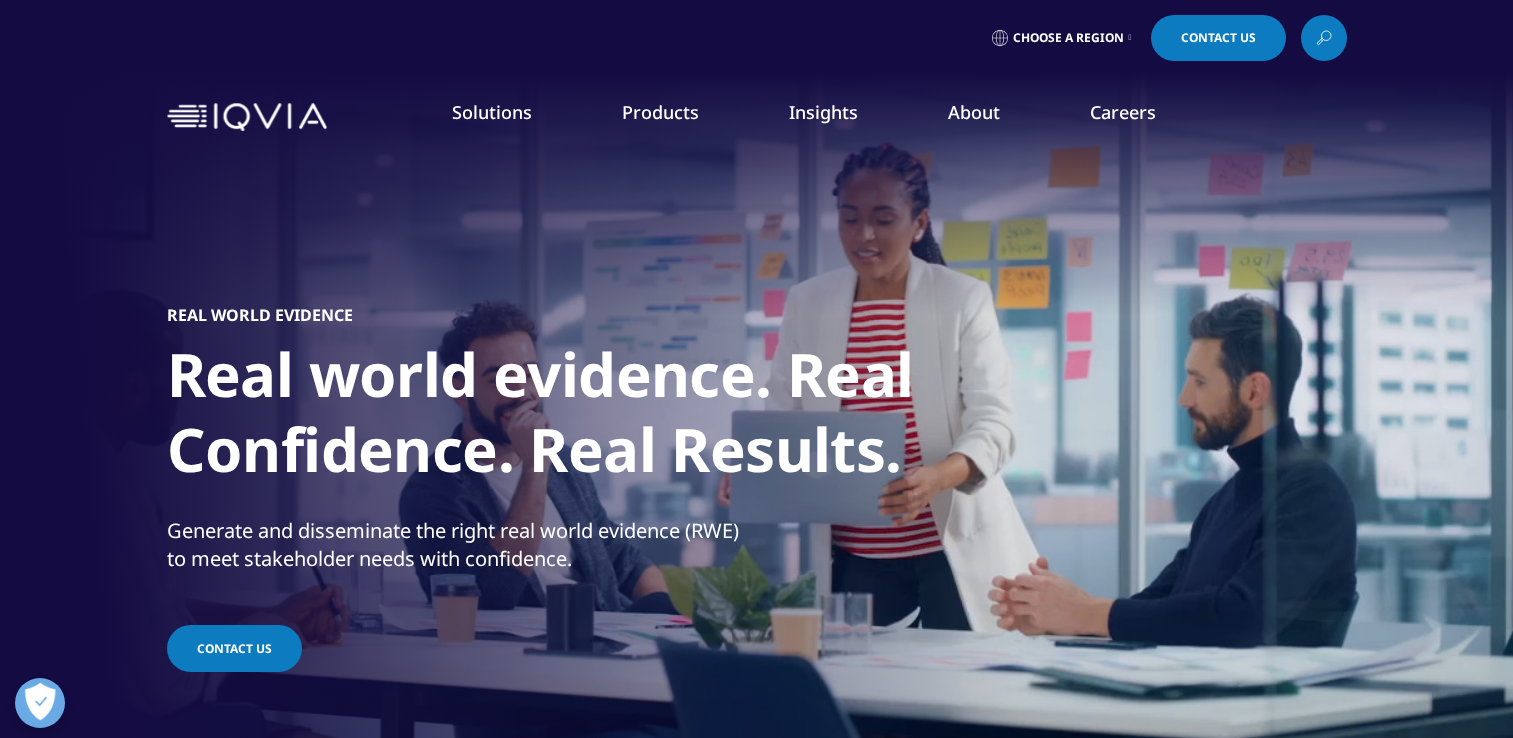 scroll, scrollTop: 0, scrollLeft: 0, axis: both 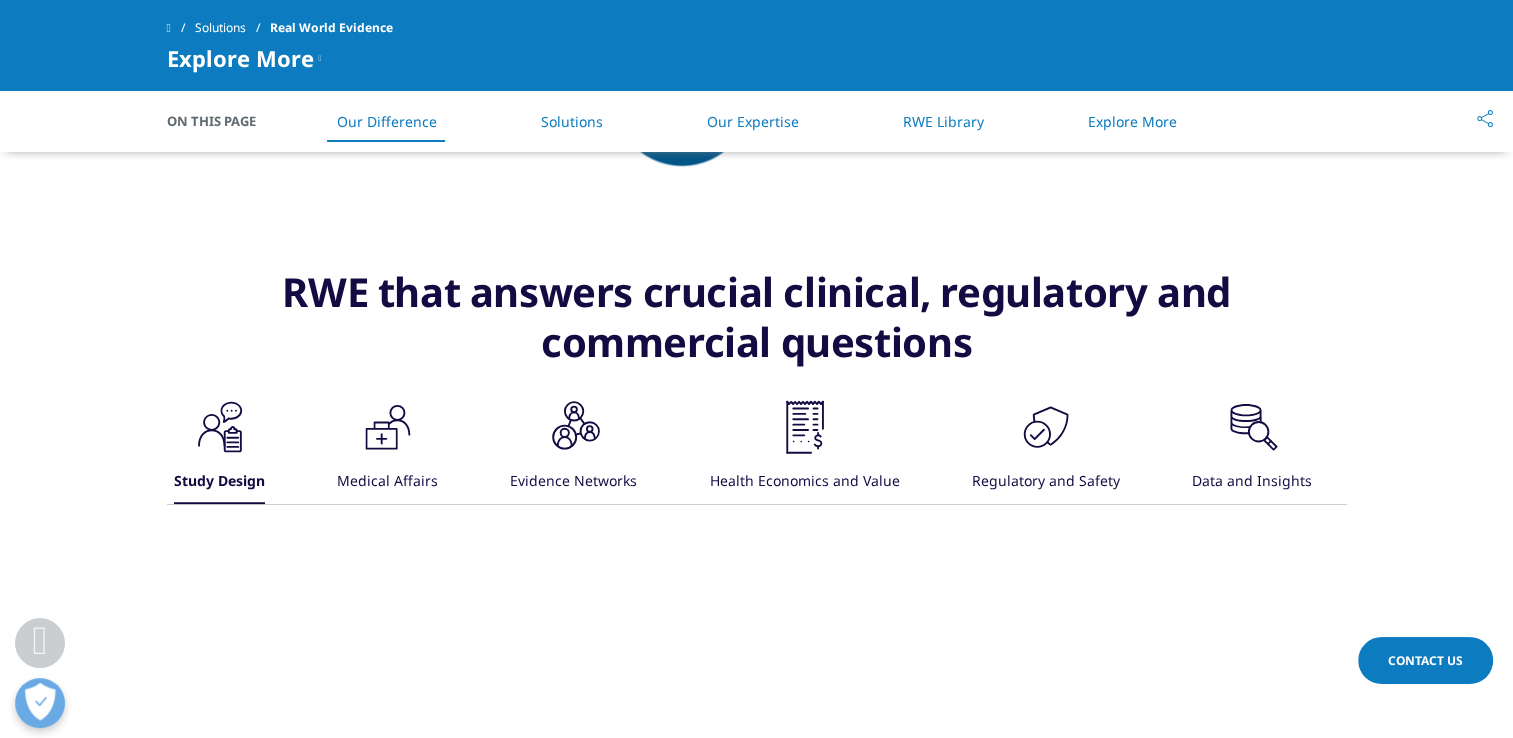 click on ".cls-1{fill:#231f20;}" 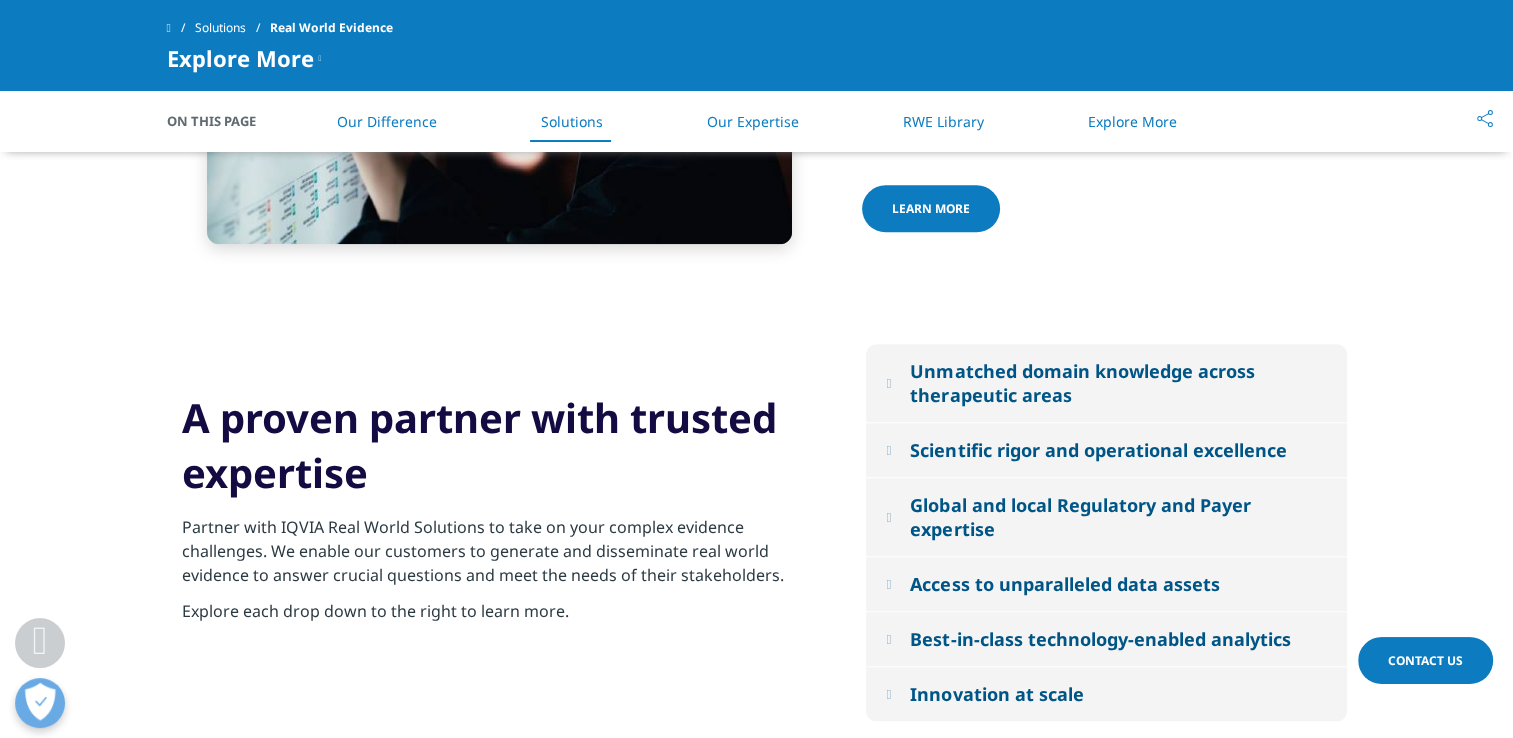 scroll, scrollTop: 1977, scrollLeft: 0, axis: vertical 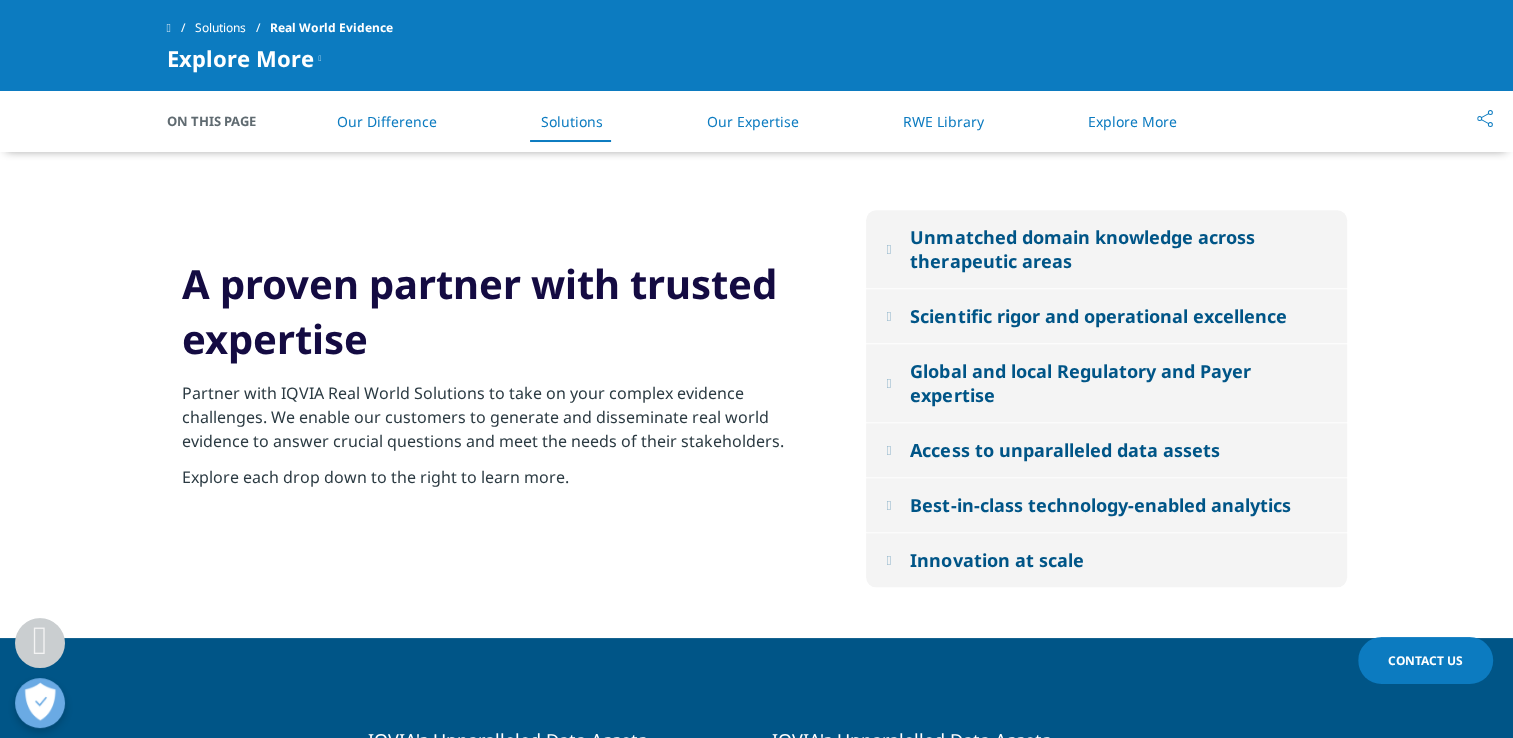 click on "Unmatched domain knowledge across therapeutic areas" at bounding box center (1118, 249) 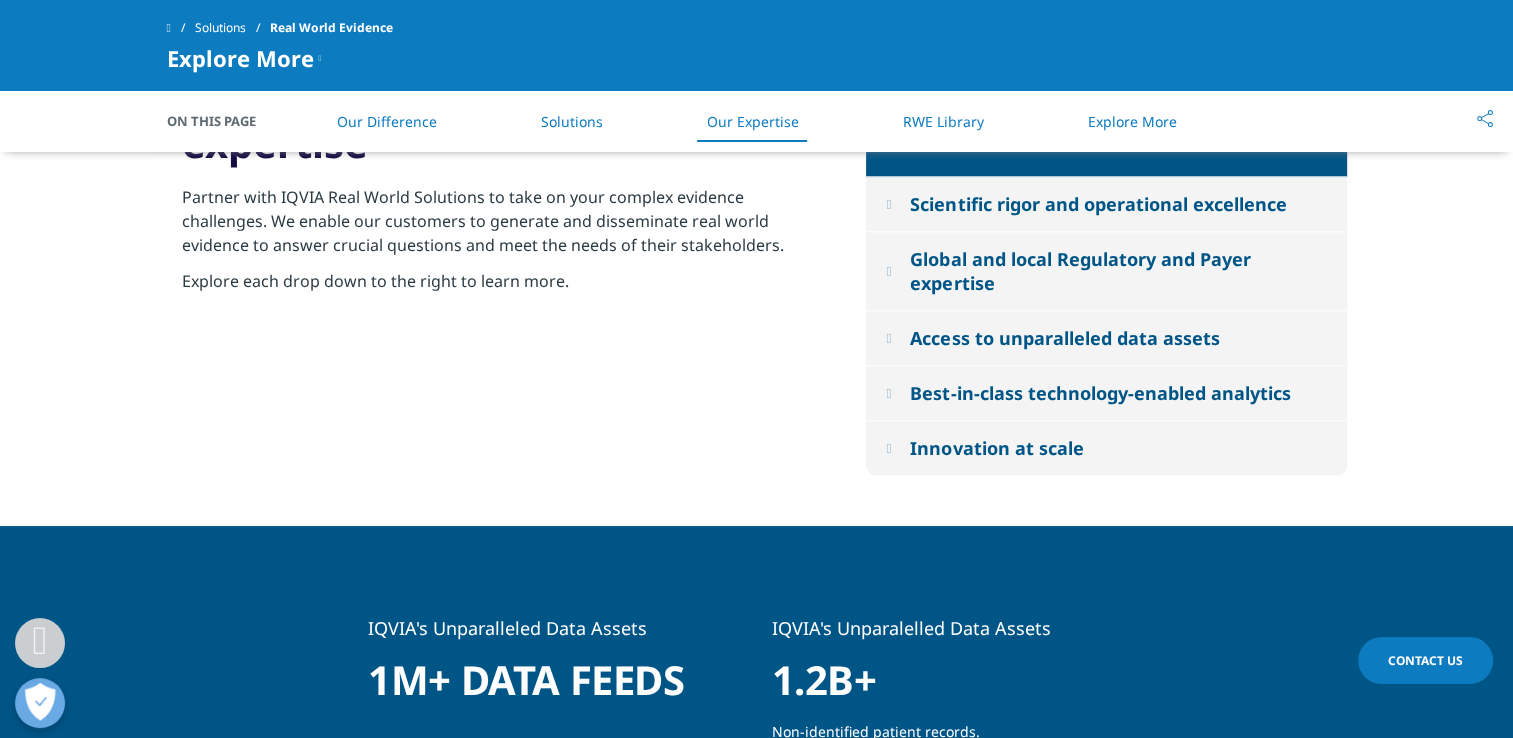 scroll, scrollTop: 2363, scrollLeft: 0, axis: vertical 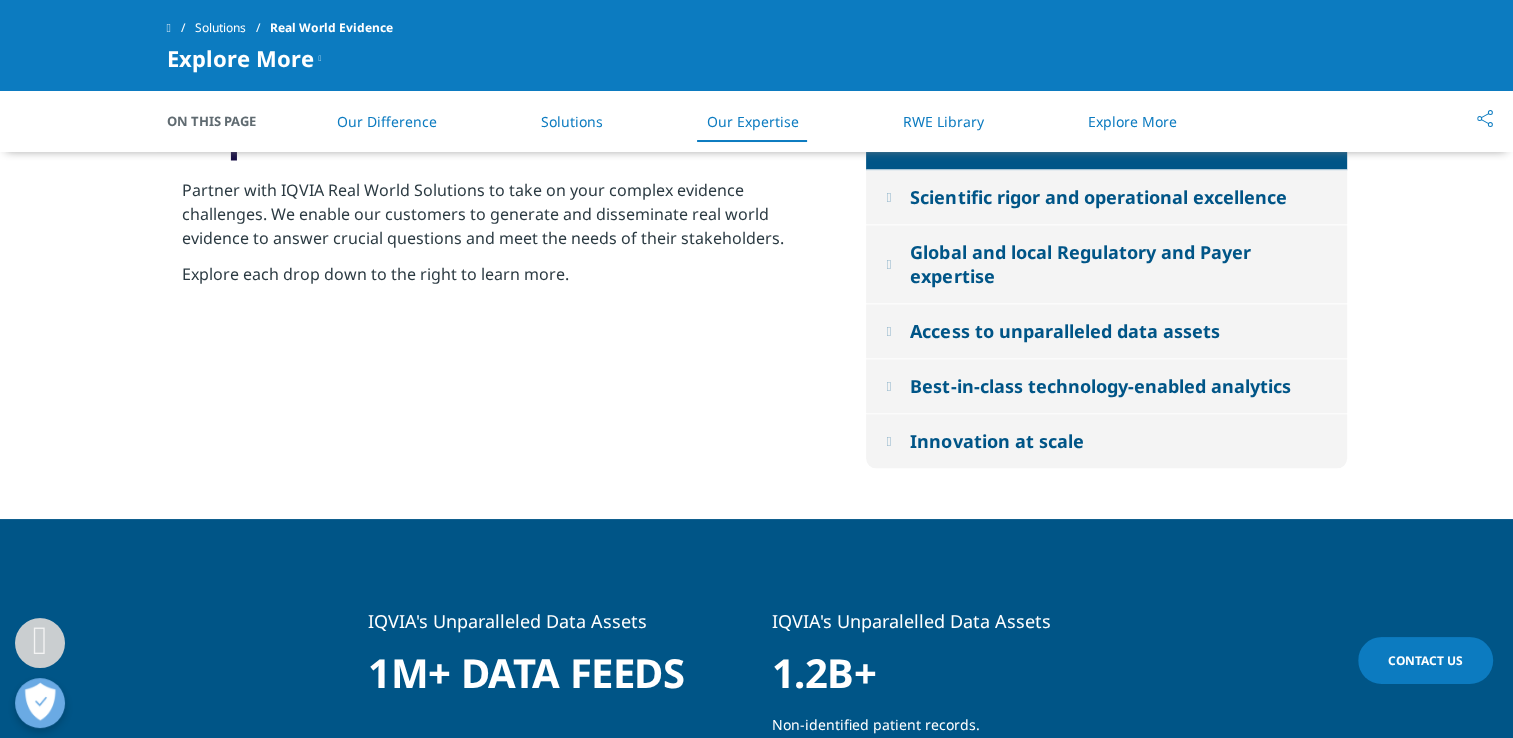 click at bounding box center (888, 330) 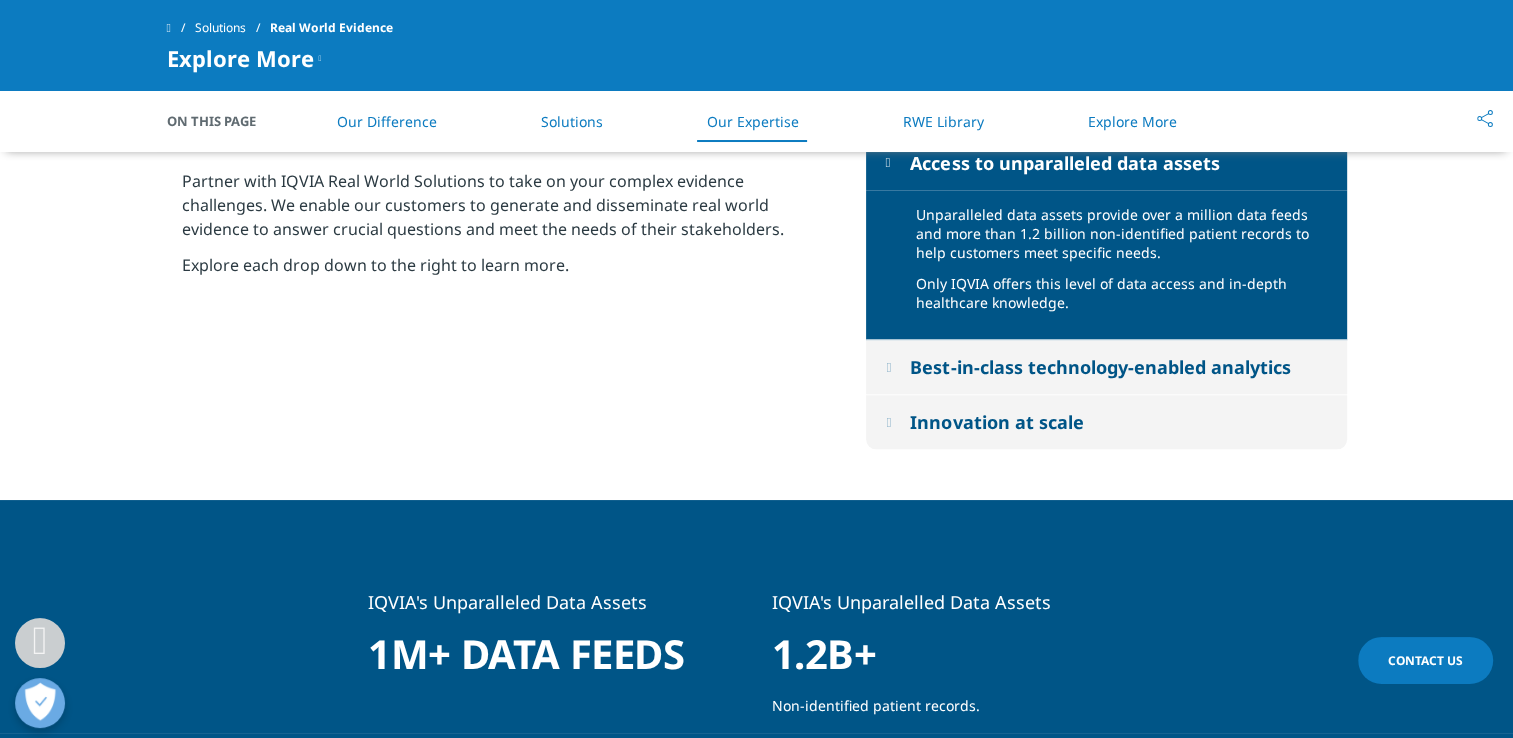 scroll, scrollTop: 2294, scrollLeft: 0, axis: vertical 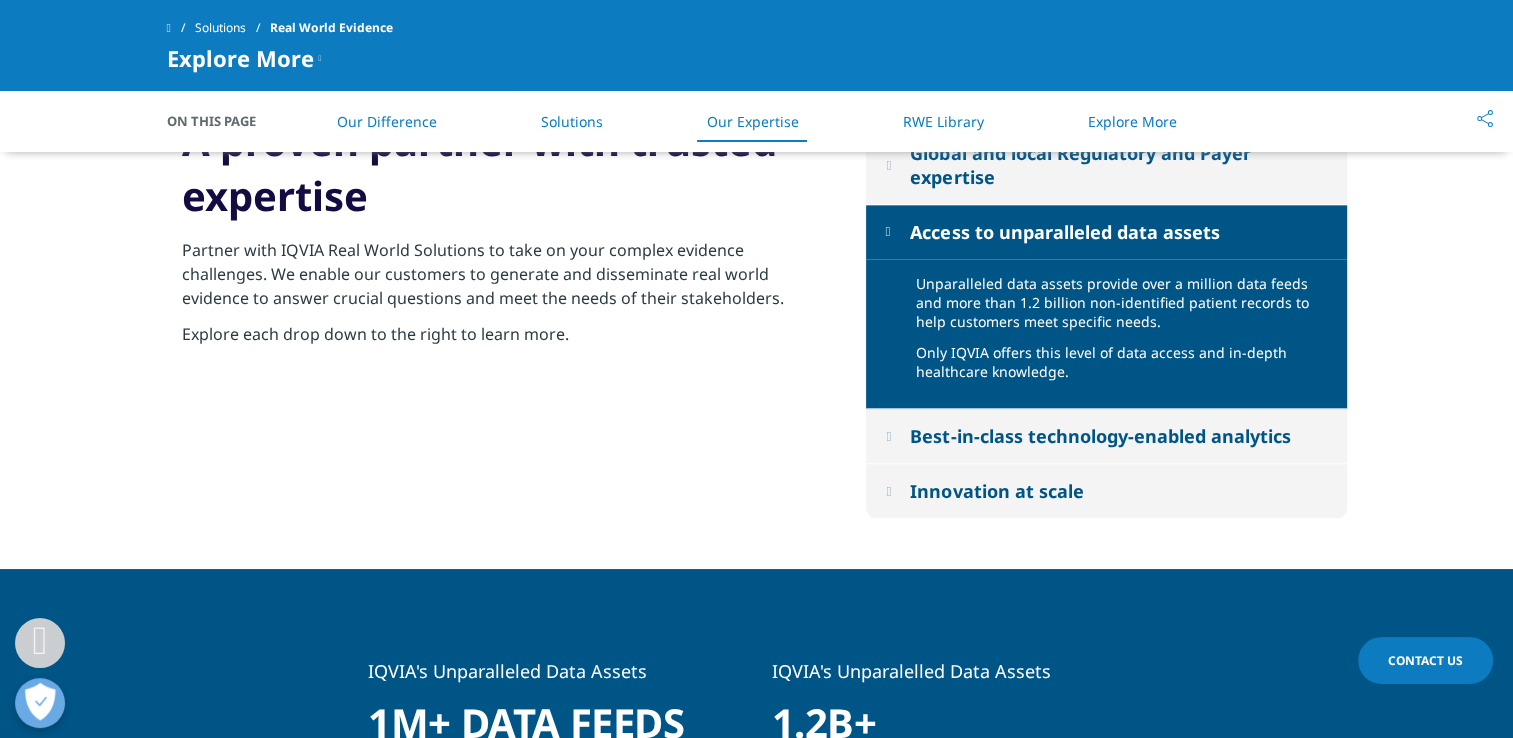 click at bounding box center [888, 435] 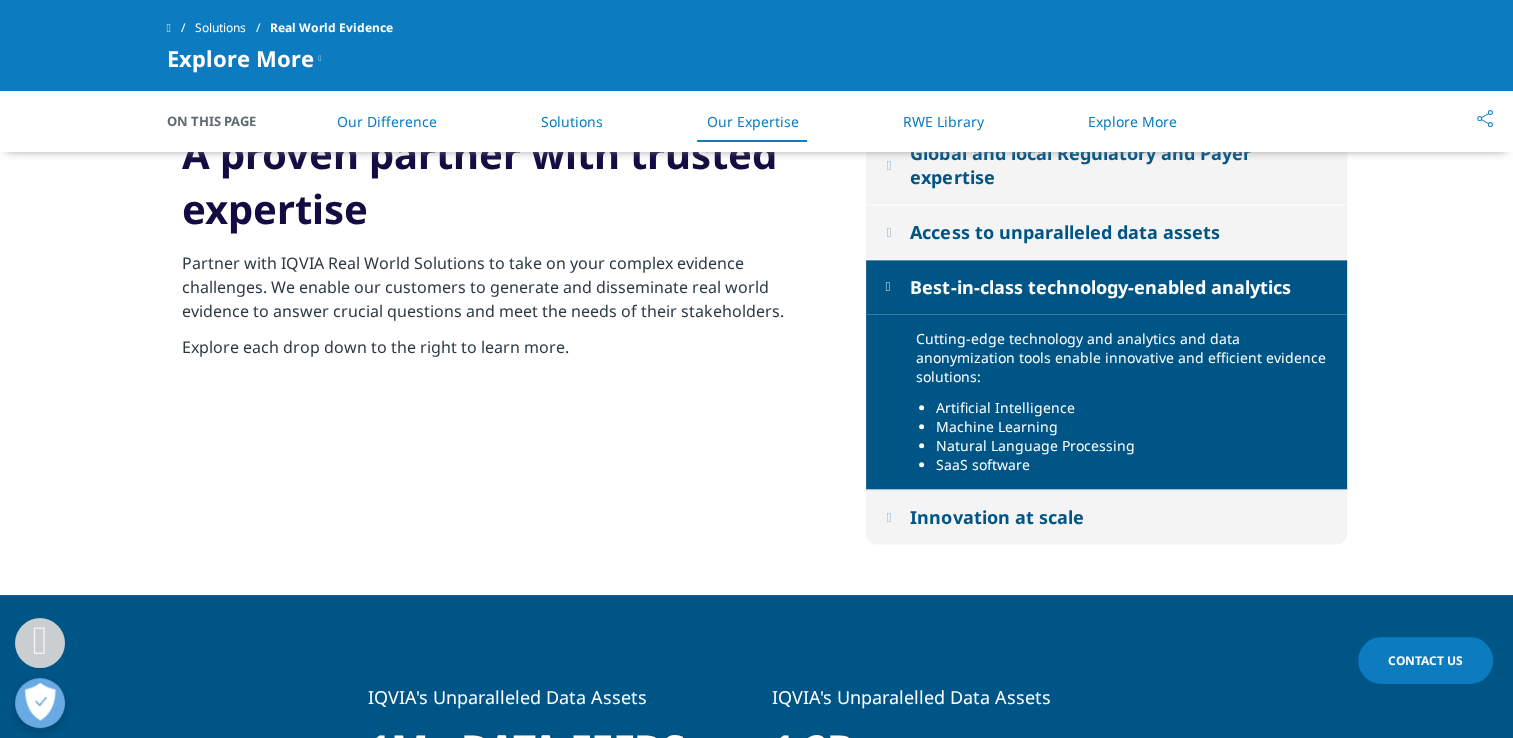 click on "Best-in-class technology-enabled analytics" at bounding box center [1106, 287] 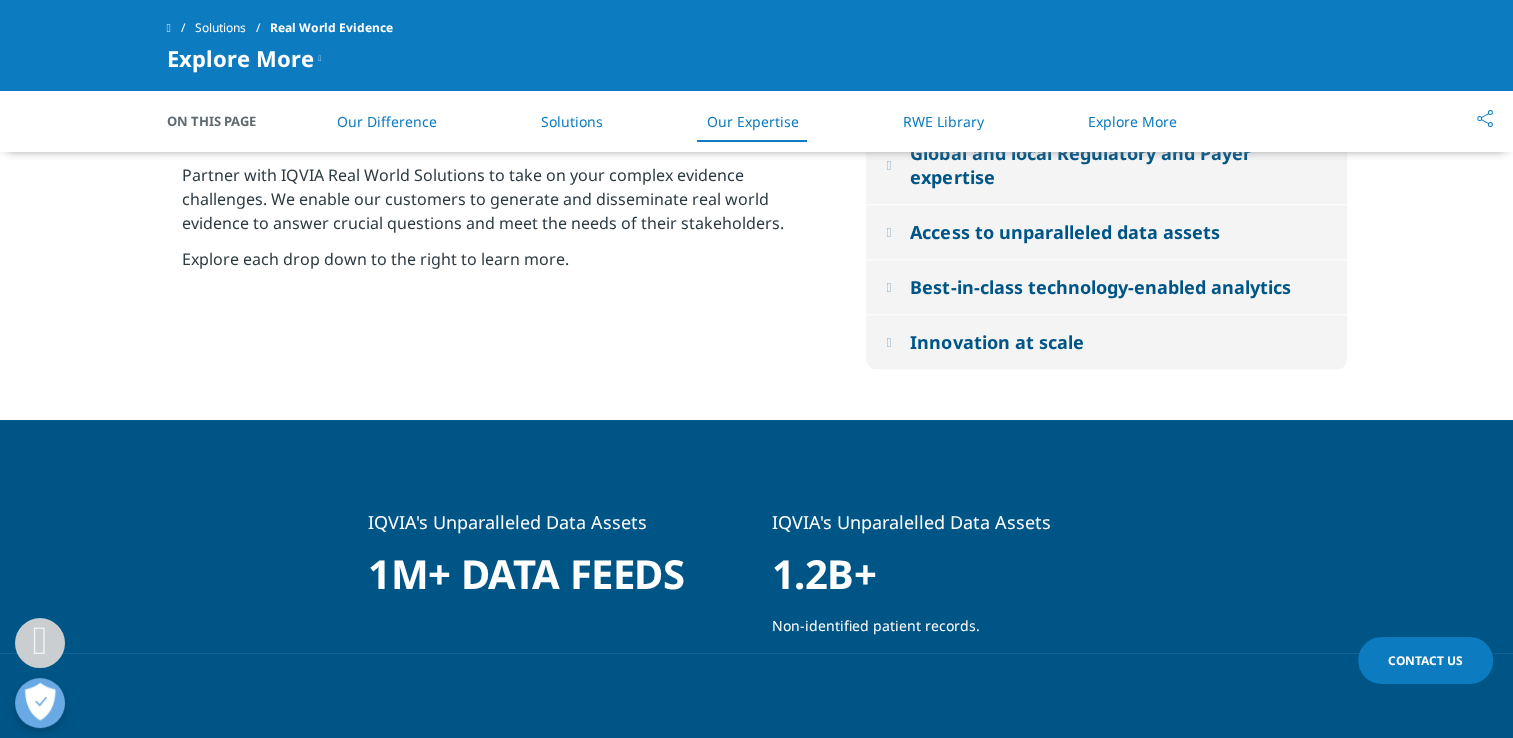 click at bounding box center [888, 231] 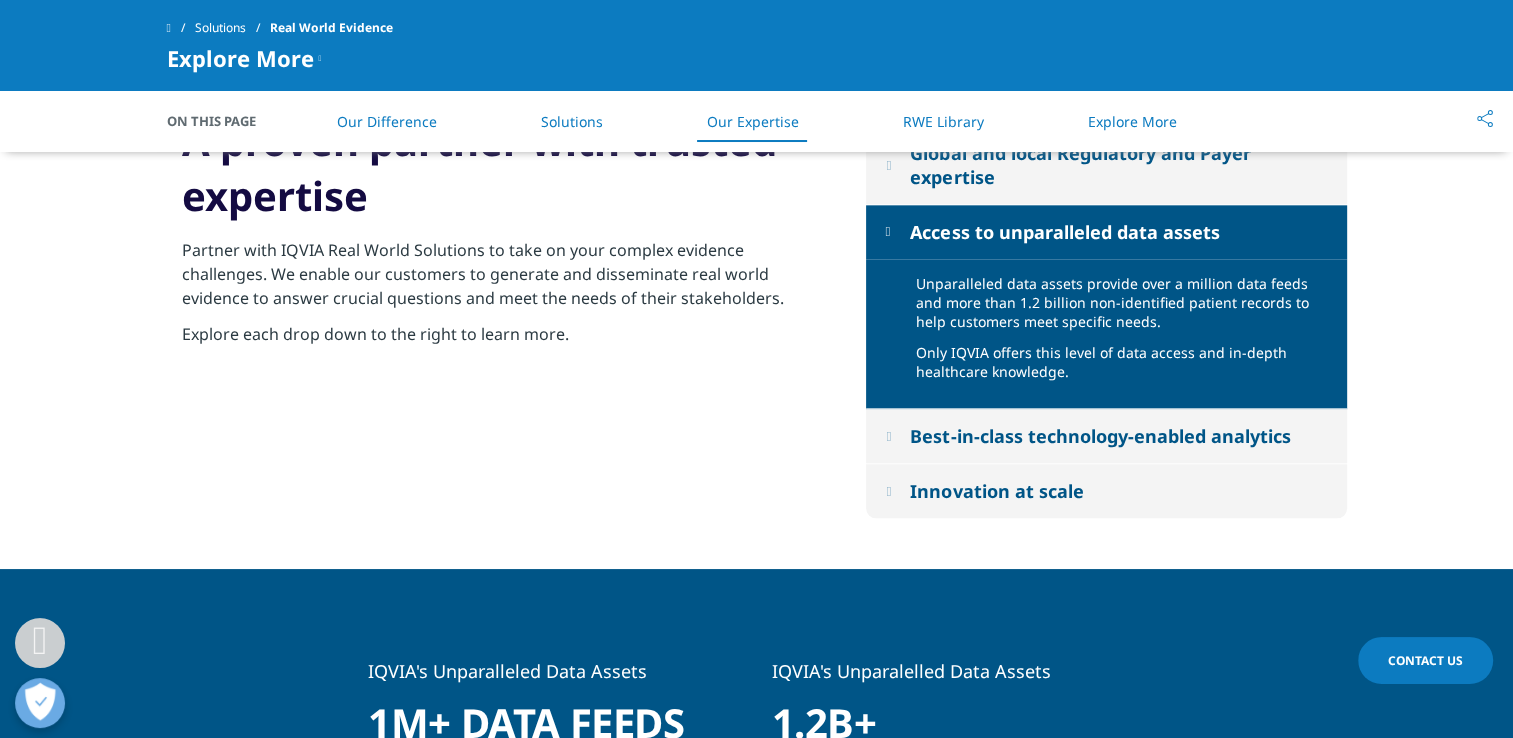 click at bounding box center [888, 231] 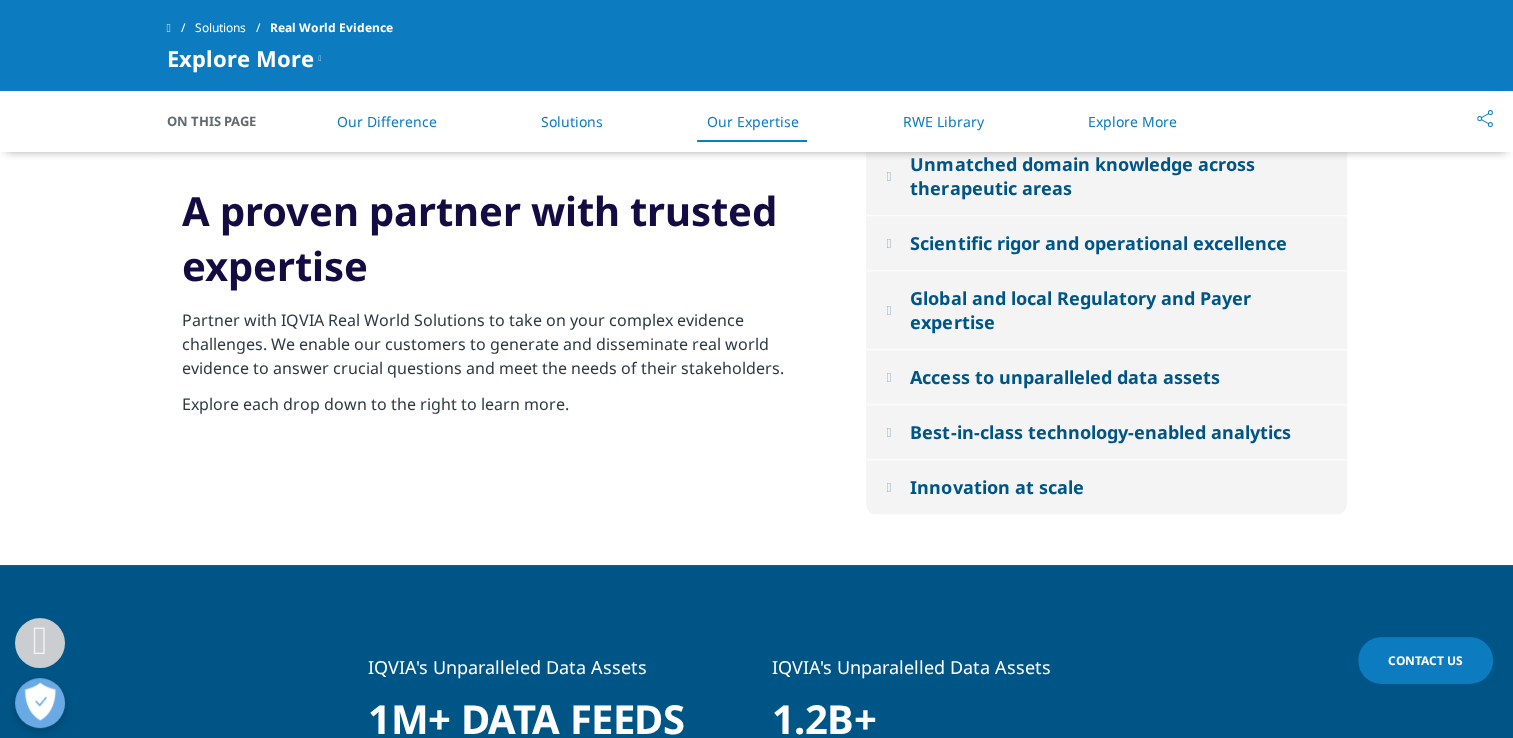 scroll, scrollTop: 2143, scrollLeft: 0, axis: vertical 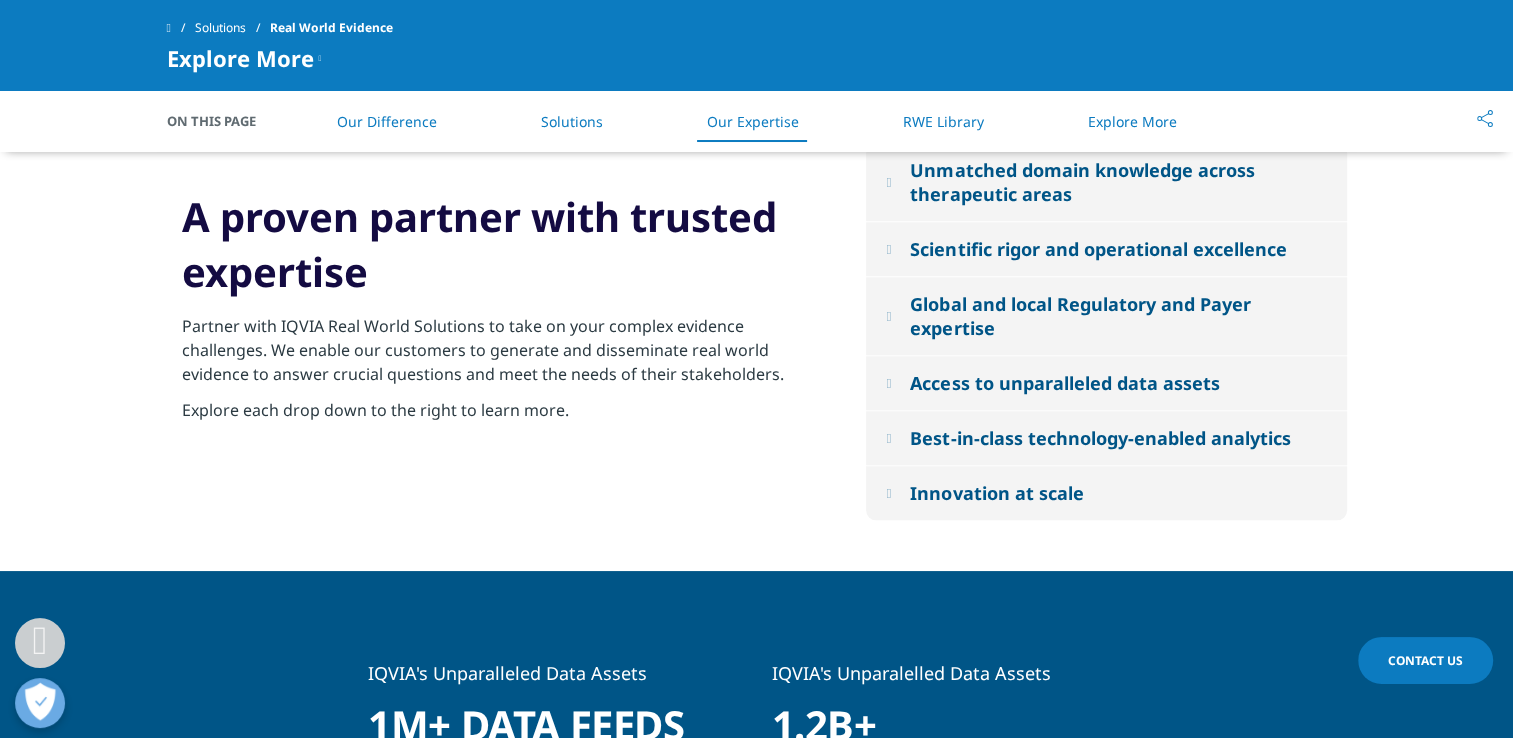 click at bounding box center [888, 315] 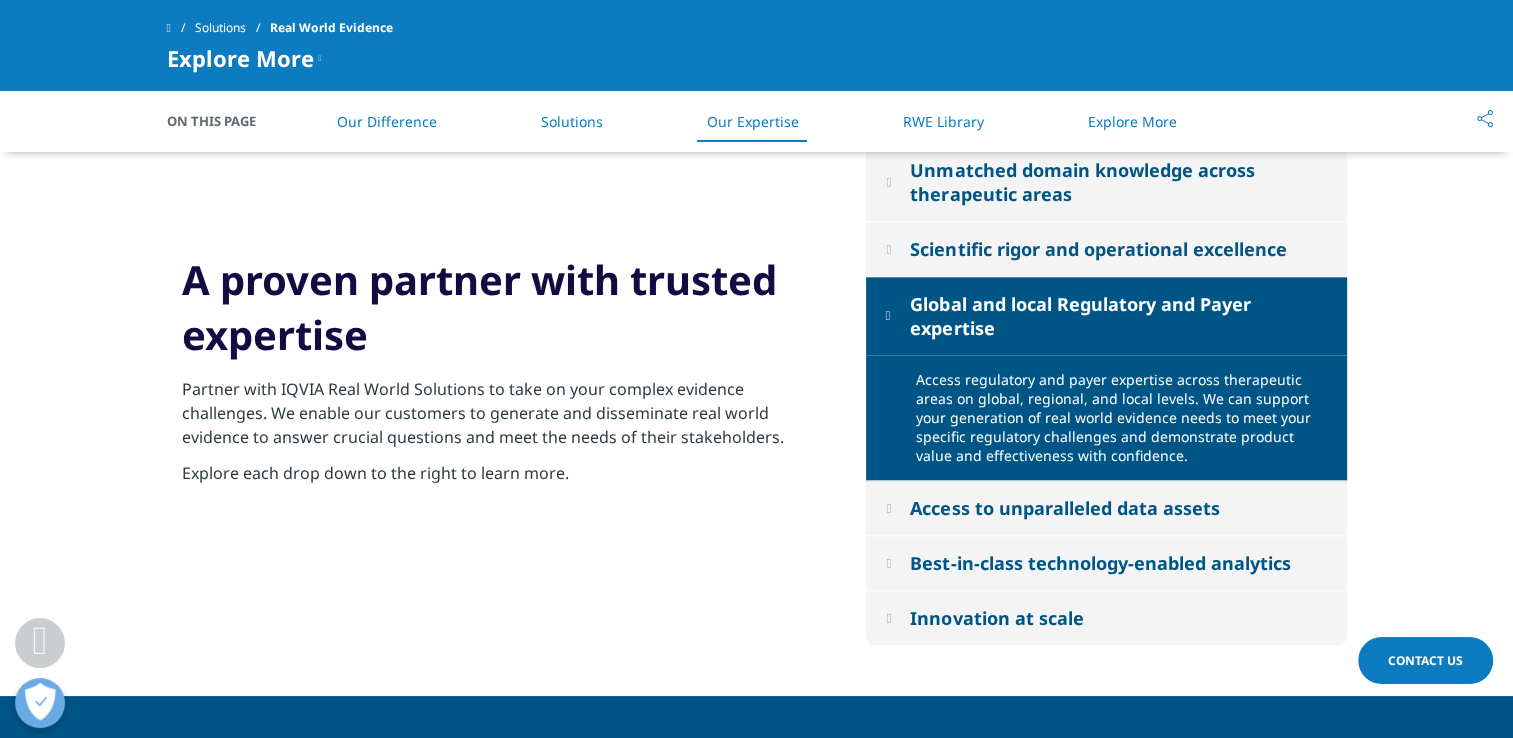 drag, startPoint x: 890, startPoint y: 316, endPoint x: 1252, endPoint y: 171, distance: 389.96027 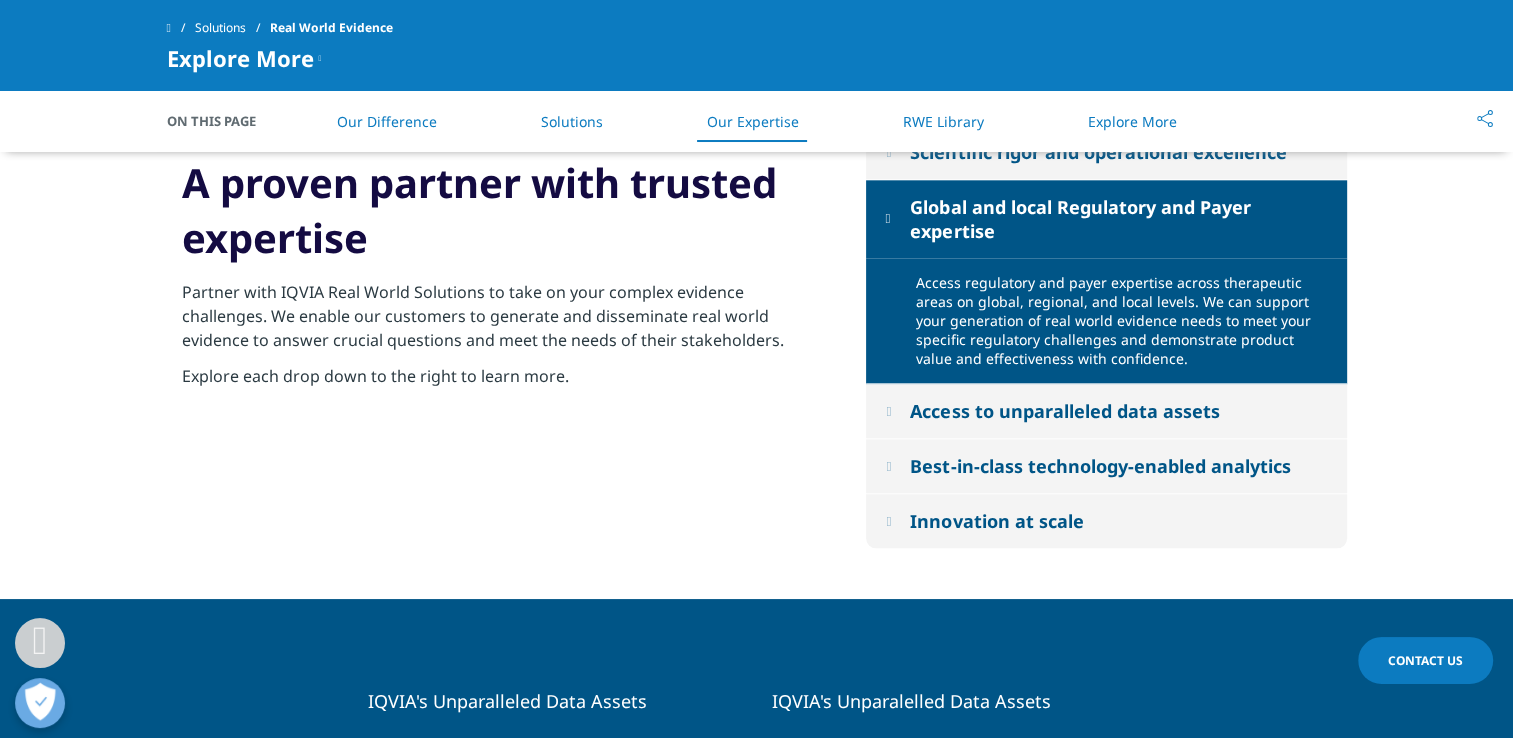 scroll, scrollTop: 2254, scrollLeft: 0, axis: vertical 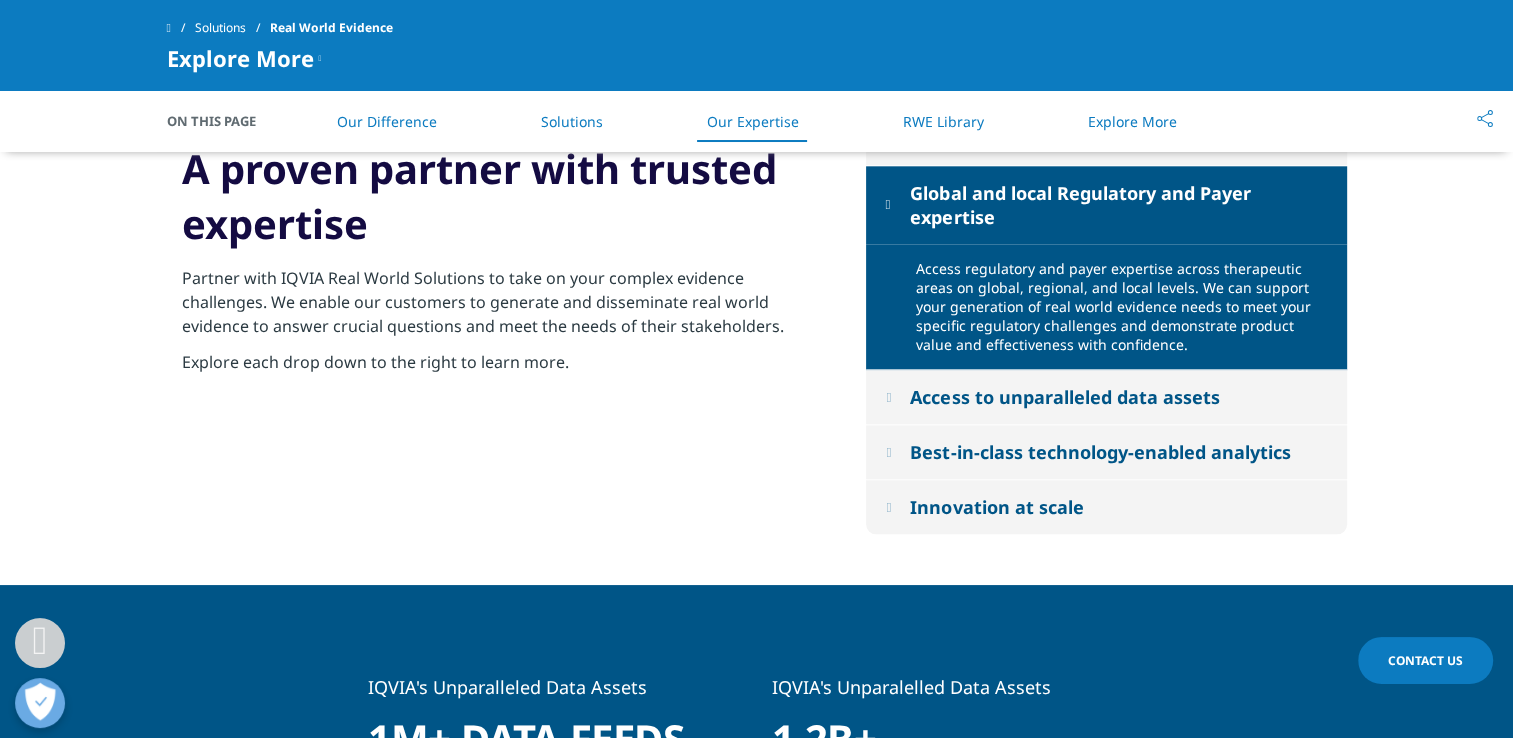 click at bounding box center [888, 396] 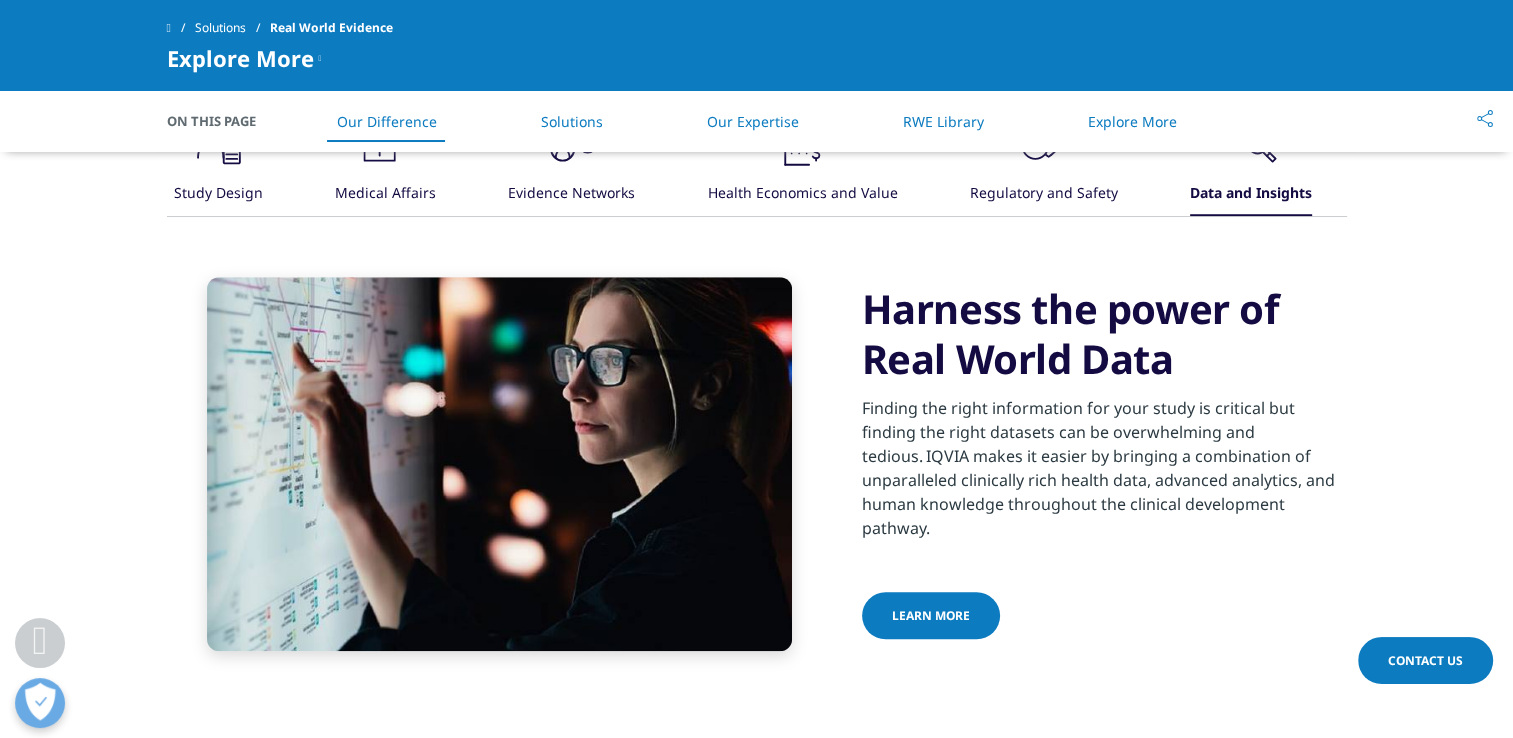 scroll, scrollTop: 1578, scrollLeft: 0, axis: vertical 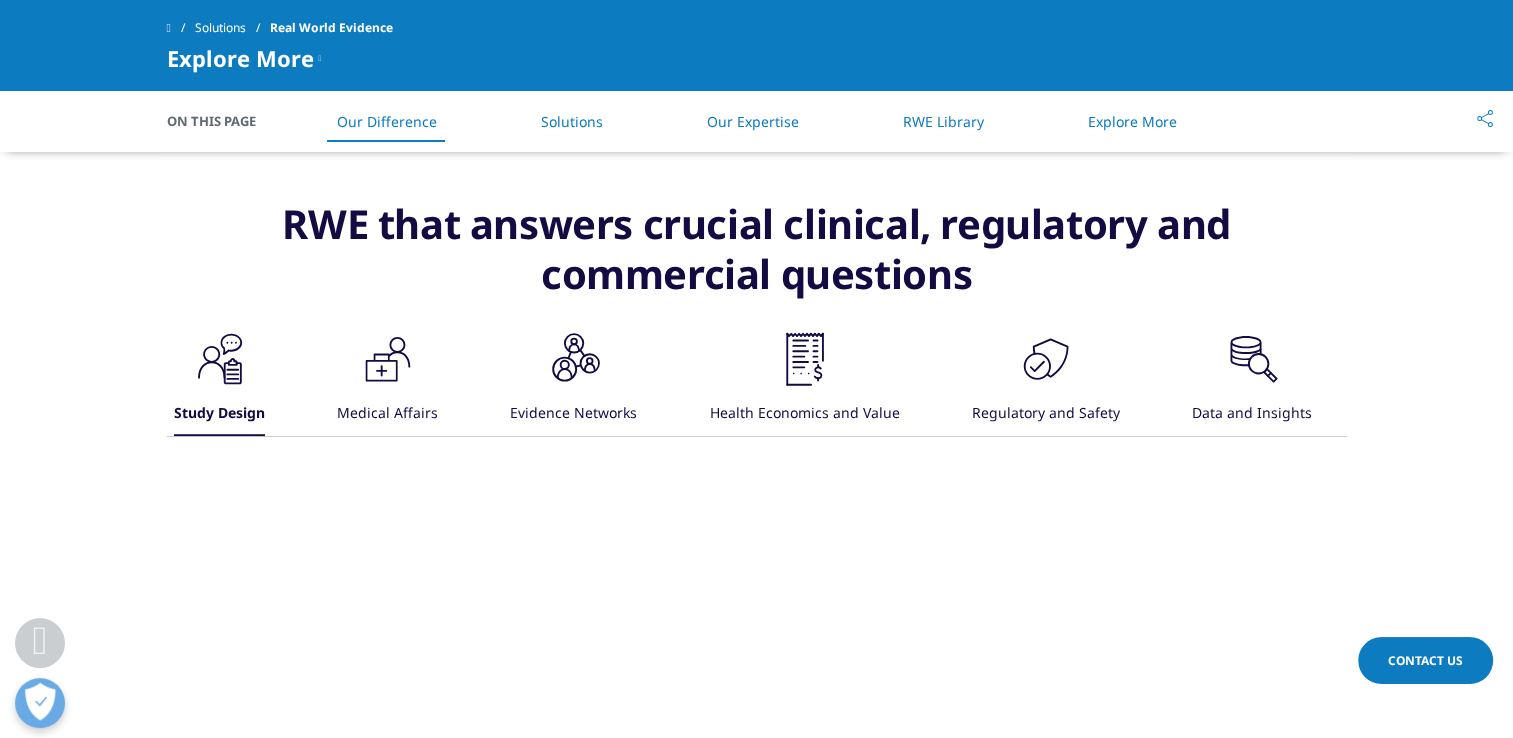 click on ".cls-1{fill:#231f20;}" 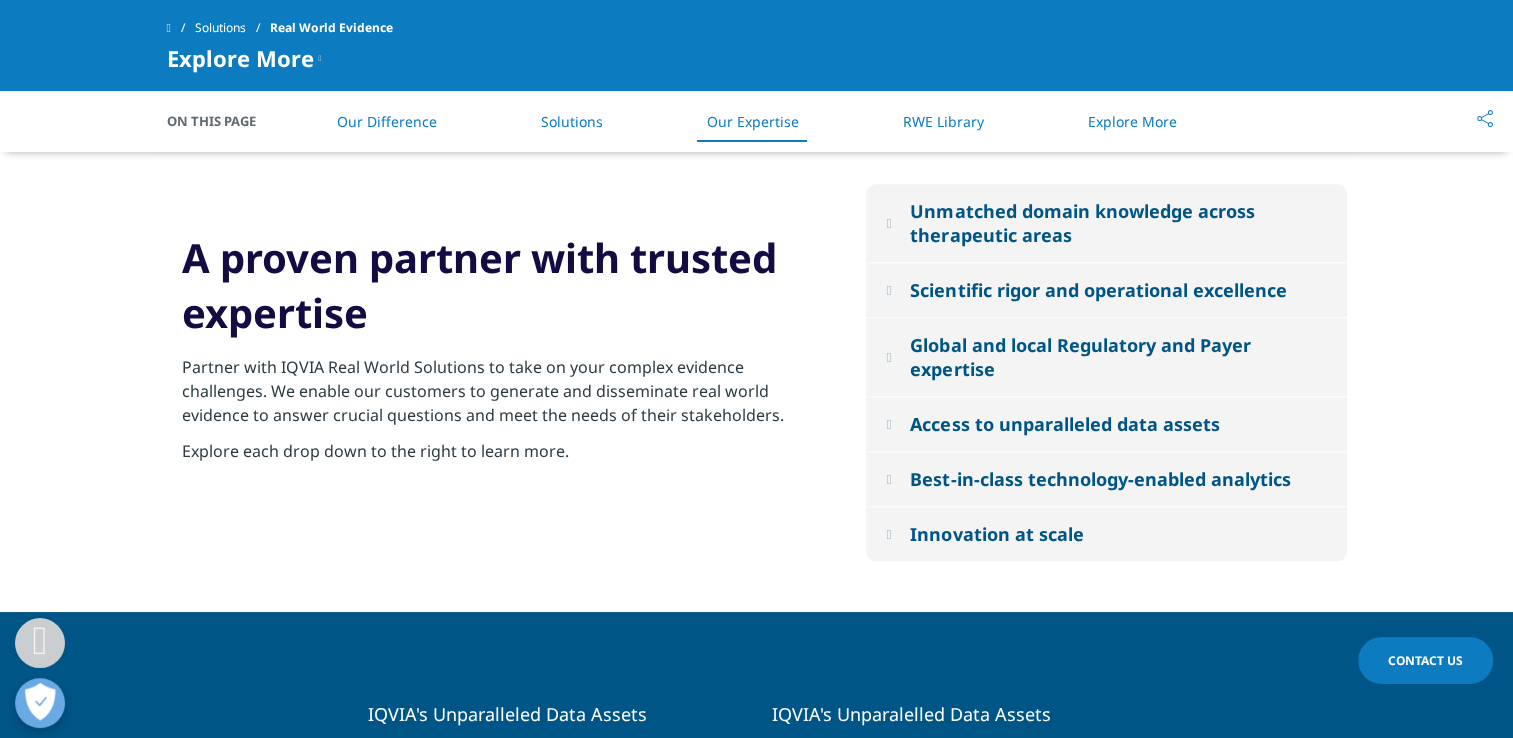 scroll, scrollTop: 2131, scrollLeft: 0, axis: vertical 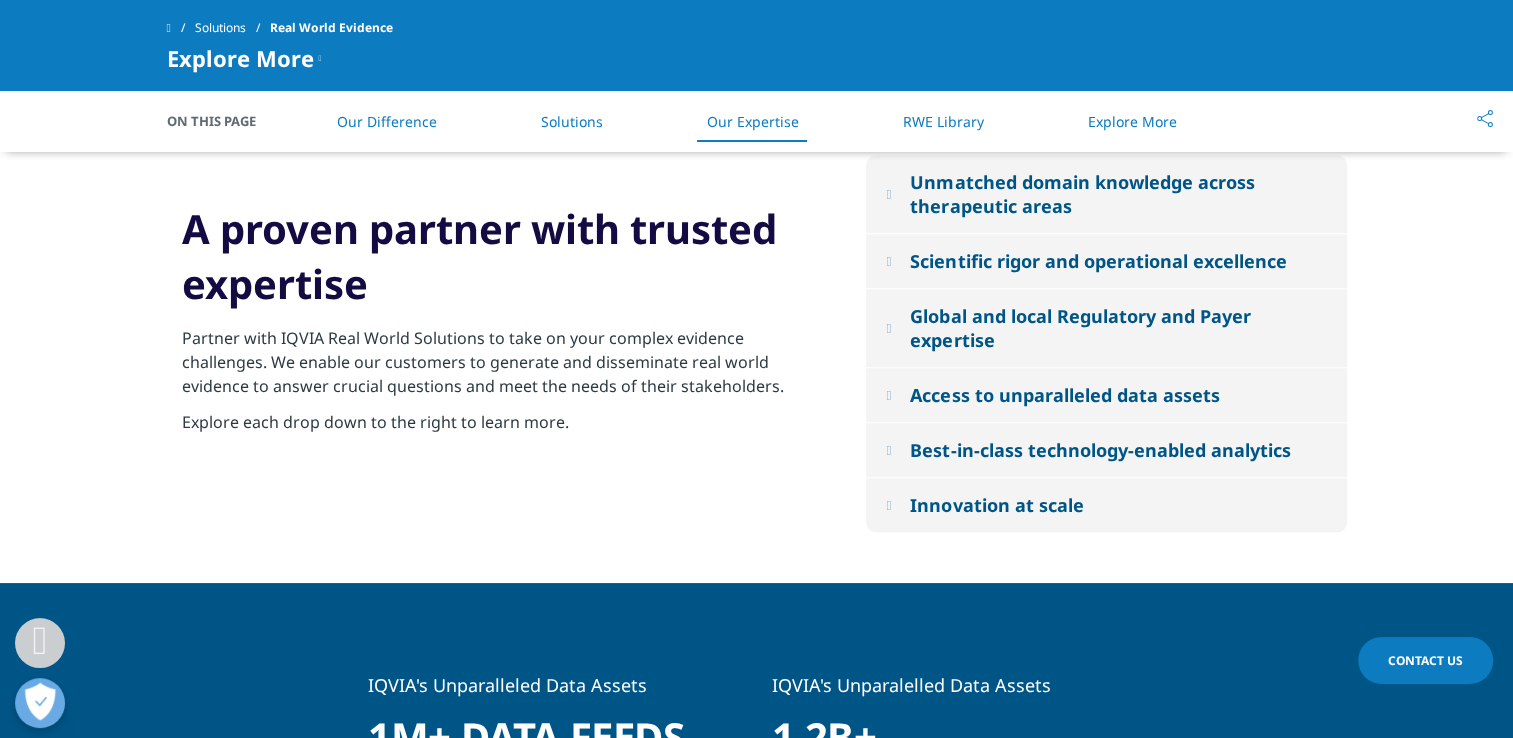 click at bounding box center [888, 449] 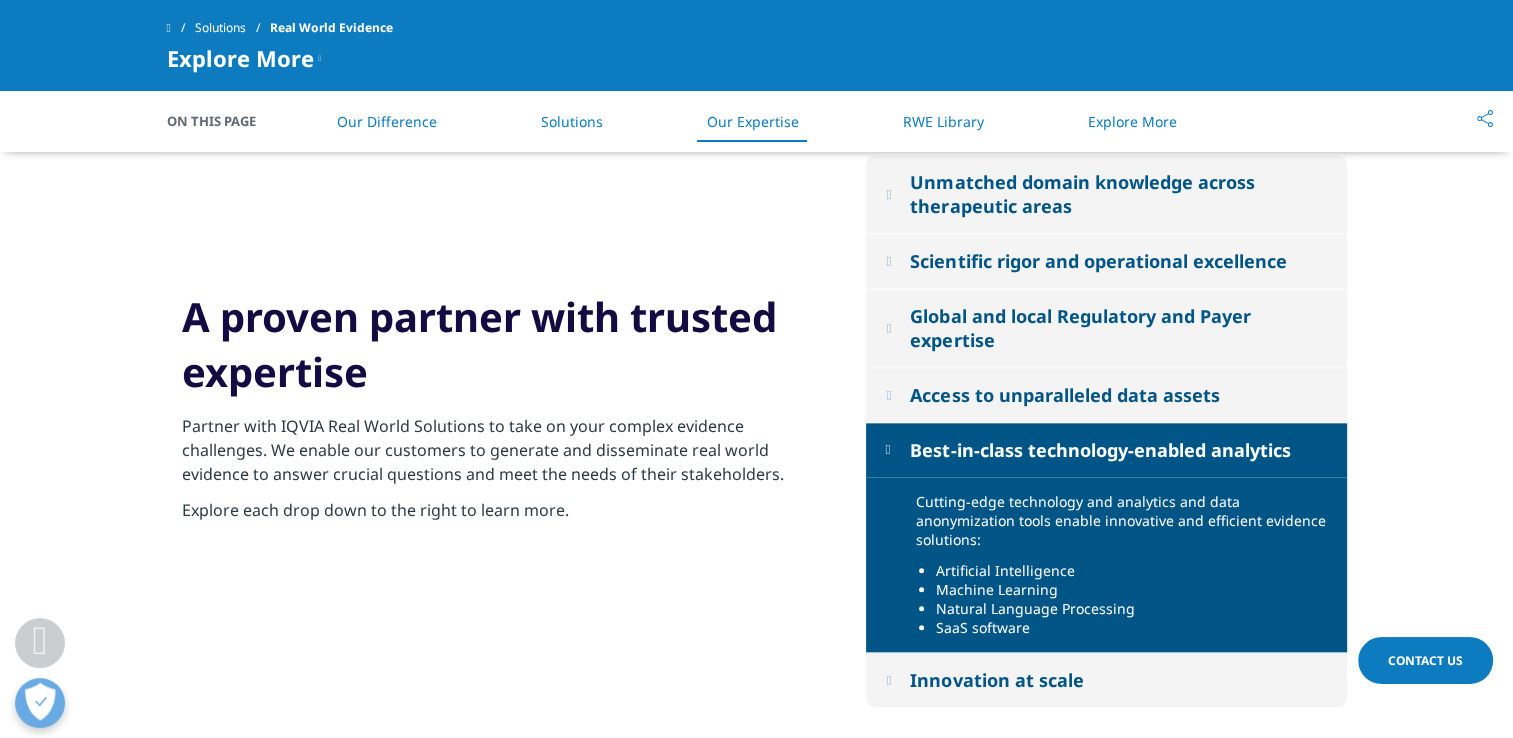 click on "Contact Us" at bounding box center [1425, 660] 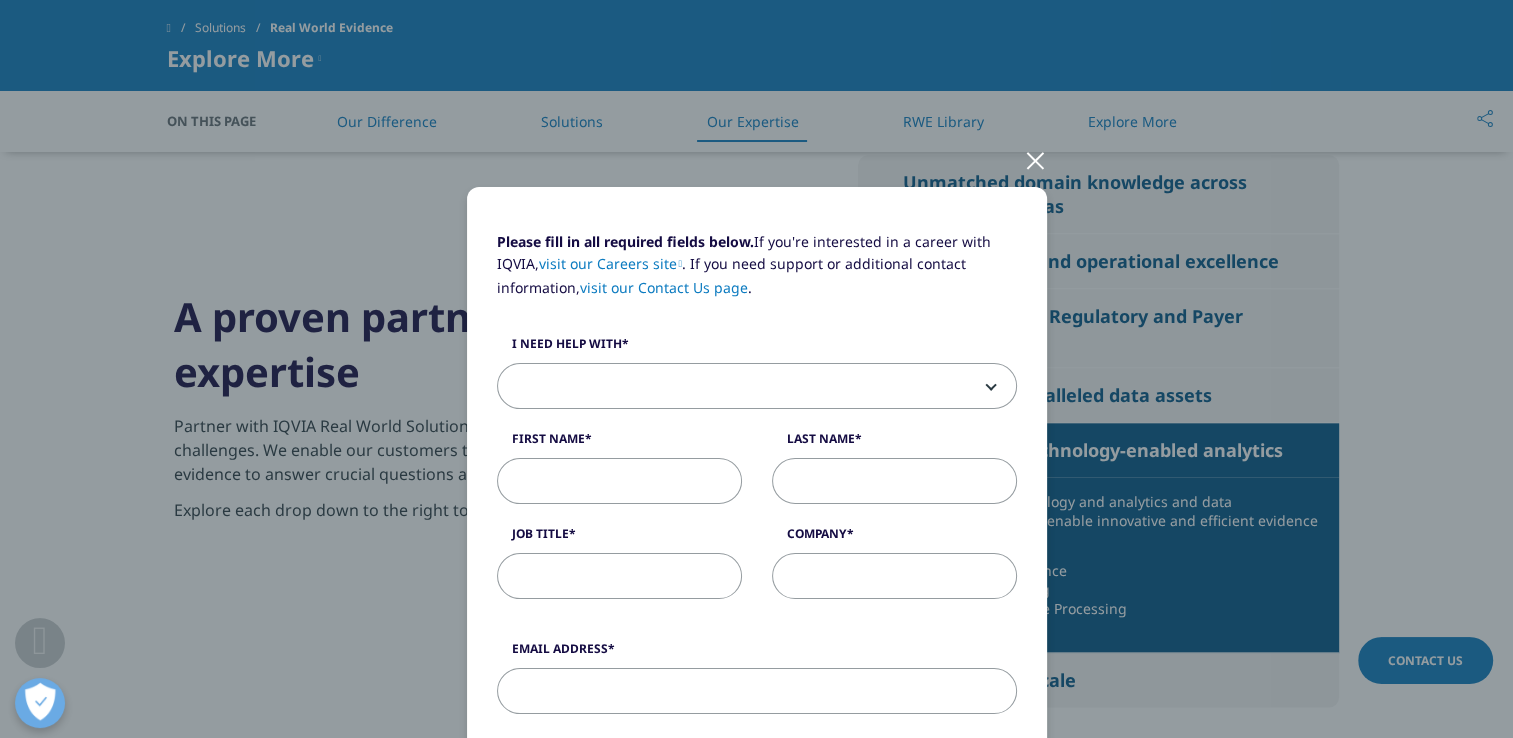 click on "visit our Contact Us page" at bounding box center (664, 287) 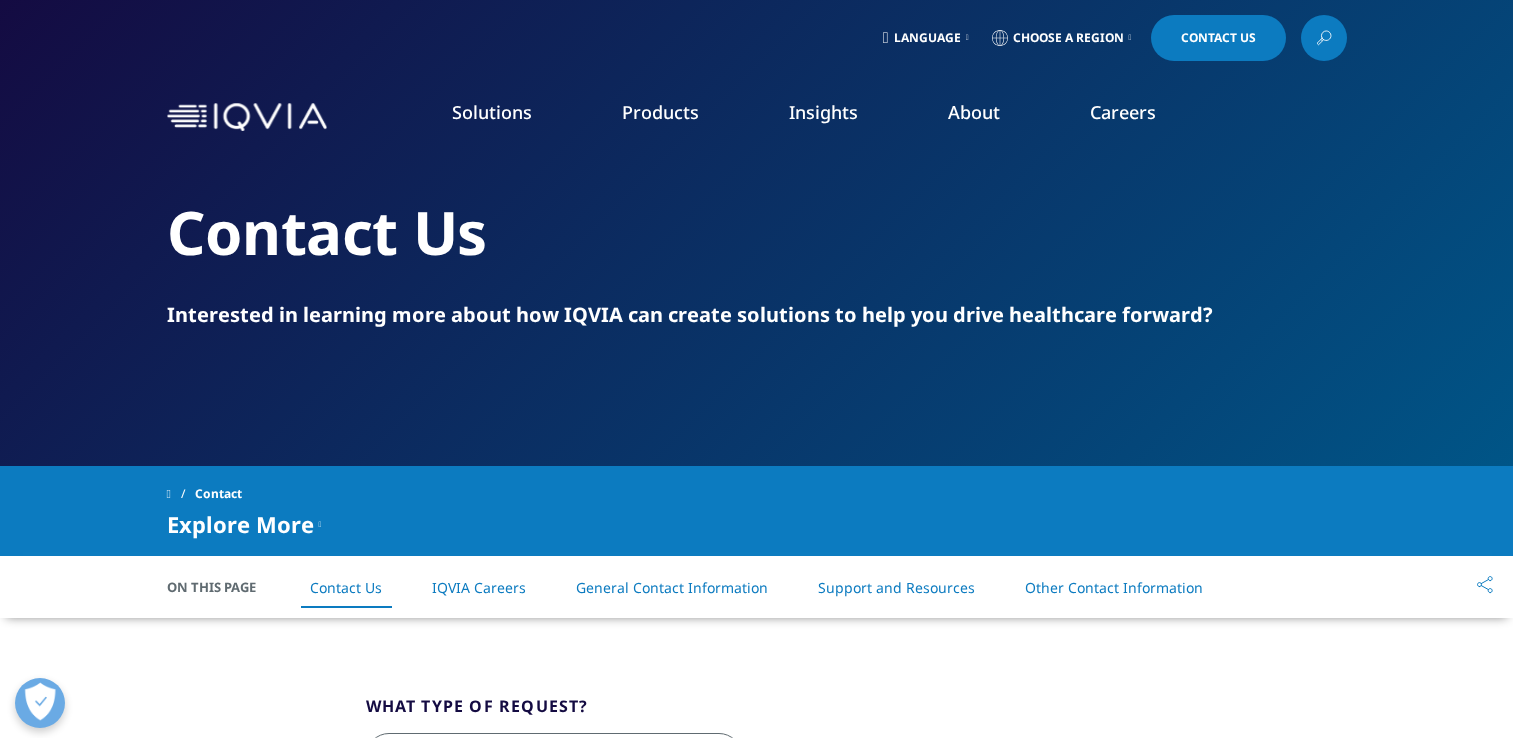 scroll, scrollTop: 0, scrollLeft: 0, axis: both 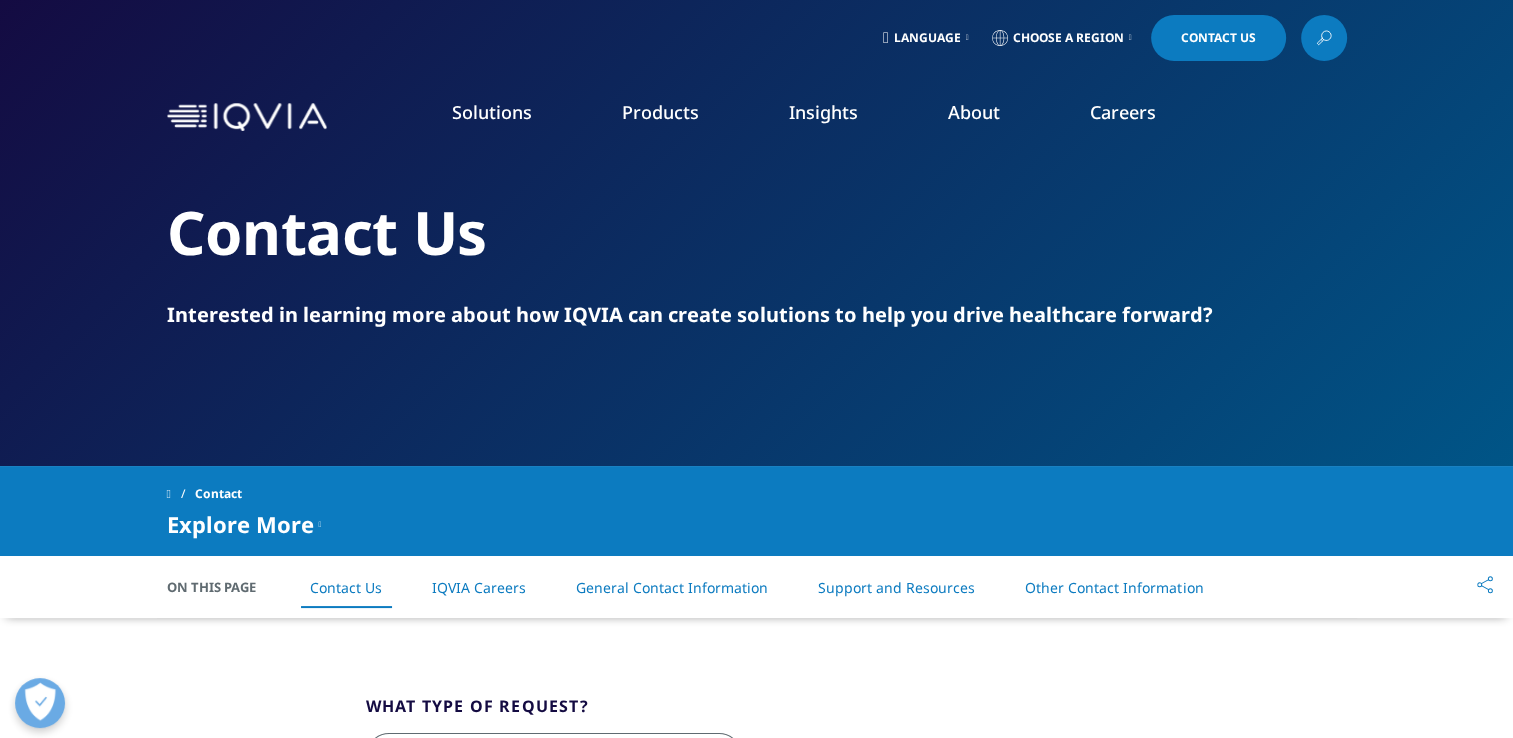 click on "Explore More" at bounding box center [244, 524] 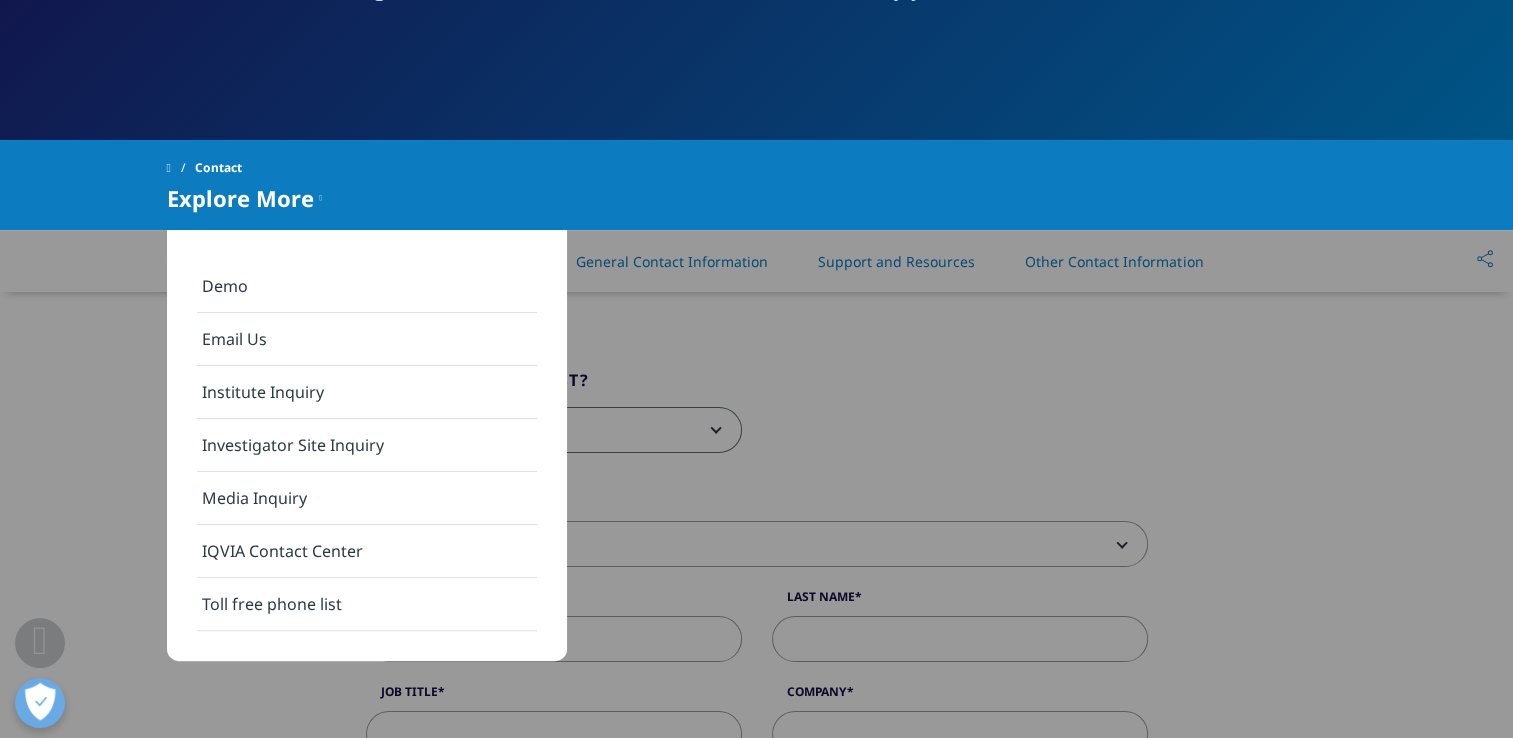scroll, scrollTop: 416, scrollLeft: 0, axis: vertical 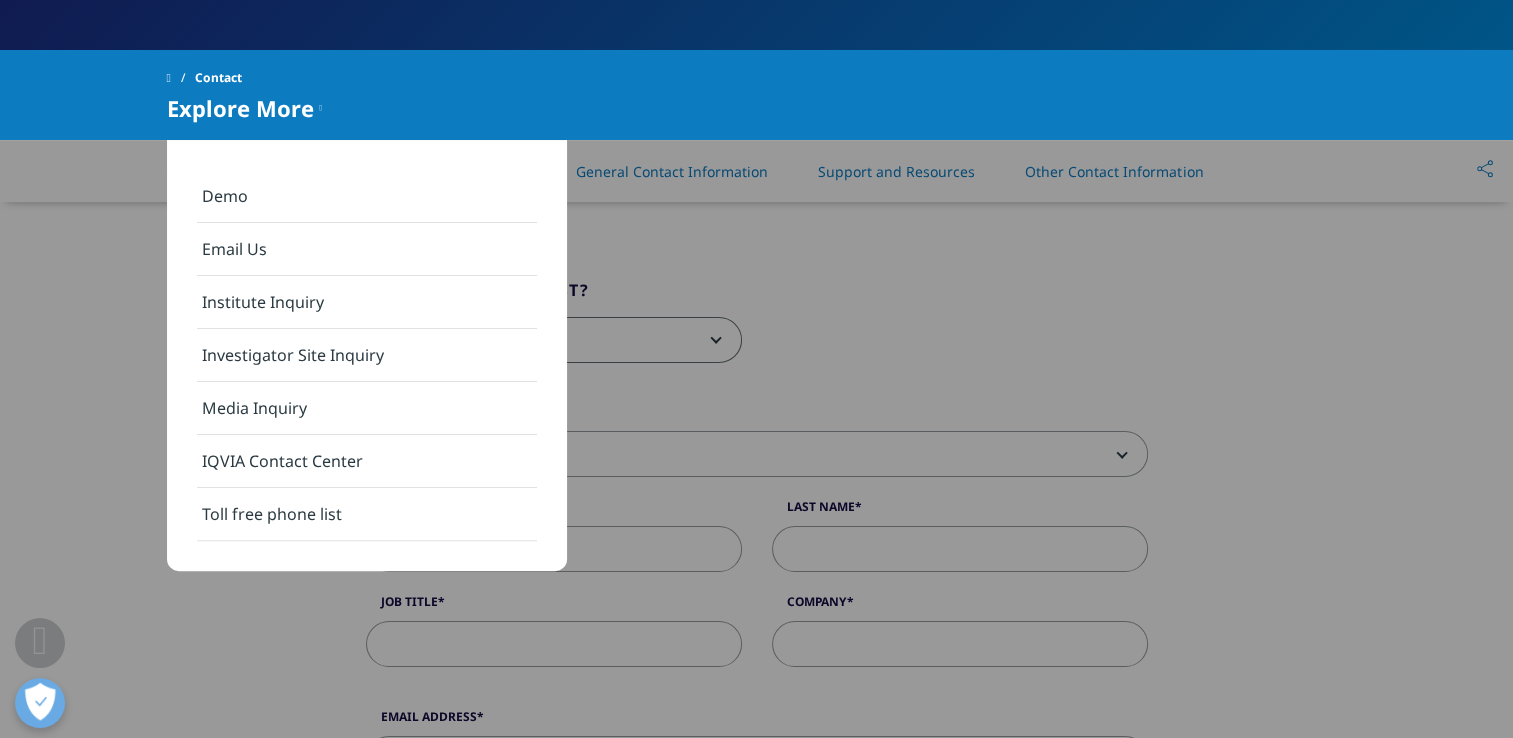 click on "IQVIA Contact Center" at bounding box center (367, 461) 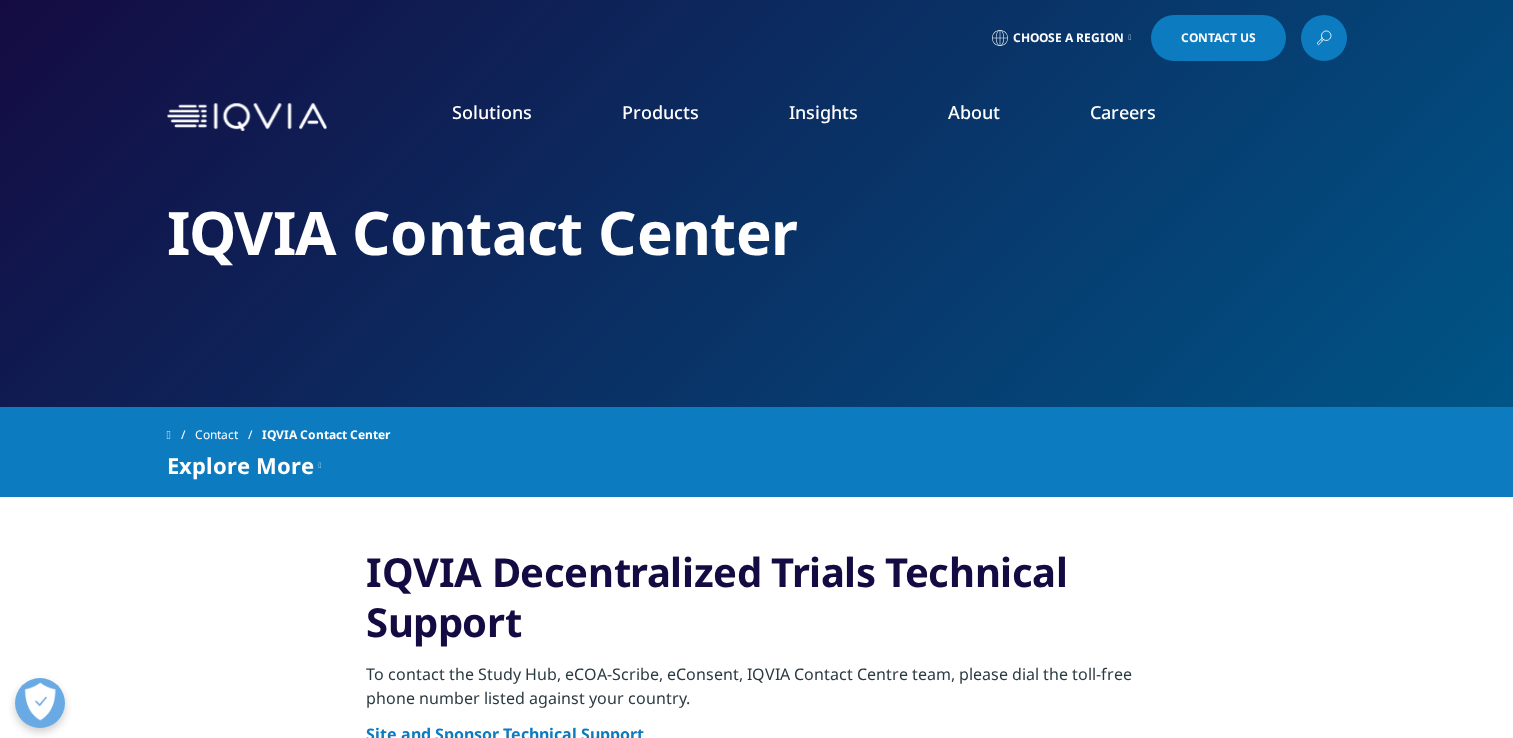scroll, scrollTop: 0, scrollLeft: 0, axis: both 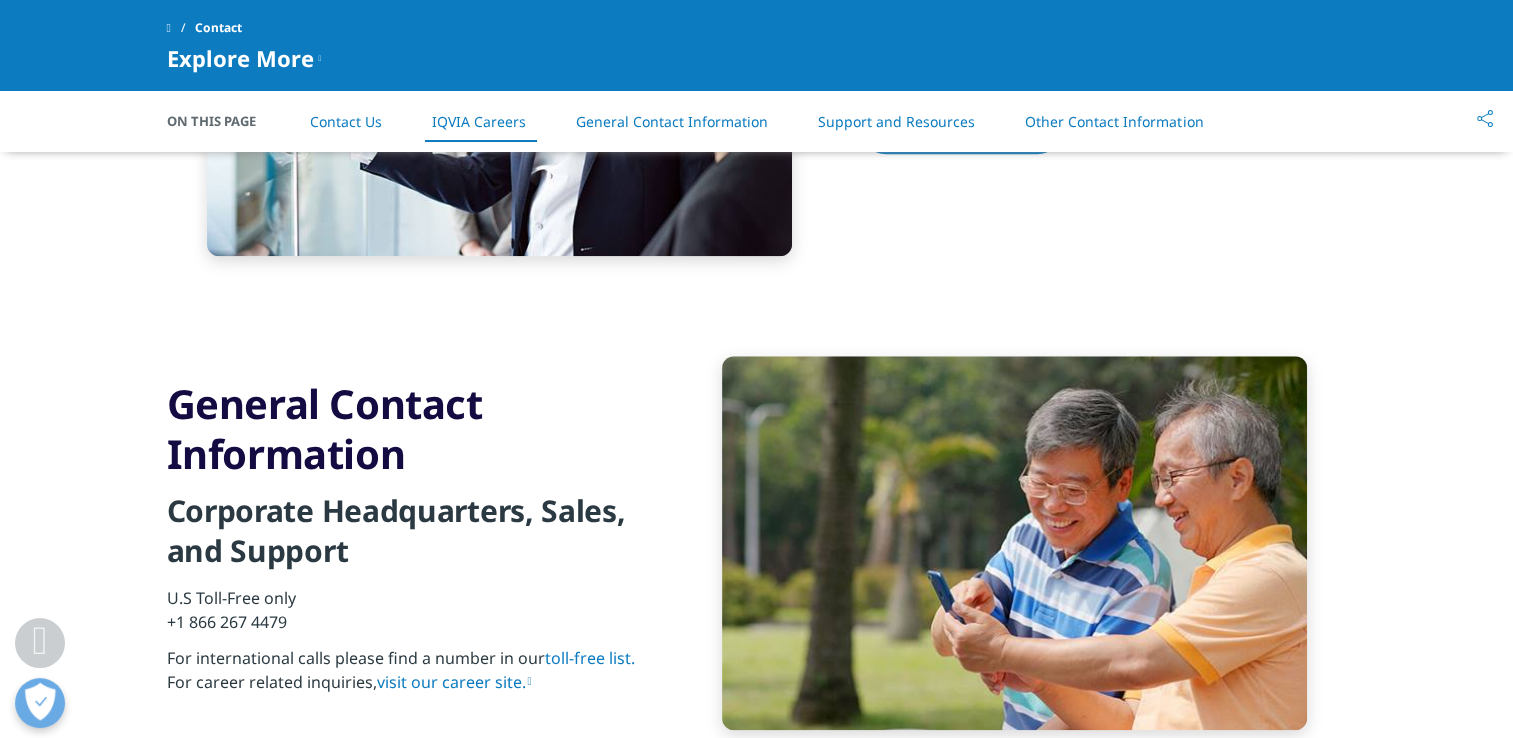 drag, startPoint x: 1512, startPoint y: 382, endPoint x: 1524, endPoint y: 405, distance: 25.942244 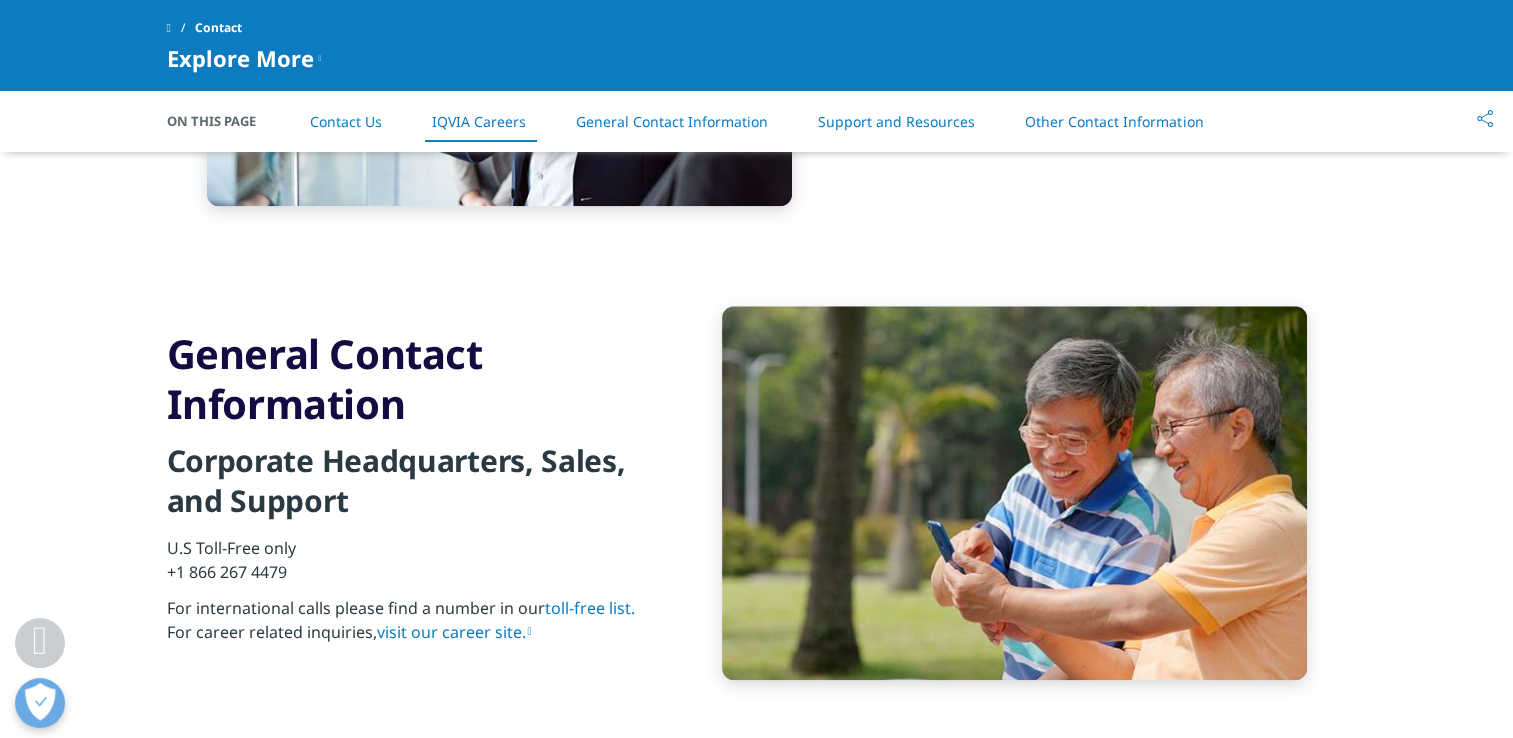 scroll, scrollTop: 1978, scrollLeft: 0, axis: vertical 